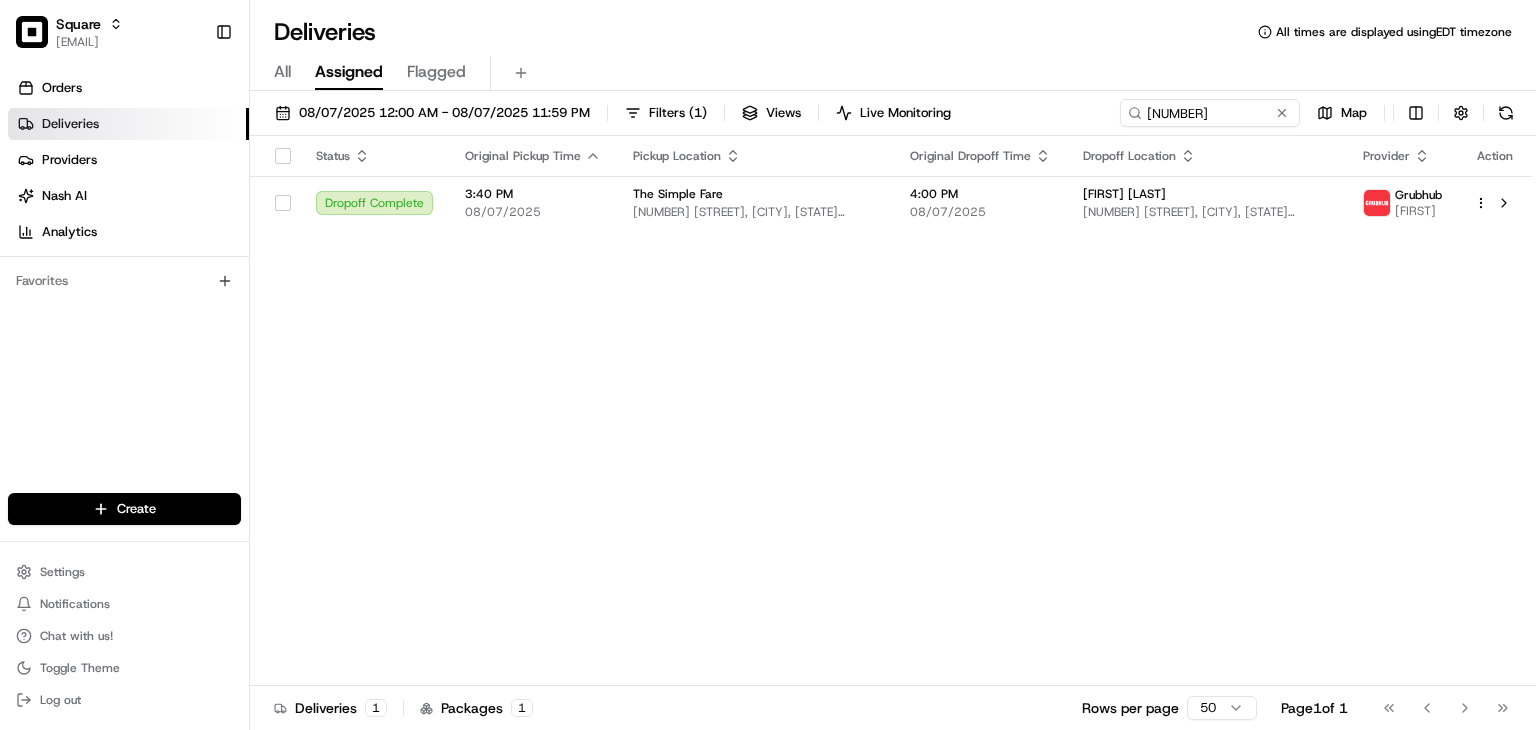 scroll, scrollTop: 0, scrollLeft: 0, axis: both 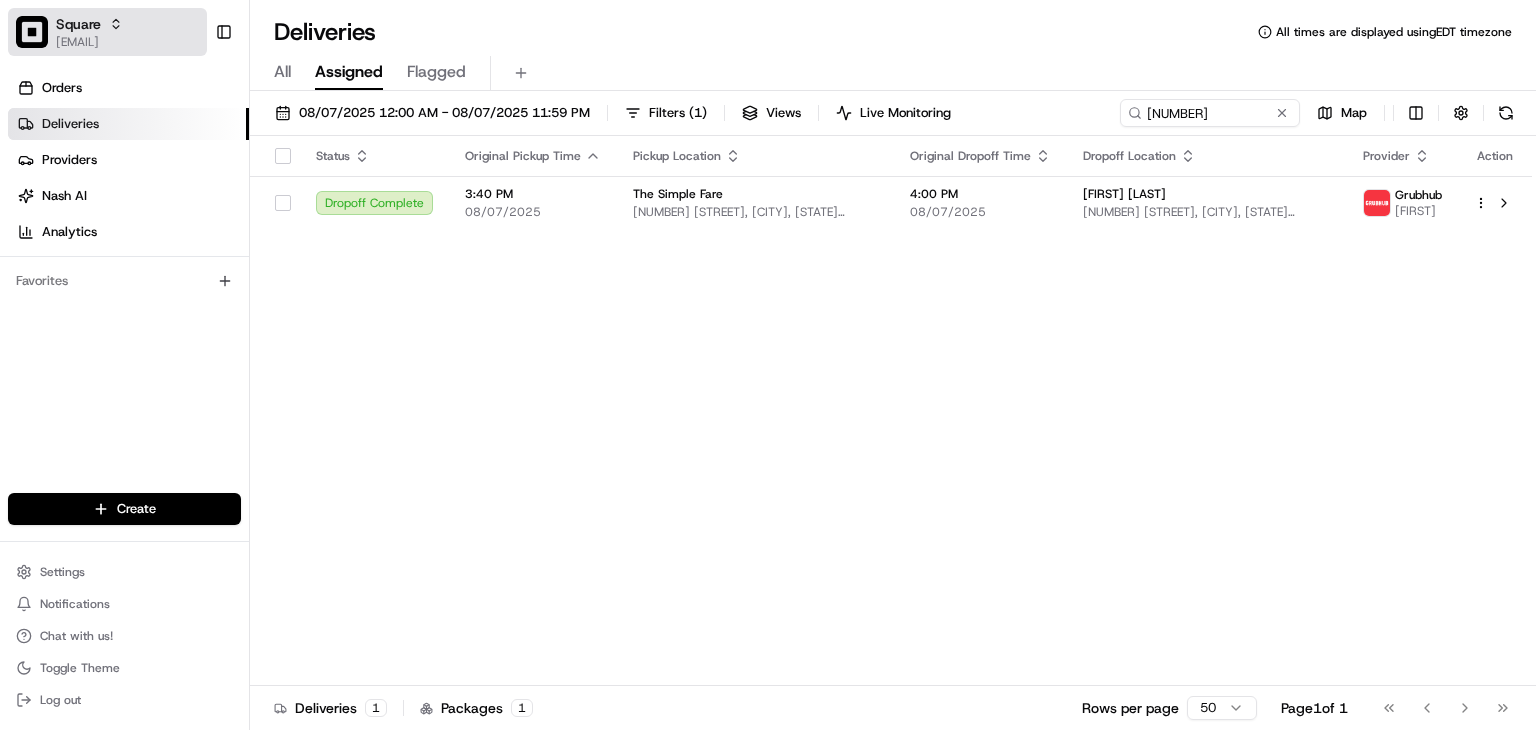 drag, startPoint x: 125, startPoint y: 25, endPoint x: 185, endPoint y: 26, distance: 60.00833 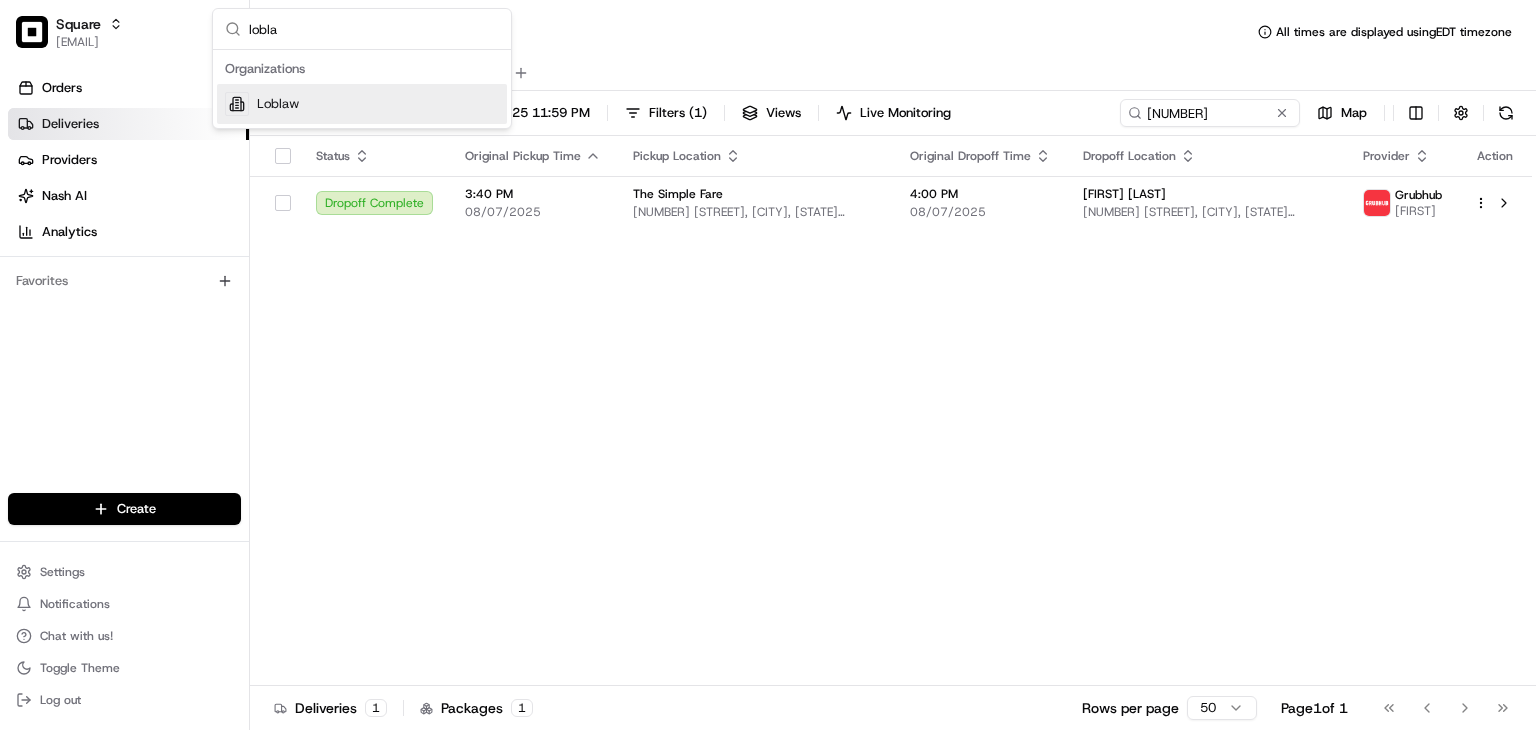 type on "lobla" 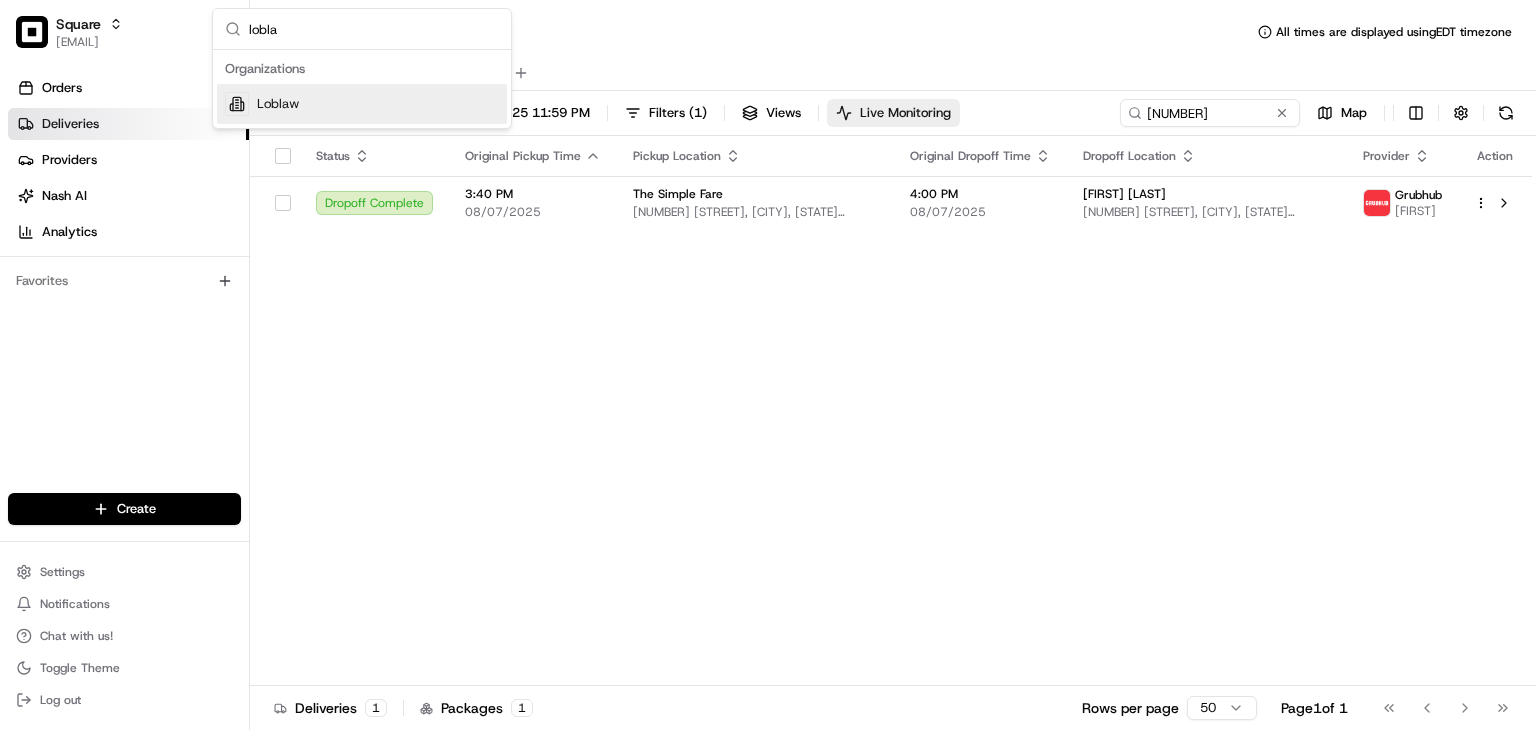 type 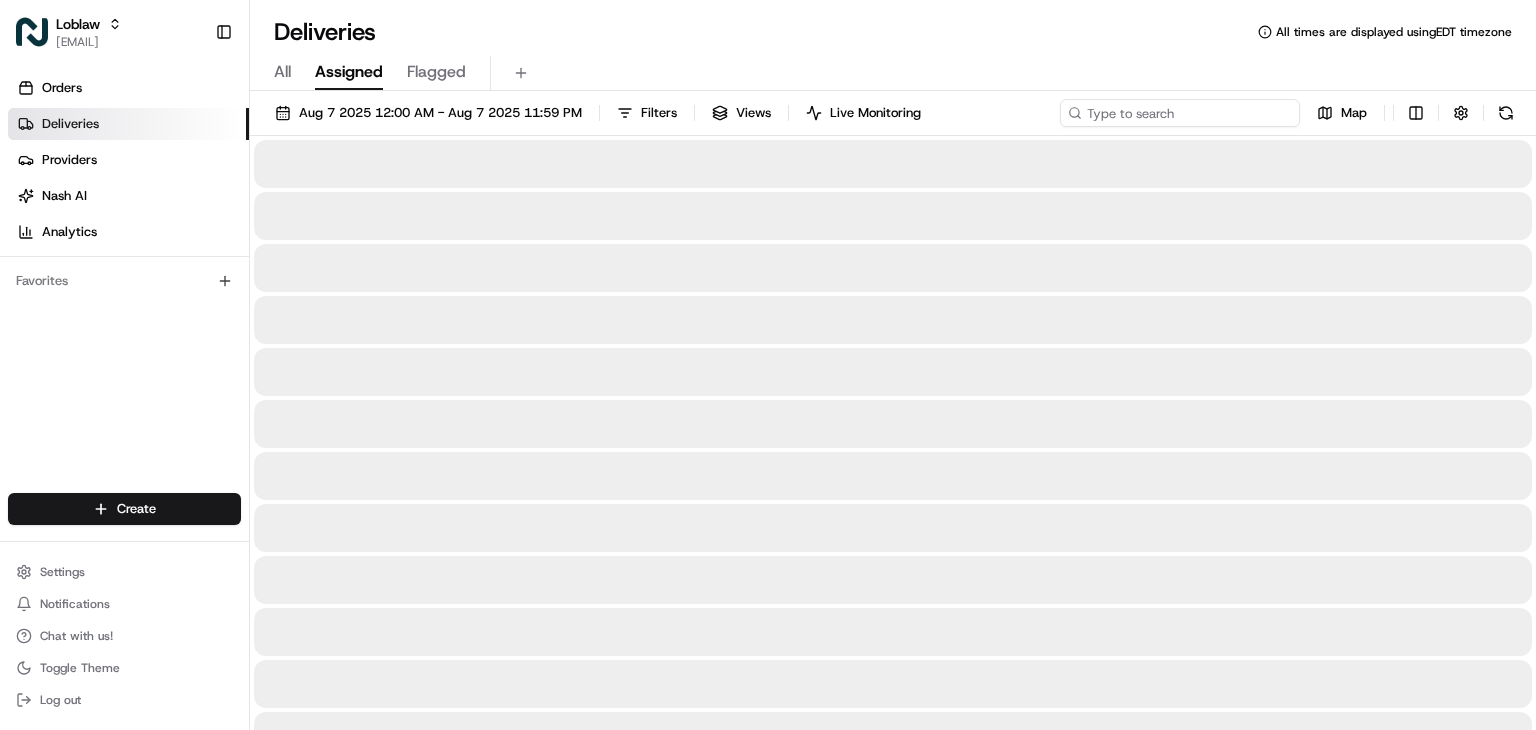 click at bounding box center (1180, 113) 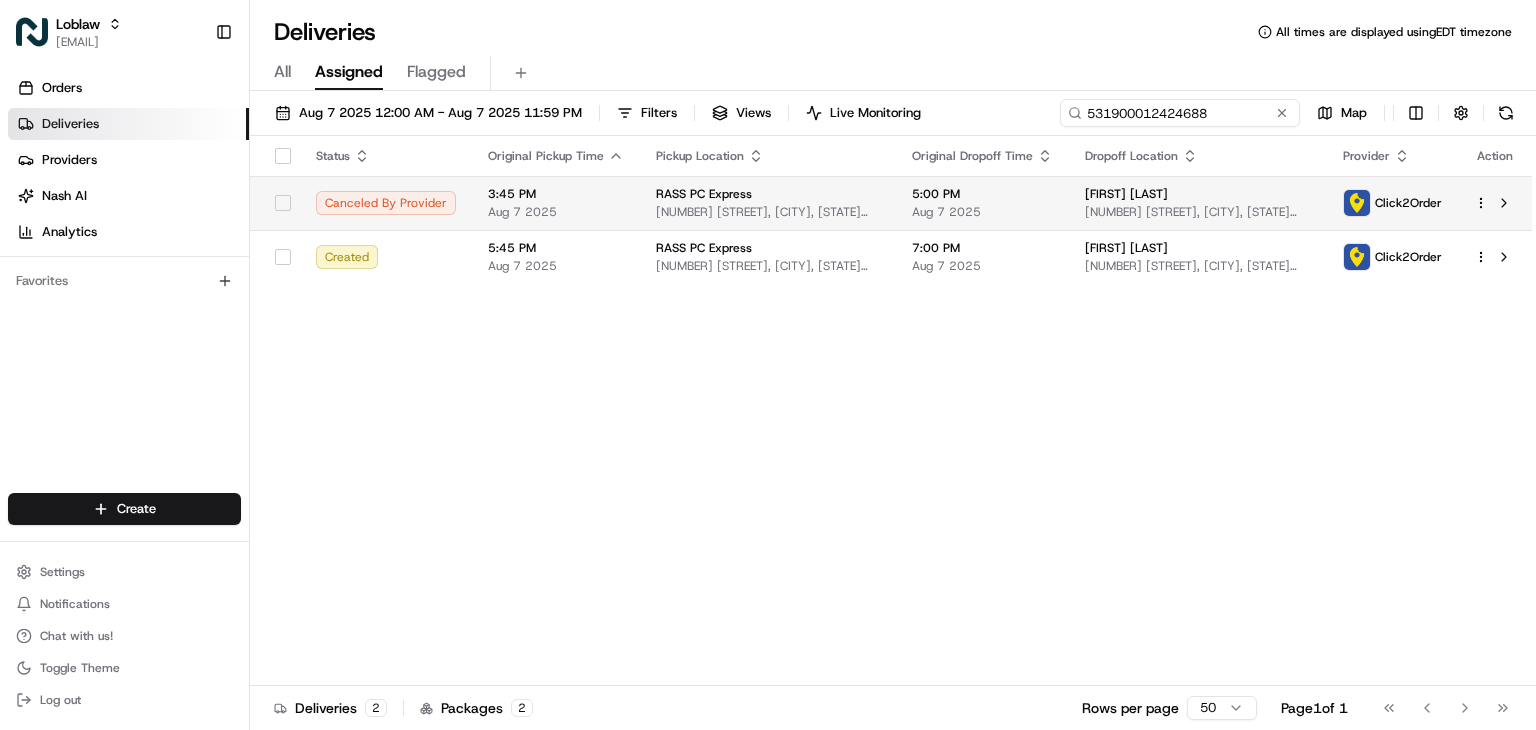 type on "531900012424688" 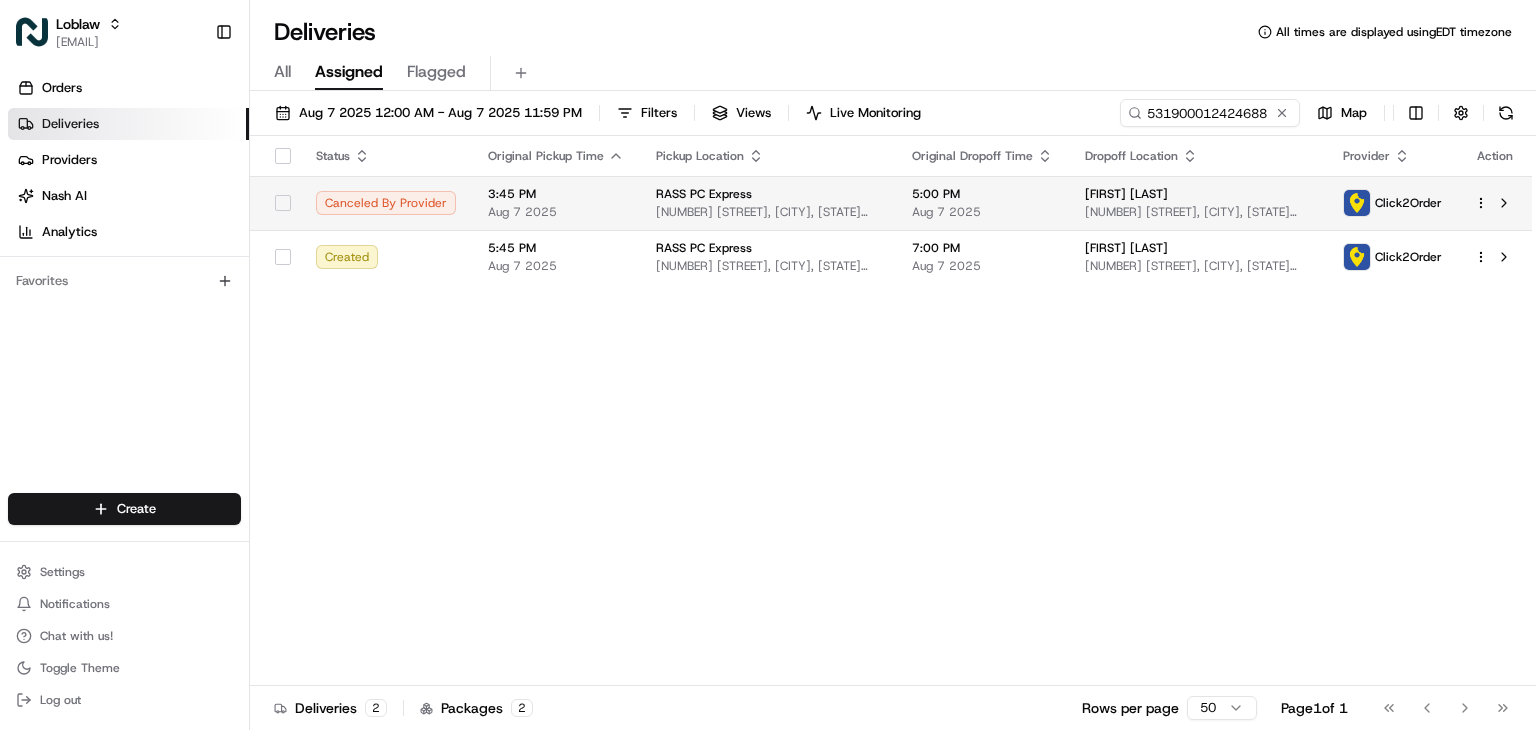 click on "Aug 7 2025" at bounding box center (982, 212) 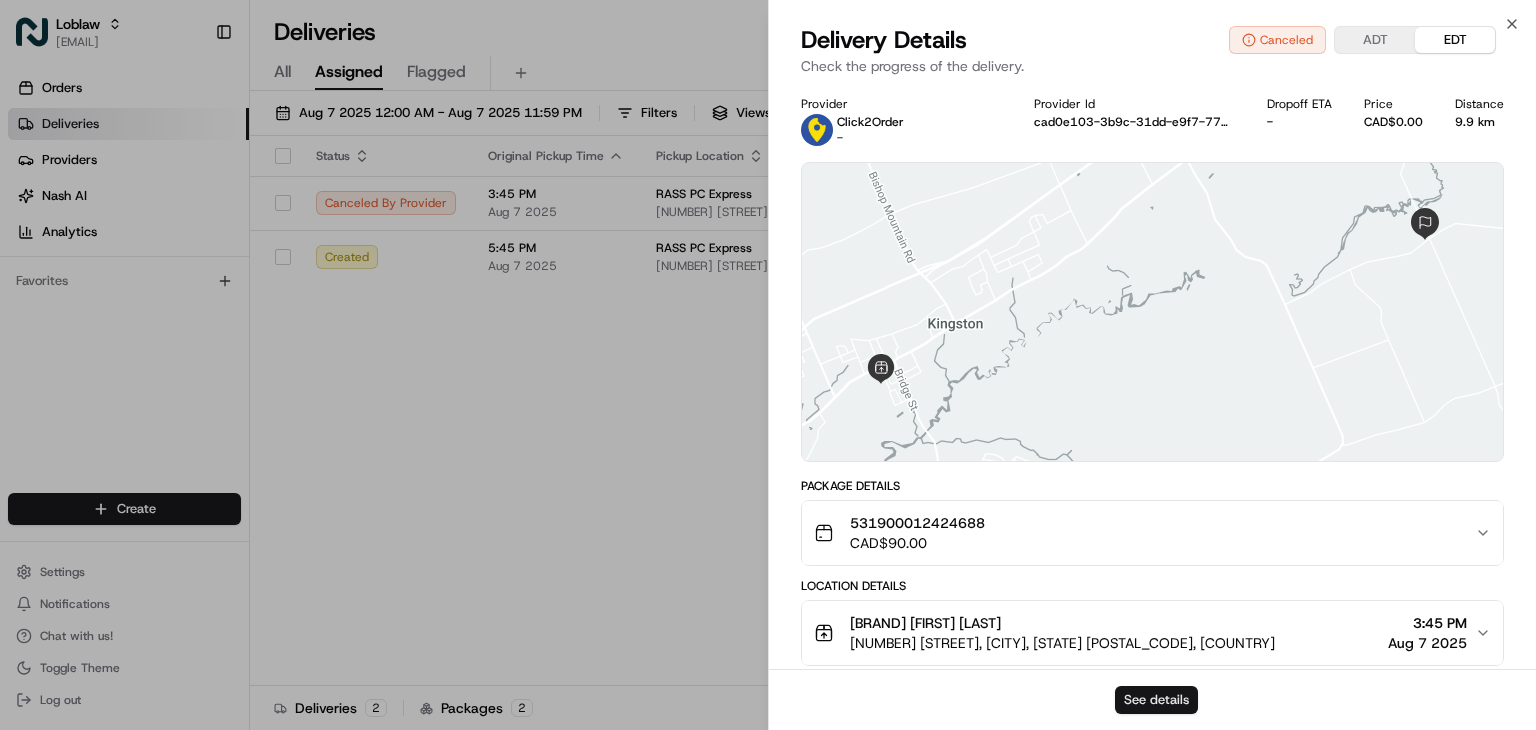 click on "See details" at bounding box center [1156, 700] 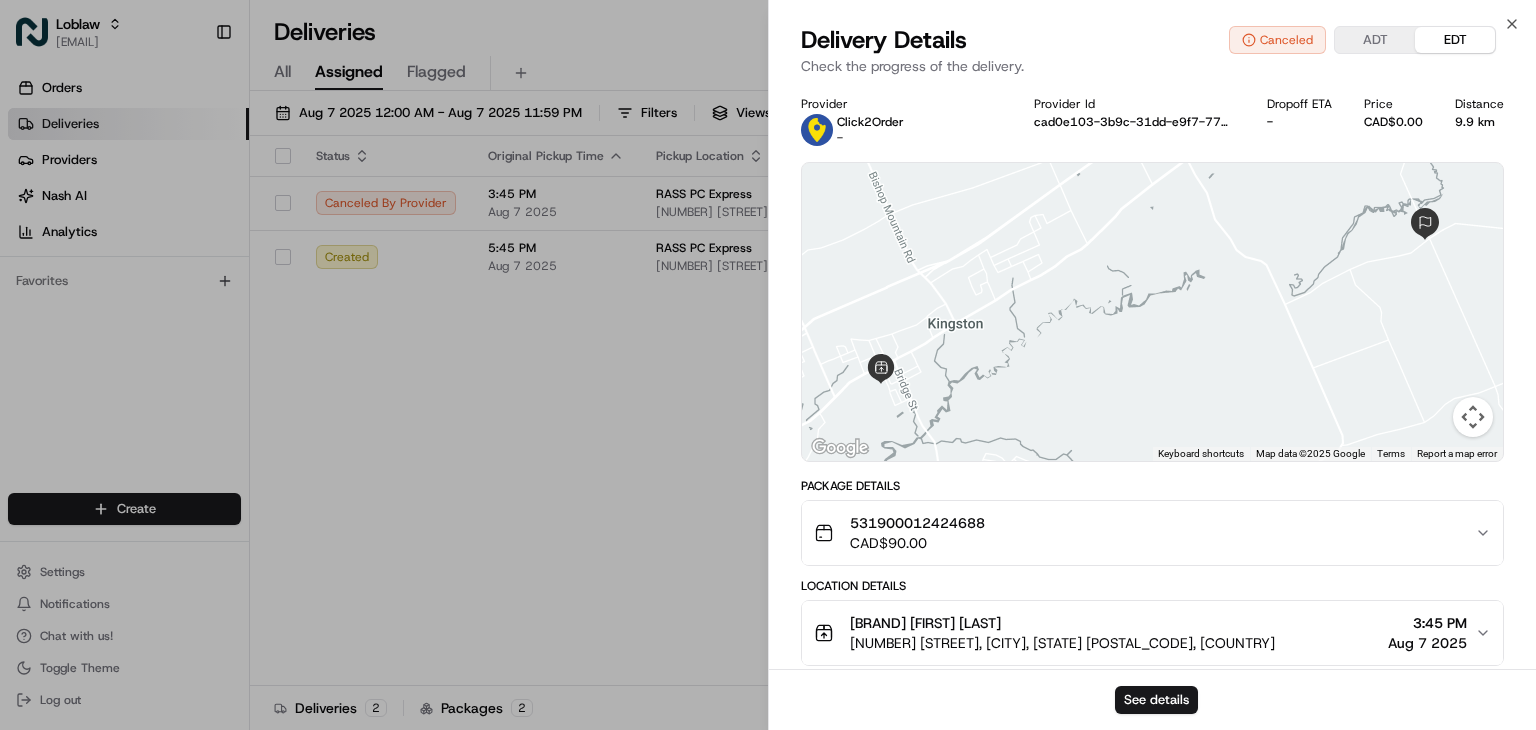 drag, startPoint x: 517, startPoint y: 344, endPoint x: 508, endPoint y: 332, distance: 15 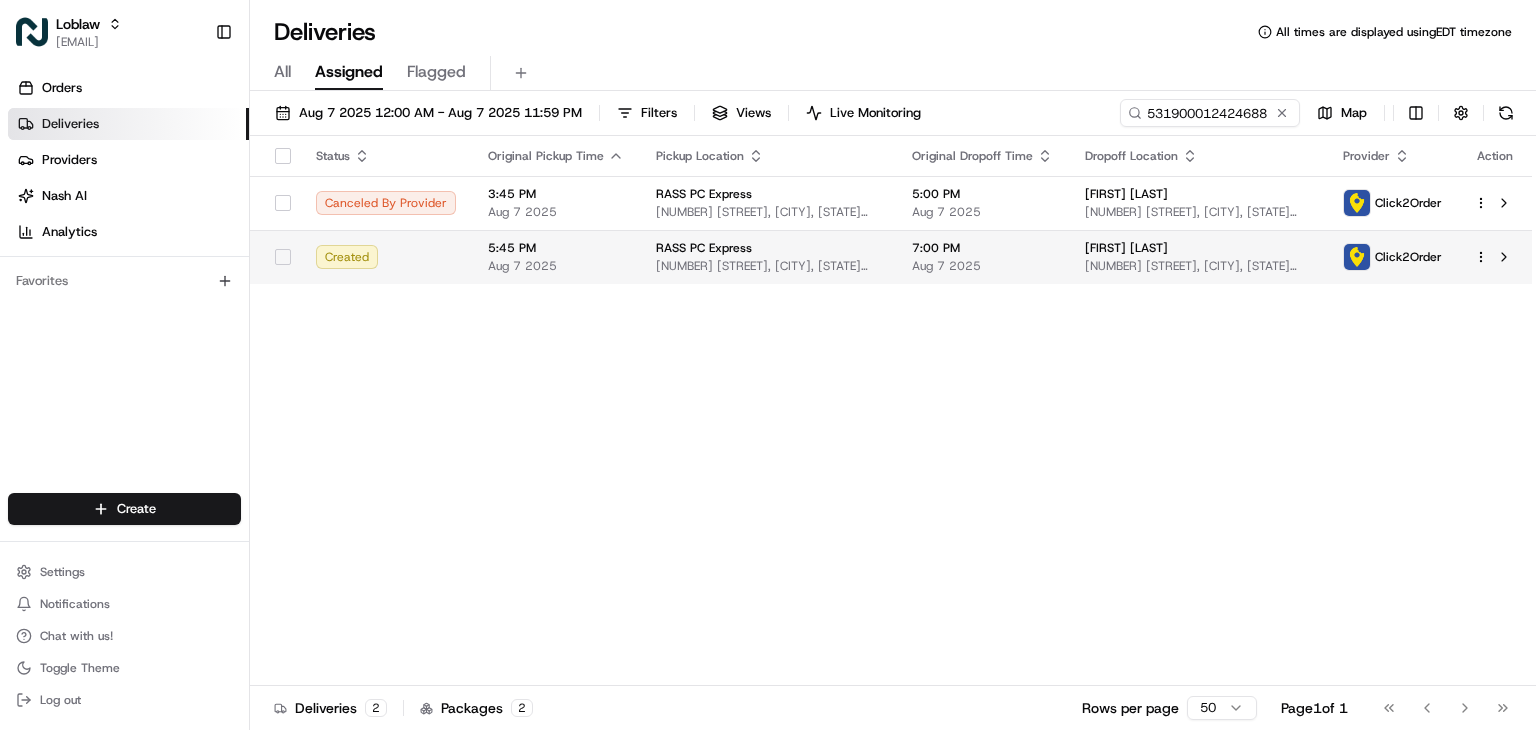 click on "Aug 7 2025" at bounding box center [556, 266] 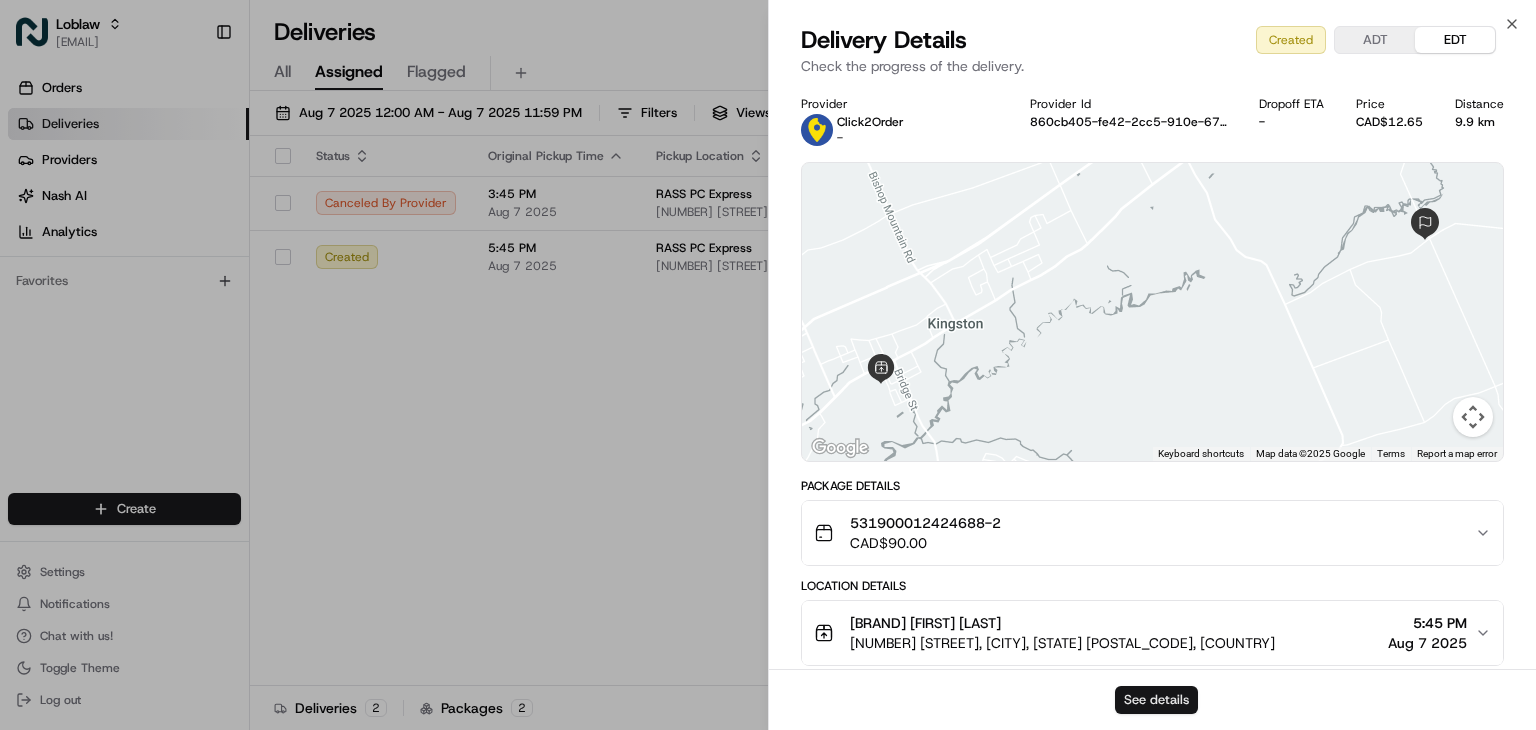 click on "See details" at bounding box center [1156, 700] 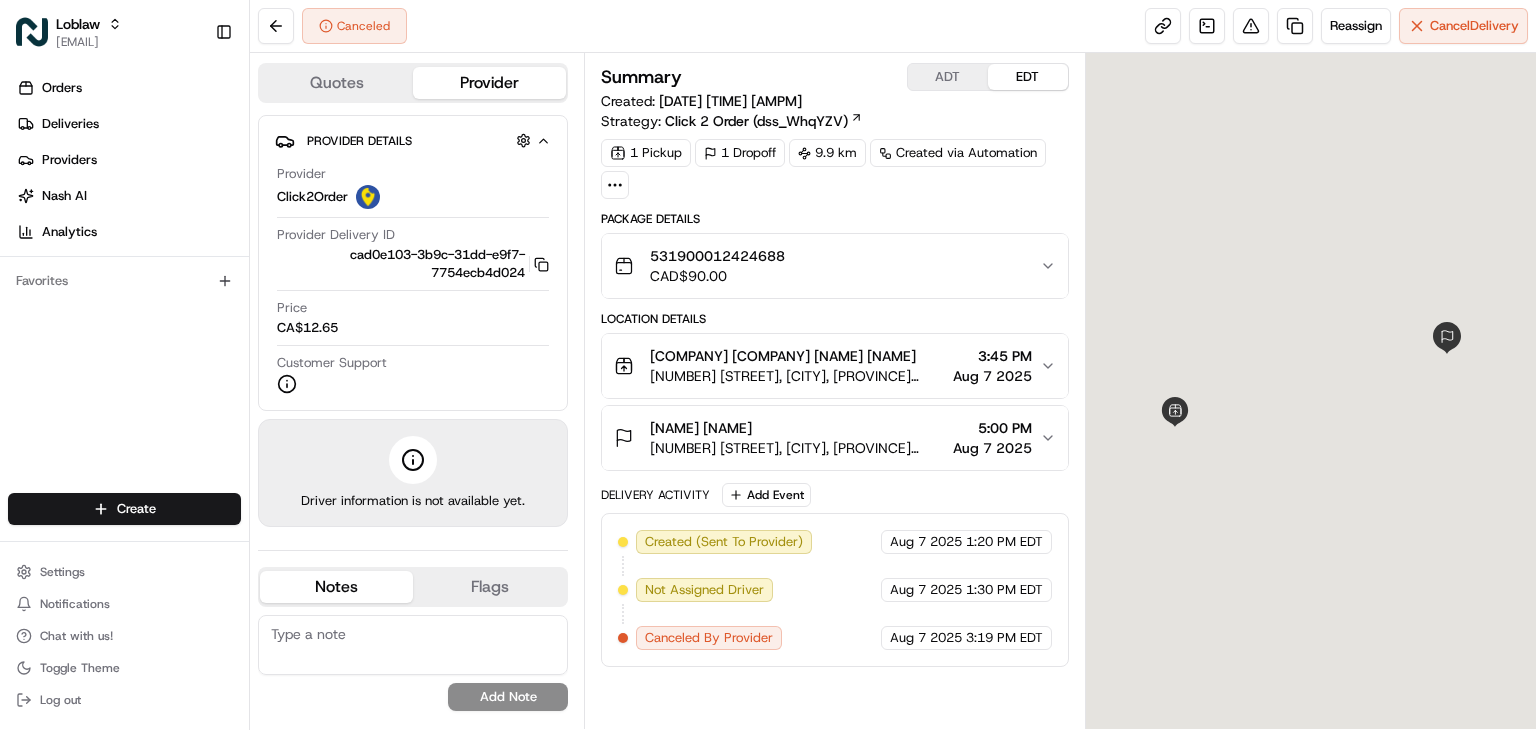 scroll, scrollTop: 0, scrollLeft: 0, axis: both 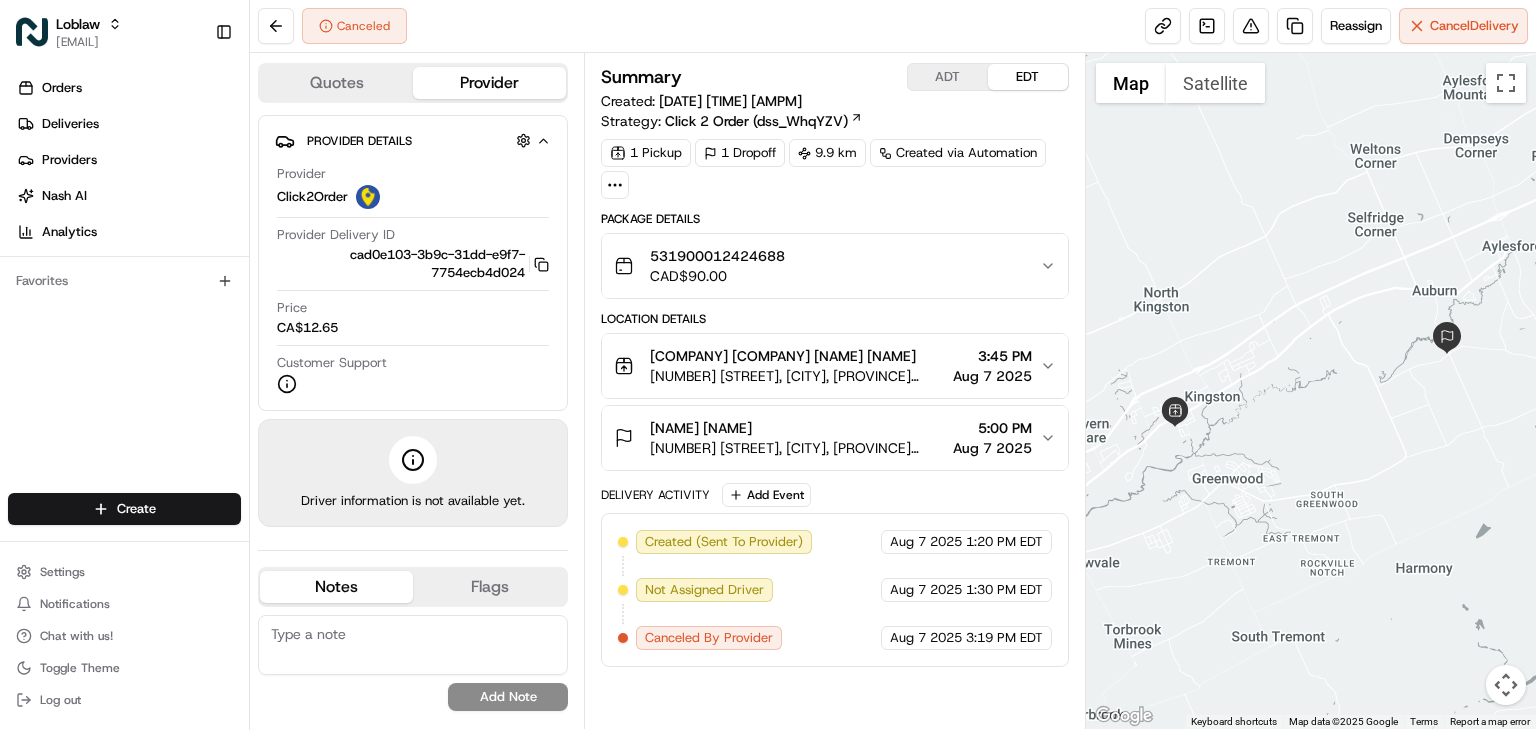 click on "Summary ADT EDT Created:   Aug 7 2025 1:20 PM Strategy:   Click 2 Order (dss_WhqYZV) 1   Pickup 1   Dropoff 9.9 km Created via Automation Package Details 531900012424688 CAD$ 90.00 Location Details RASS PC Express Jeanie Ward 470 Main St, Kingston, NS B0P 1R0, Canada 3:45 PM Aug 7 2025  Jeanie Ward 711 Ward Rd, Millville, NS B0P 1R0, Canada 5:00 PM Aug 7 2025 Delivery Activity Add Event Created (Sent To Provider) Click2Order Aug 7 2025 1:20 PM EDT Not Assigned Driver Click2Order Aug 7 2025 1:30 PM EDT Canceled By Provider Click2Order Aug 7 2025 3:19 PM EDT" at bounding box center [835, 391] 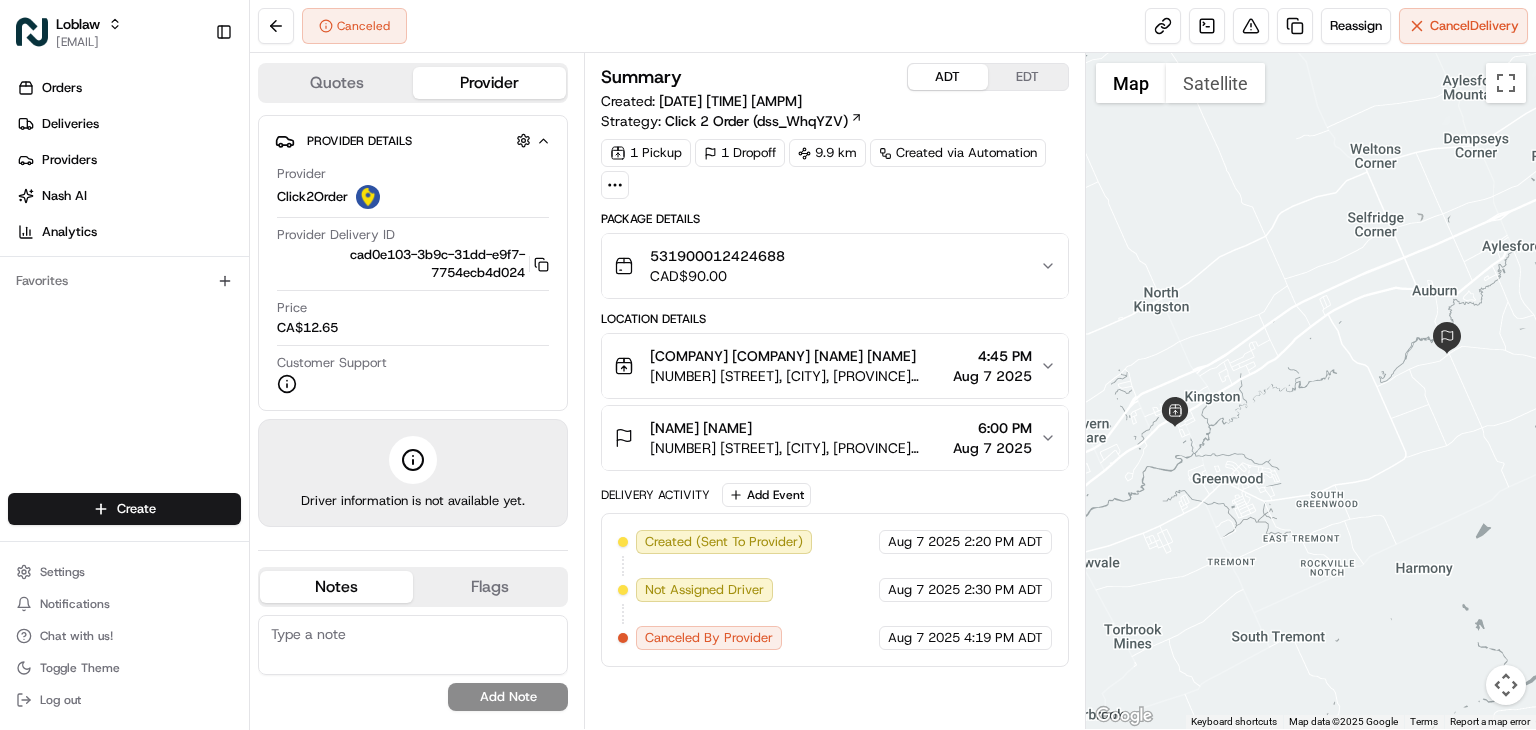 click on "ADT" at bounding box center (948, 77) 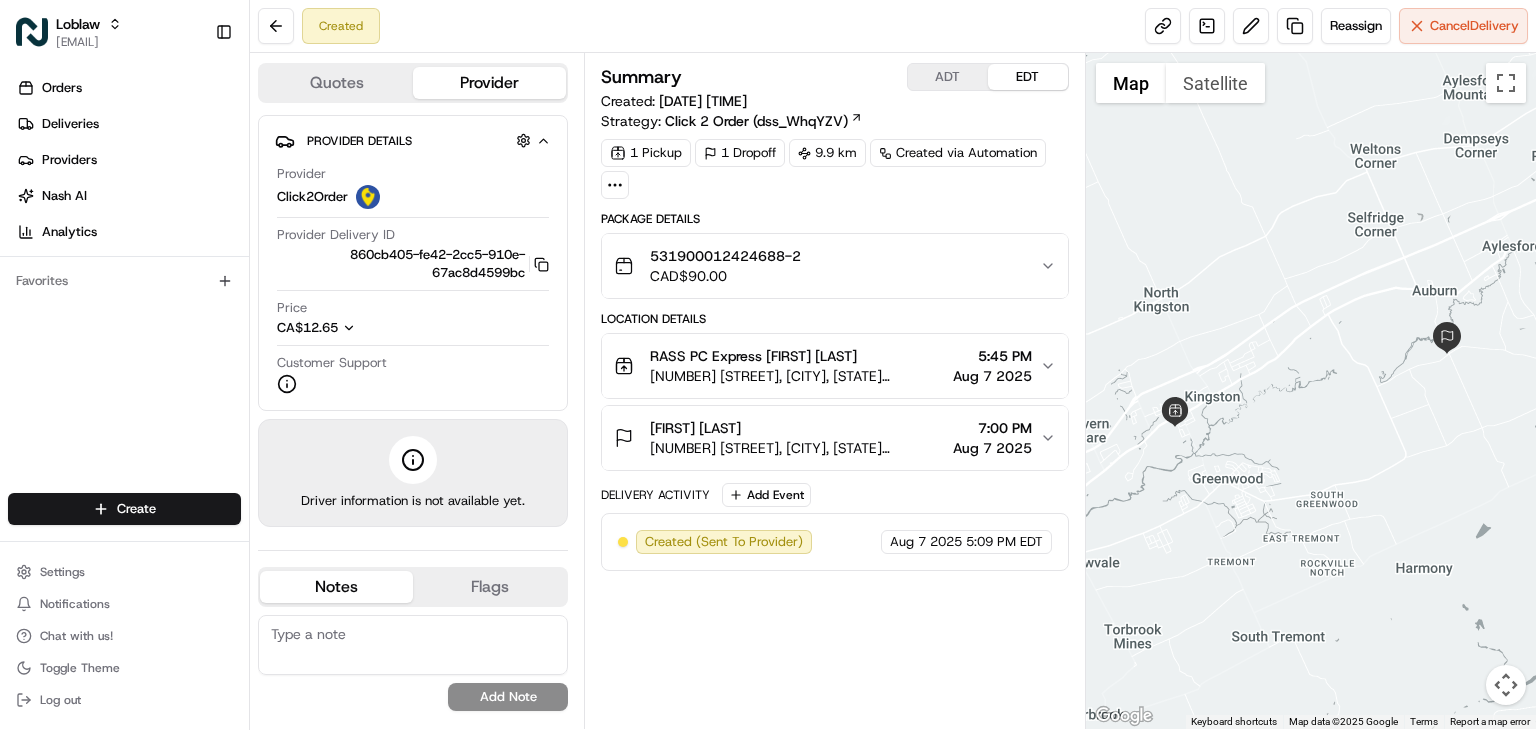 scroll, scrollTop: 0, scrollLeft: 0, axis: both 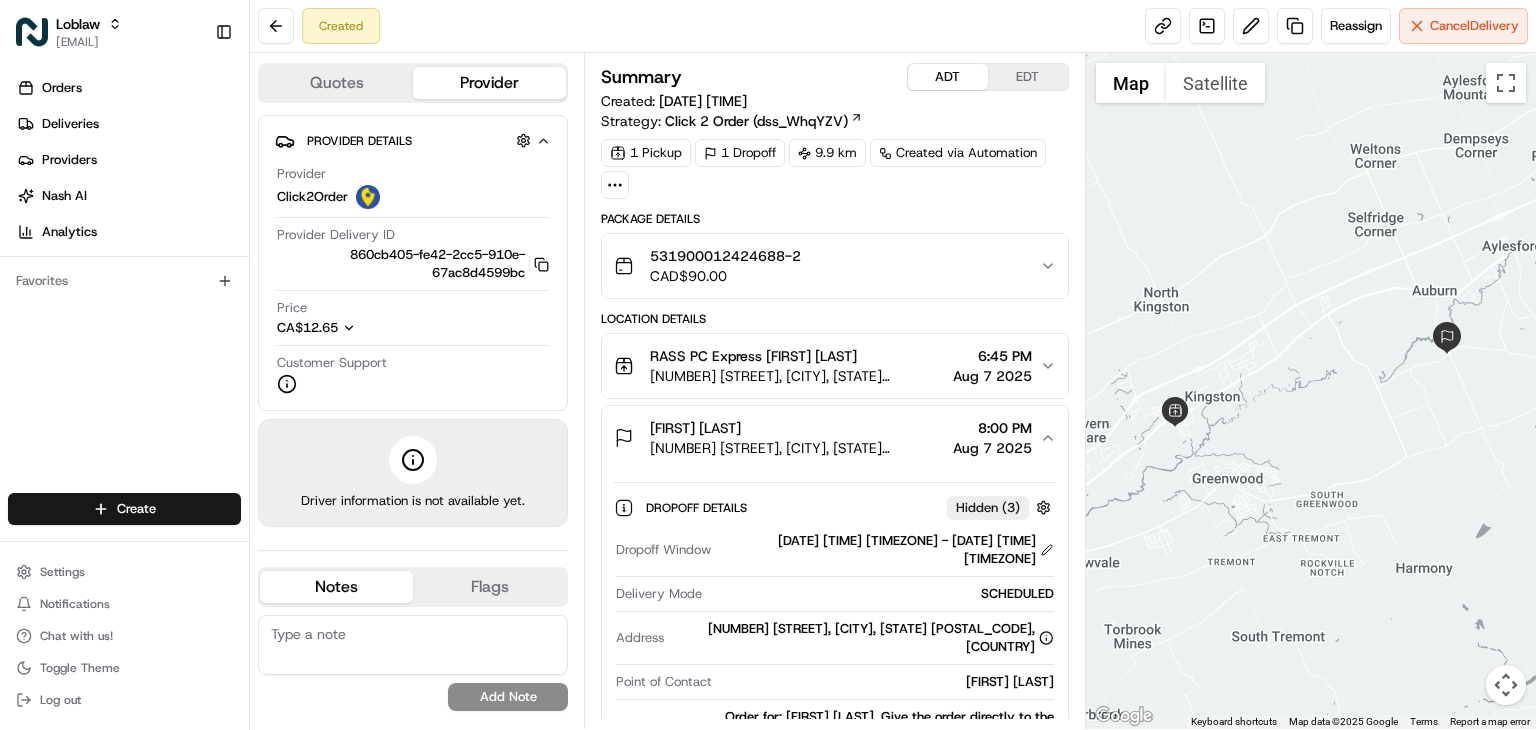 click on "ADT" at bounding box center (948, 77) 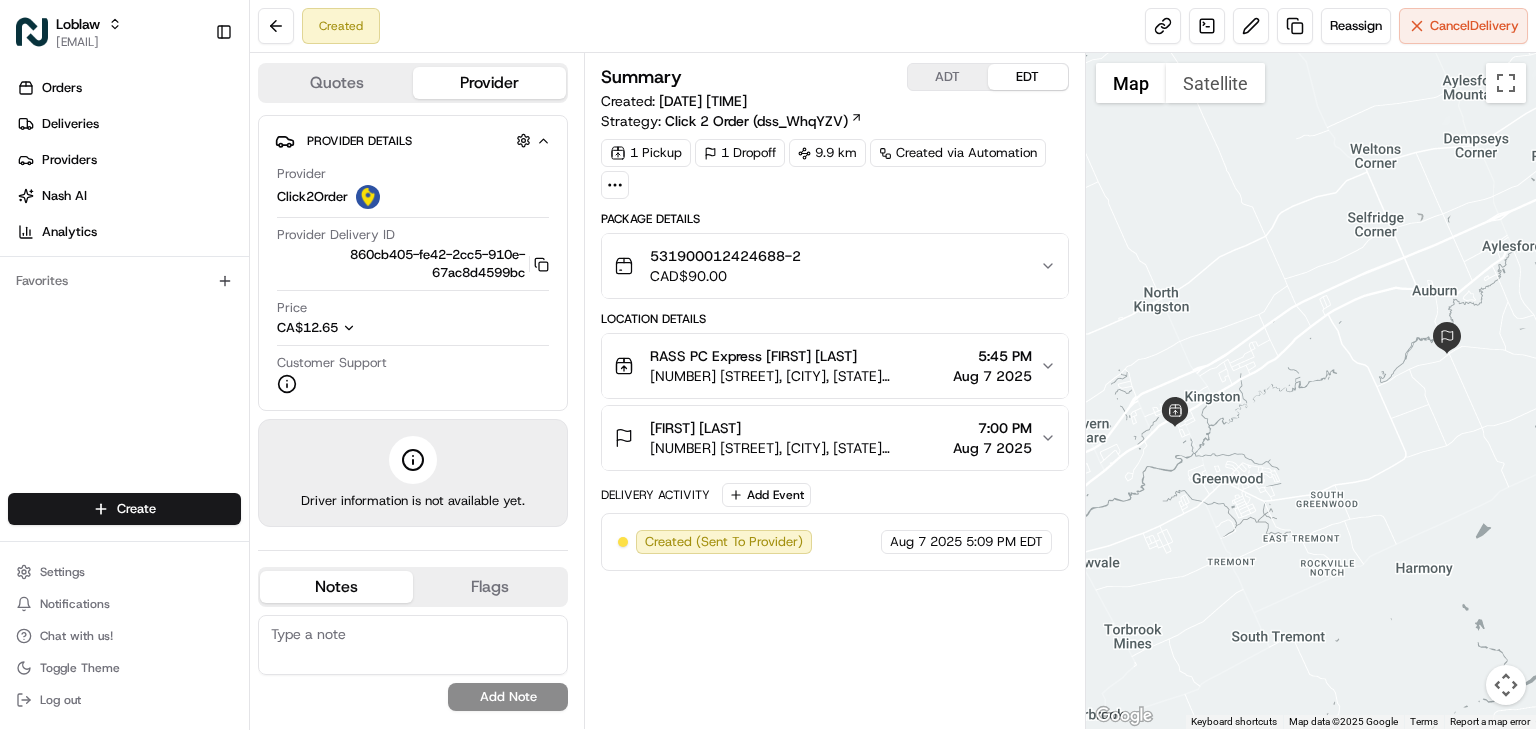 click on "EDT" at bounding box center (1028, 77) 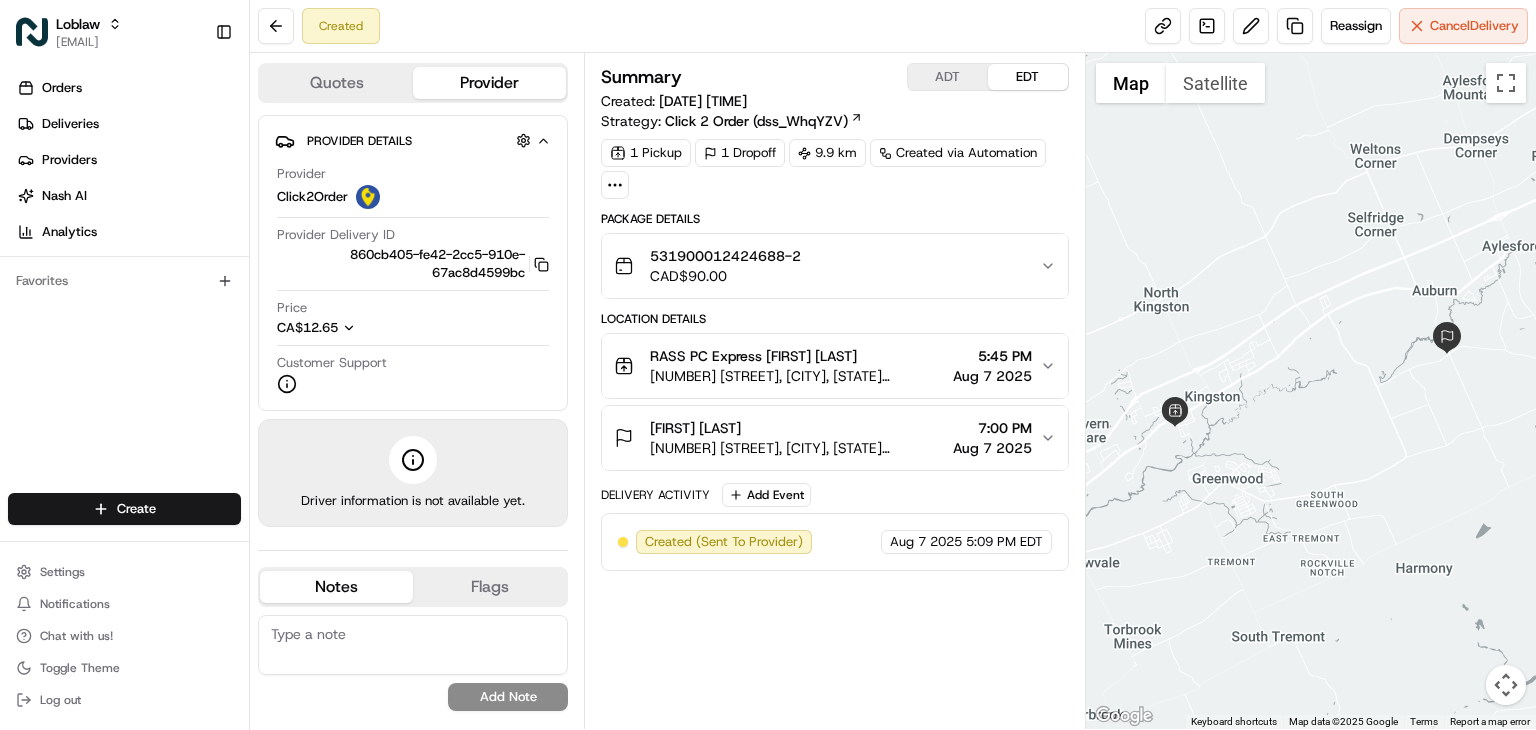 click on "ADT" at bounding box center (948, 77) 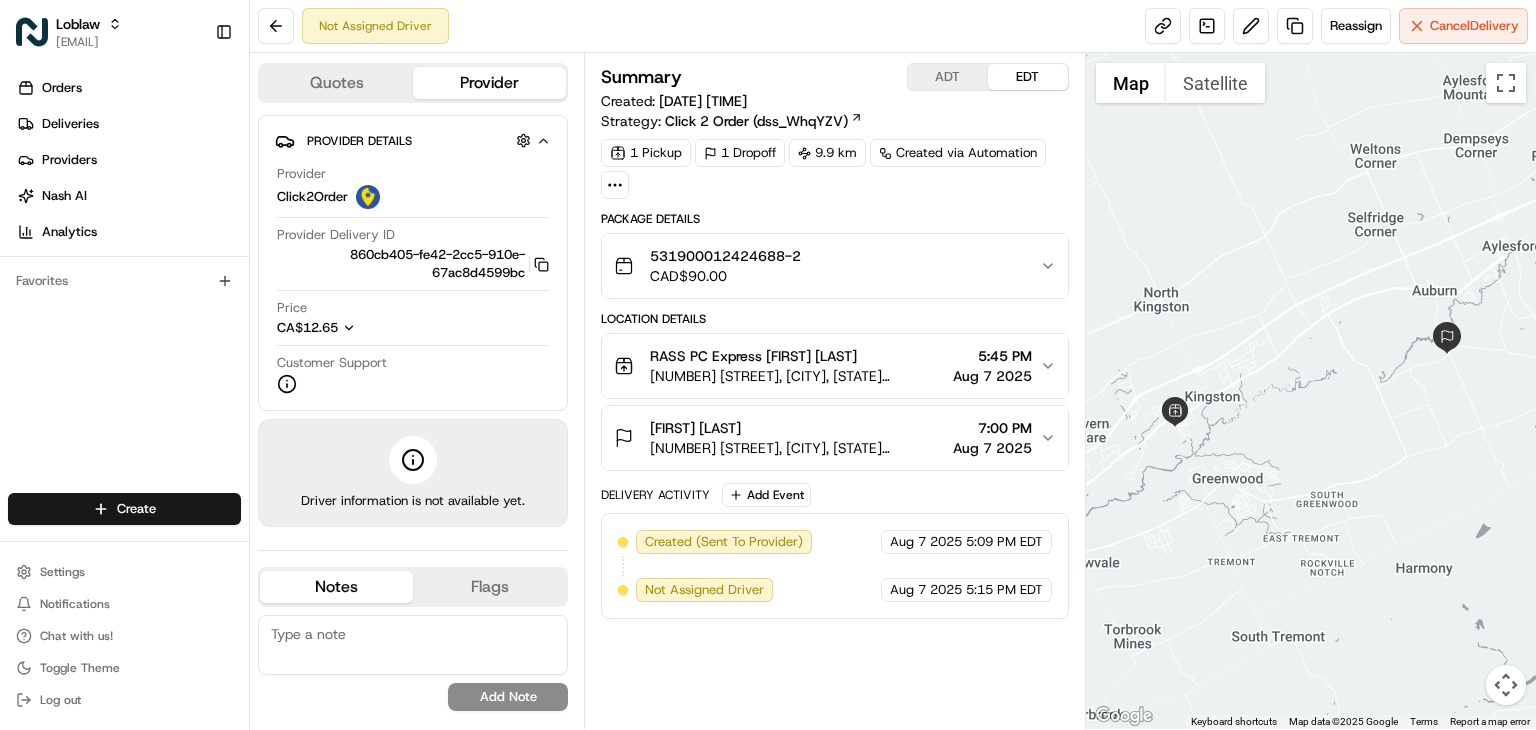 click on "EDT" at bounding box center (1028, 77) 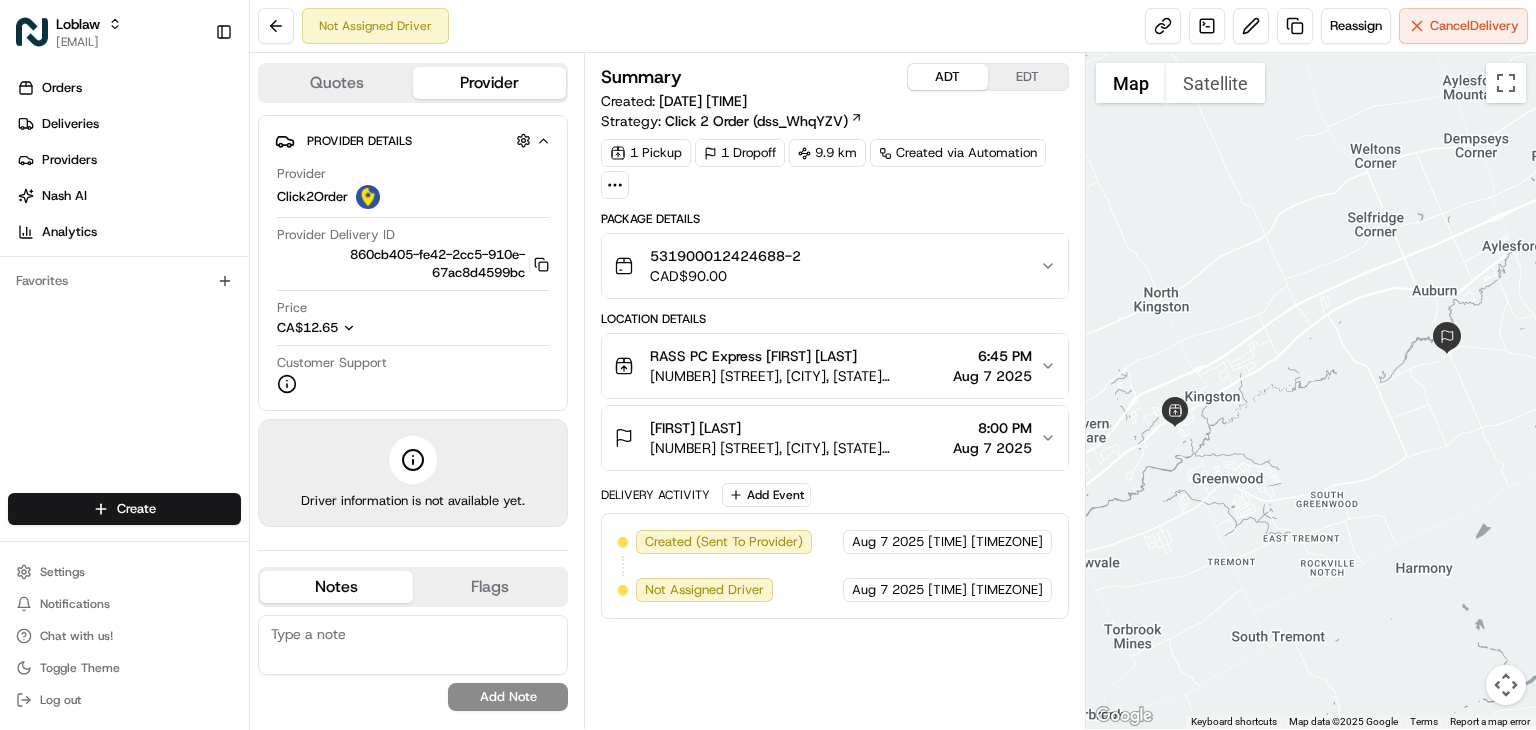 click on "ADT" at bounding box center [948, 77] 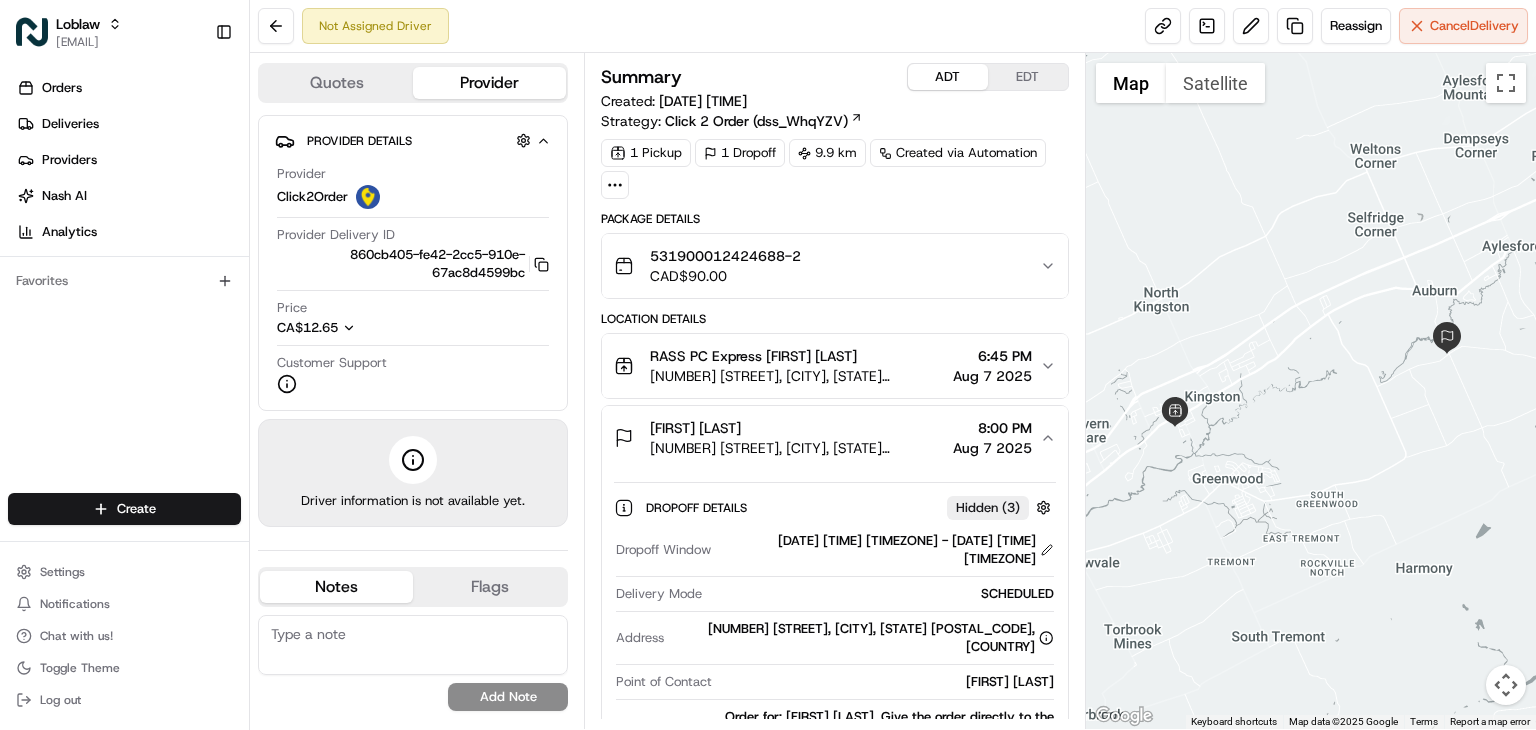 click on "EDT" at bounding box center [1028, 77] 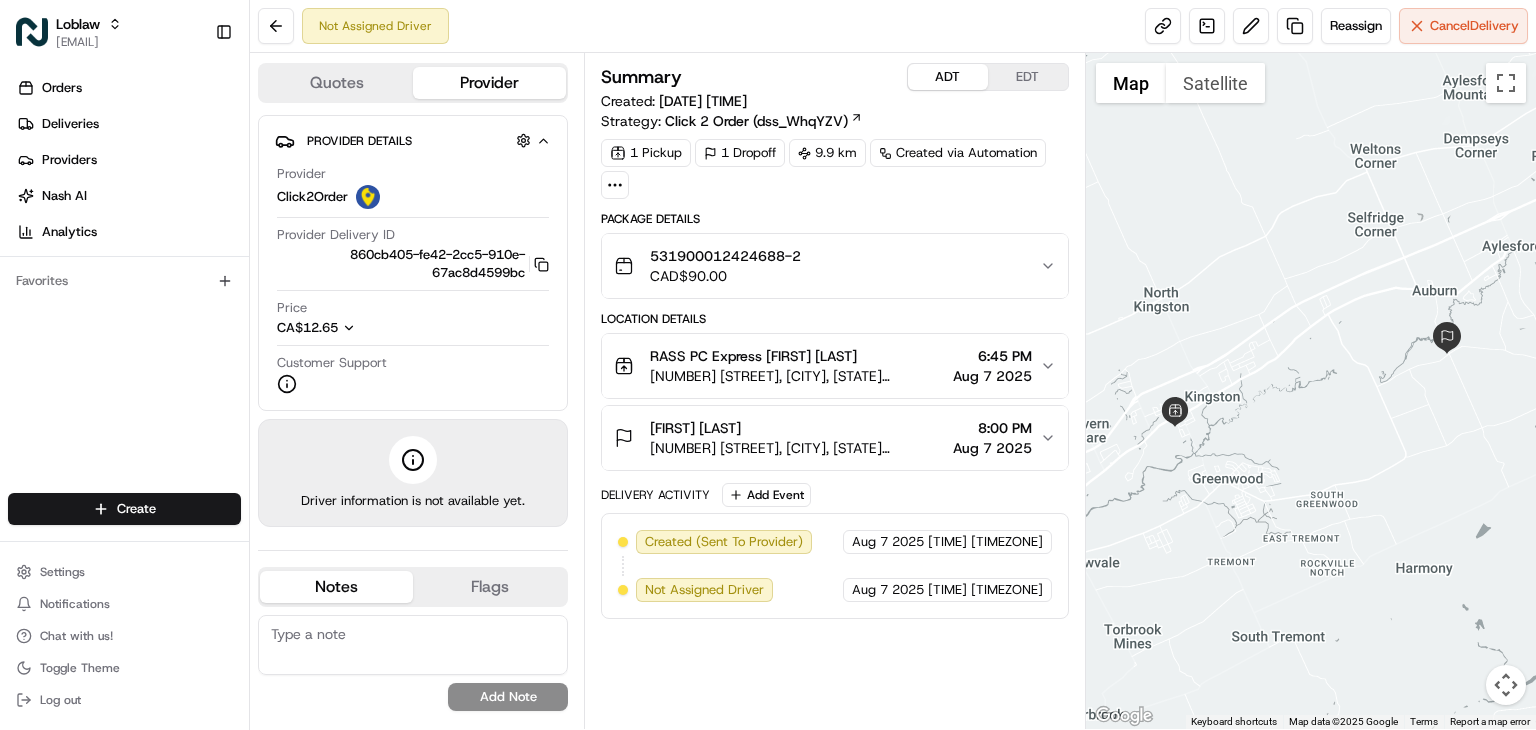 click 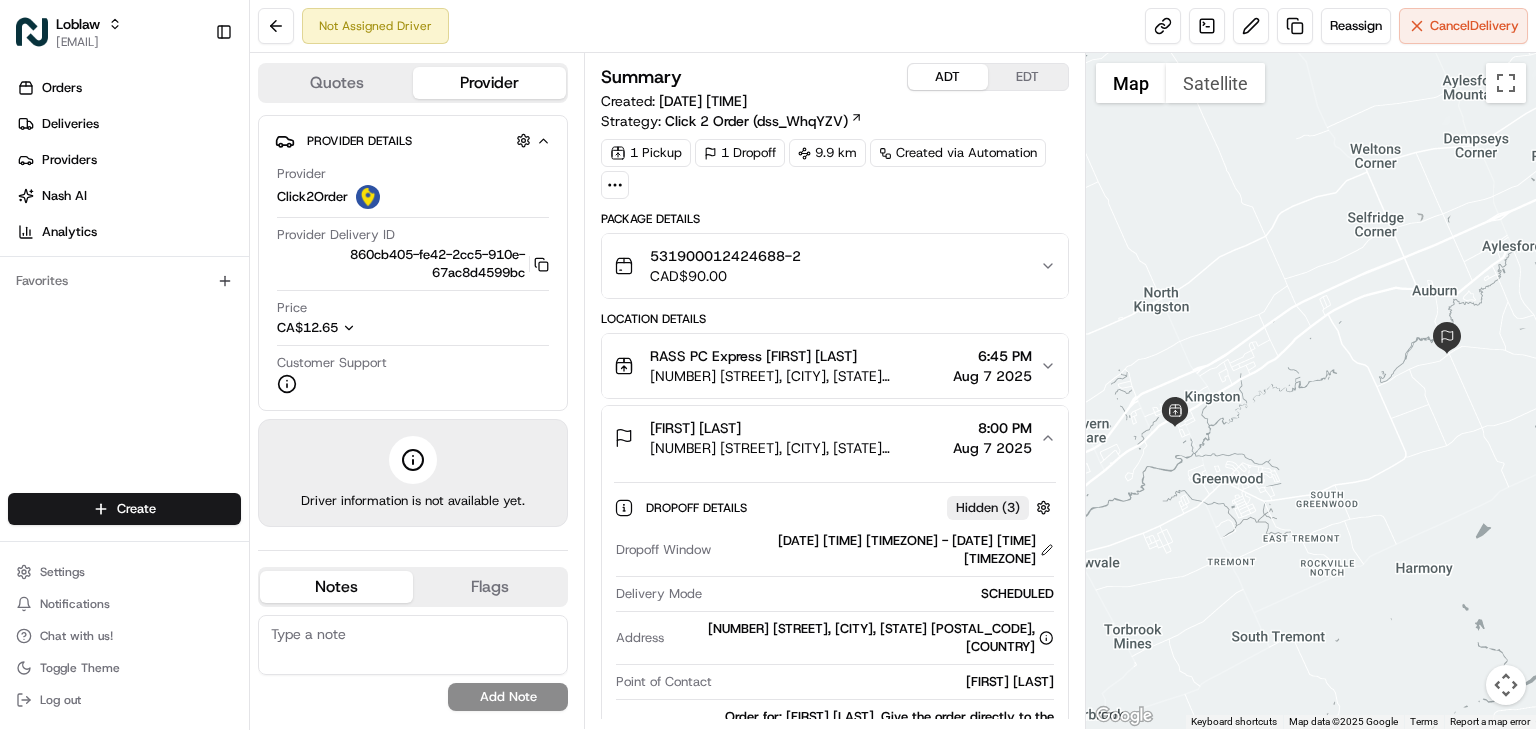 click 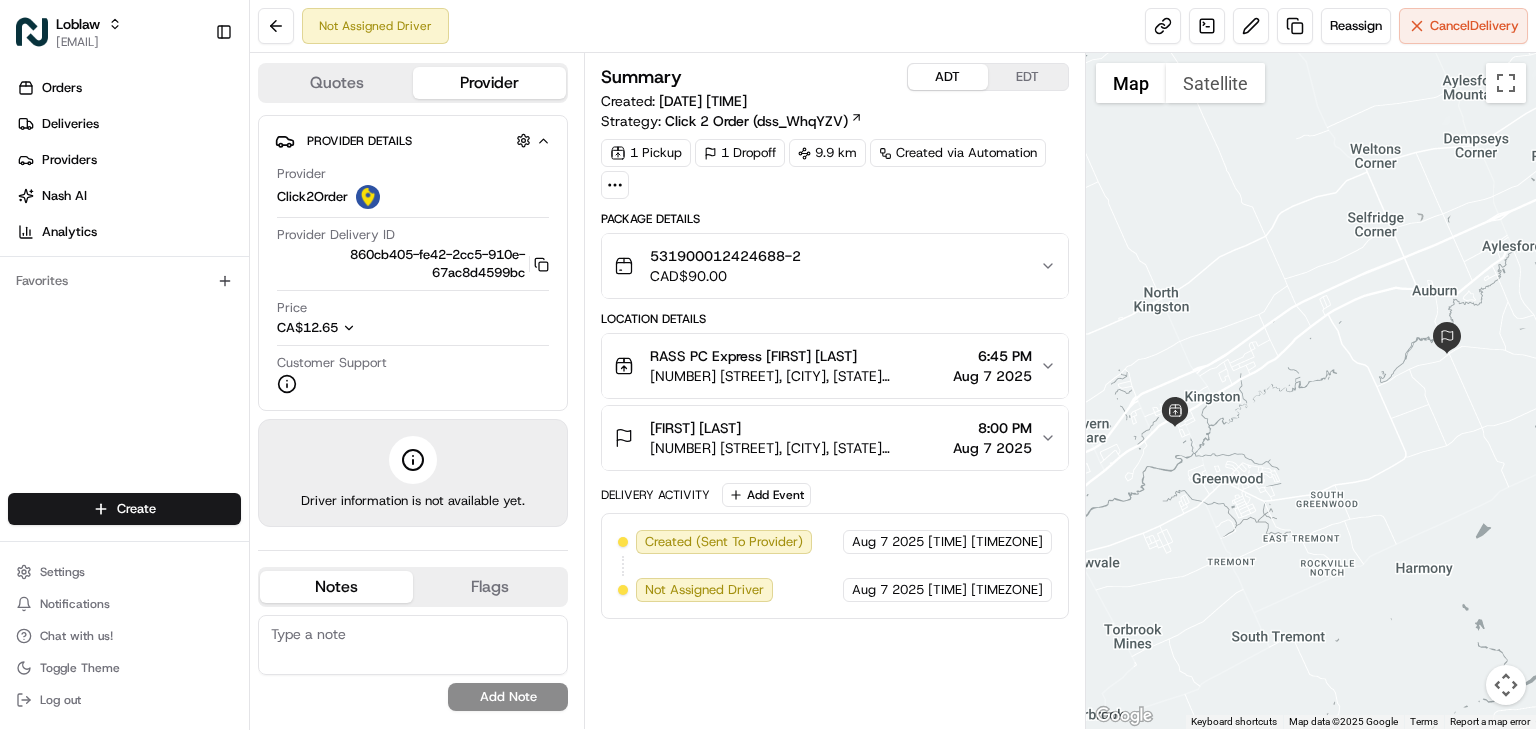 click on "EDT" at bounding box center (1028, 77) 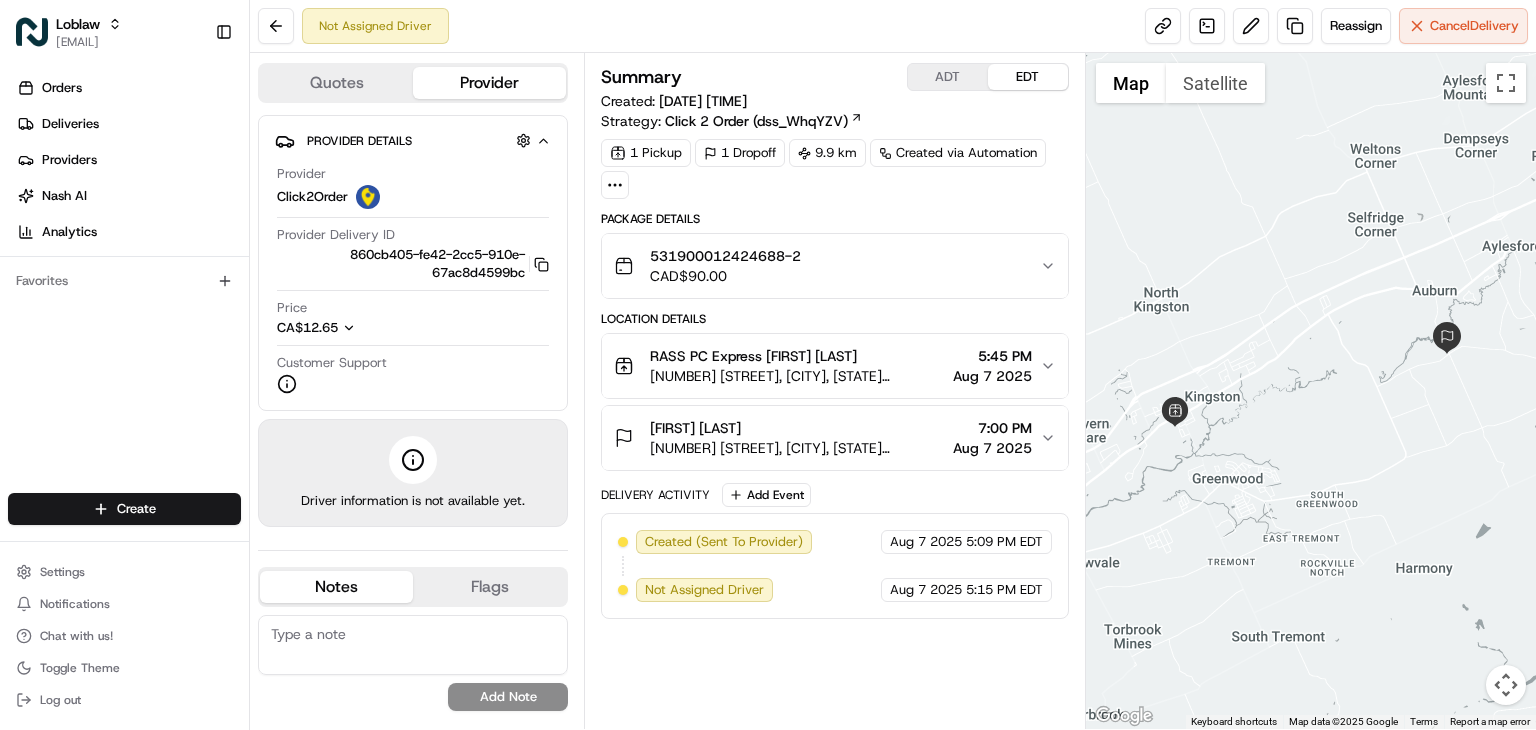 click 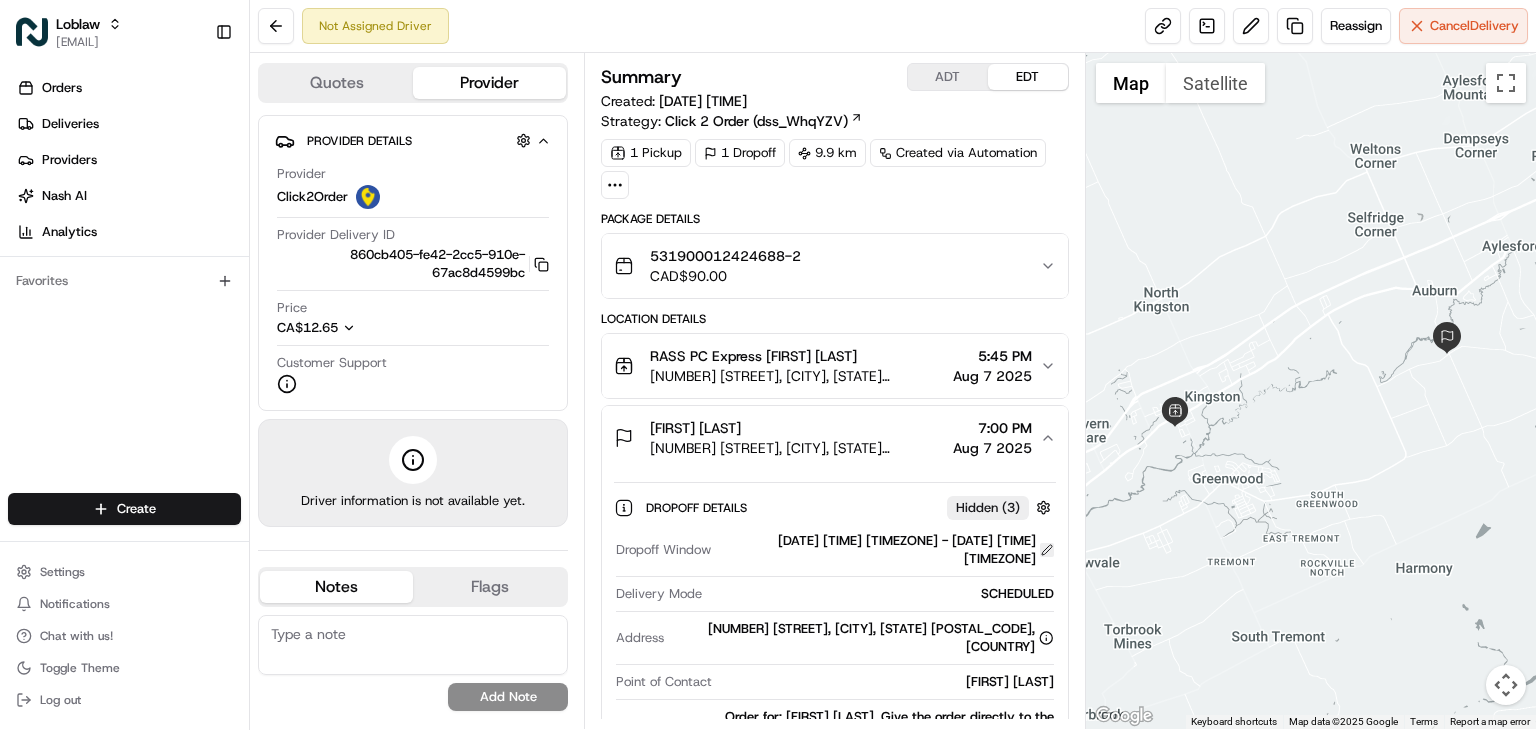 click at bounding box center (1047, 550) 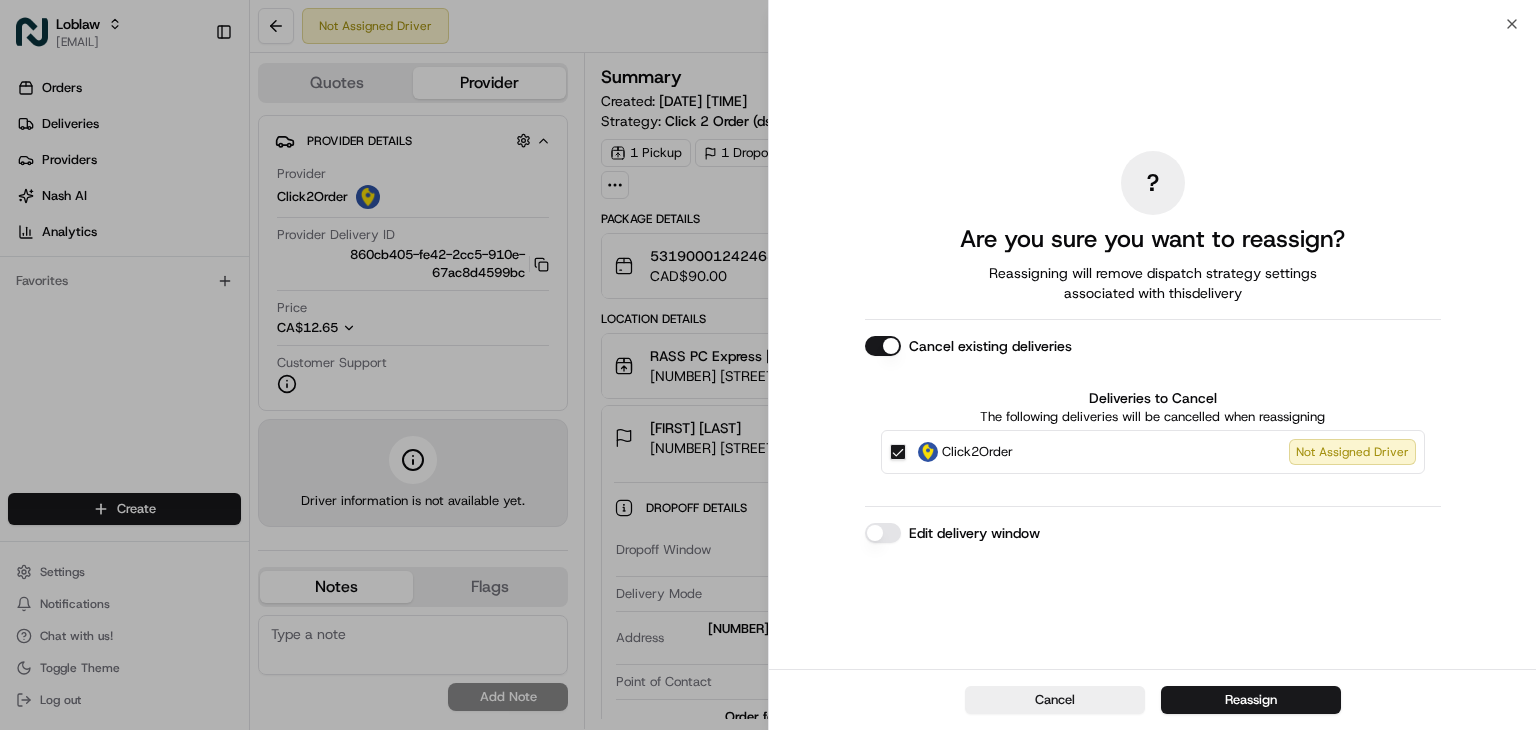 click on "? Are you sure you want to reassign? Reassigning will remove dispatch strategy settings associated with this  delivery Cancel existing deliveries Deliveries to Cancel The following deliveries will be cancelled when reassigning Click2Order Not Assigned Driver Edit delivery window" at bounding box center [1153, 346] 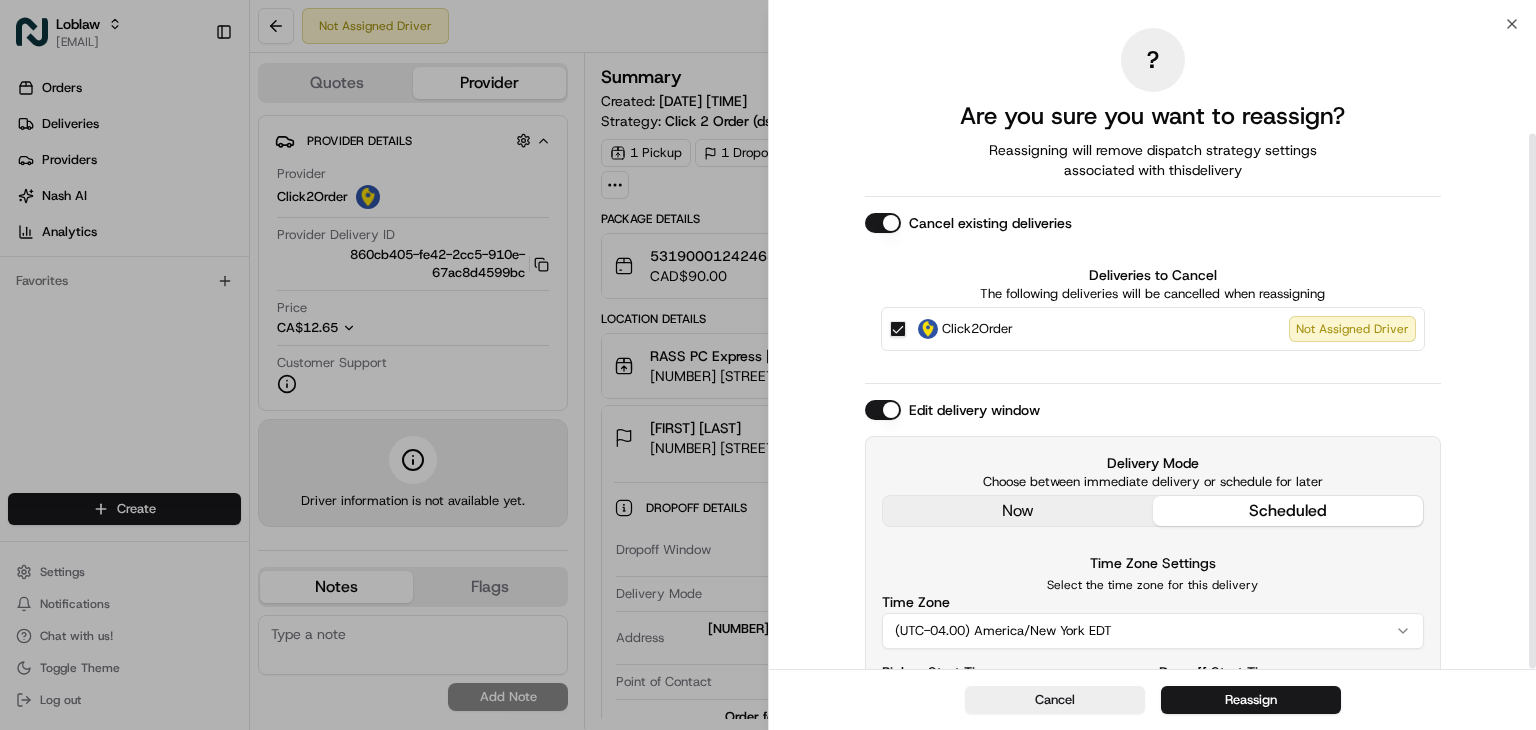 scroll, scrollTop: 132, scrollLeft: 0, axis: vertical 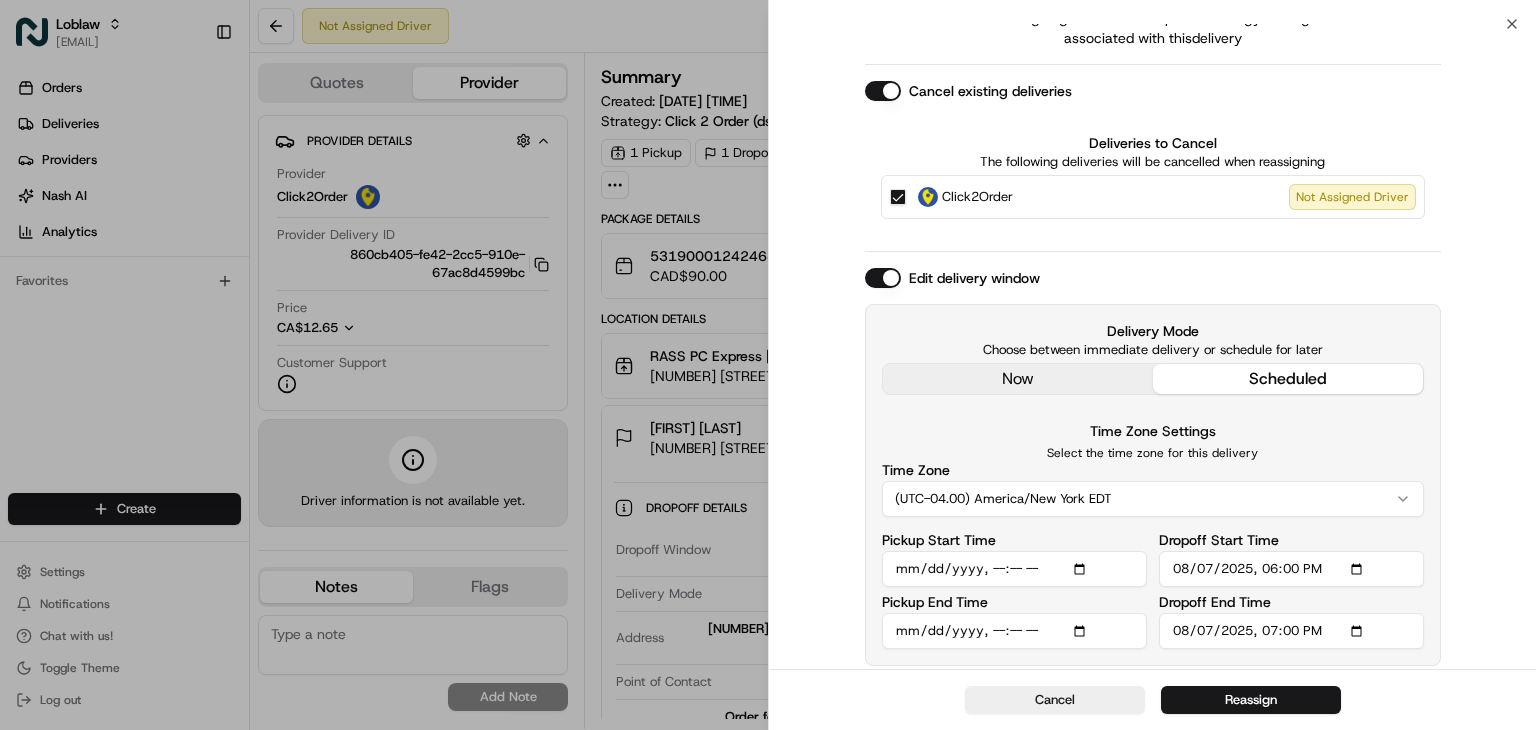 click on "Dropoff End Time" at bounding box center (1291, 631) 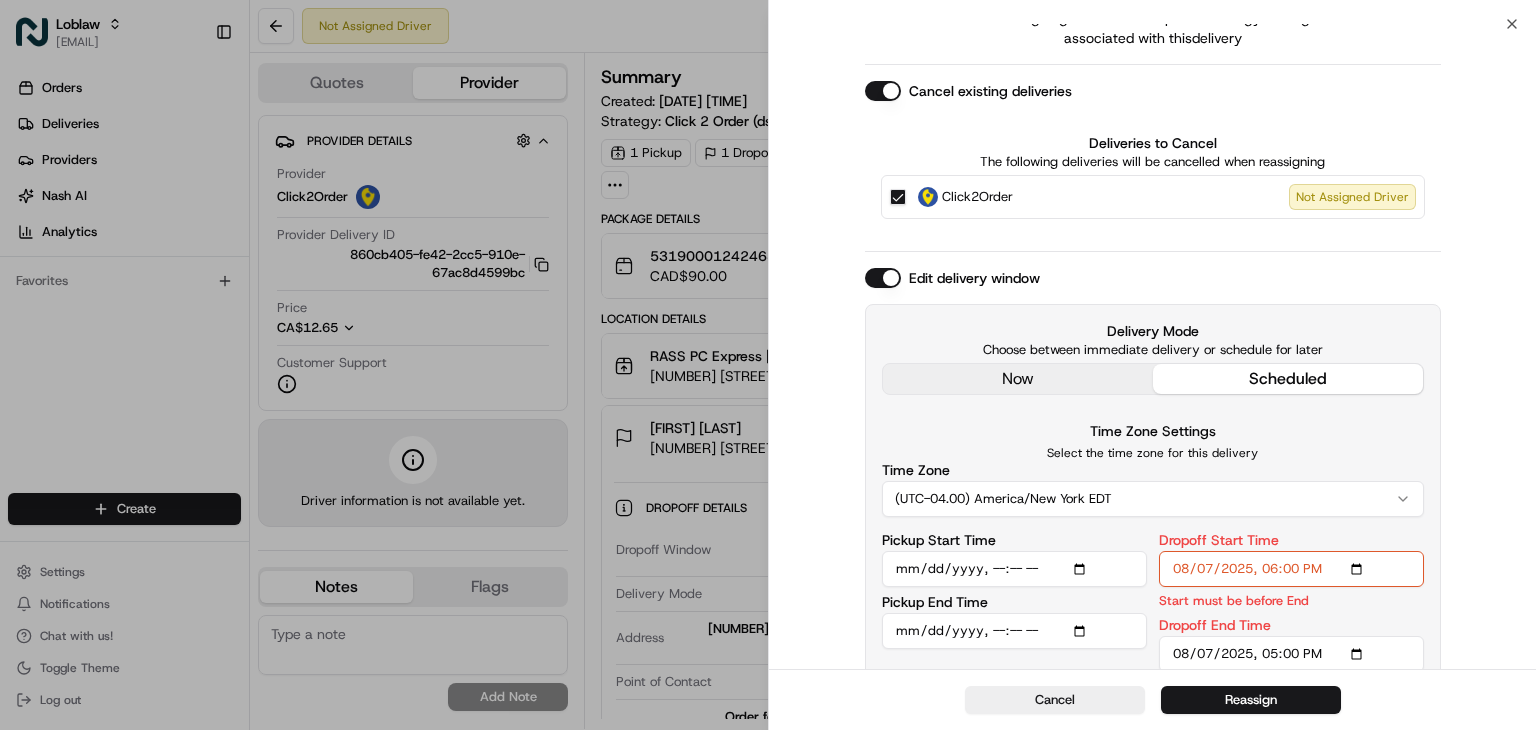 type on "2025-08-07T17:00" 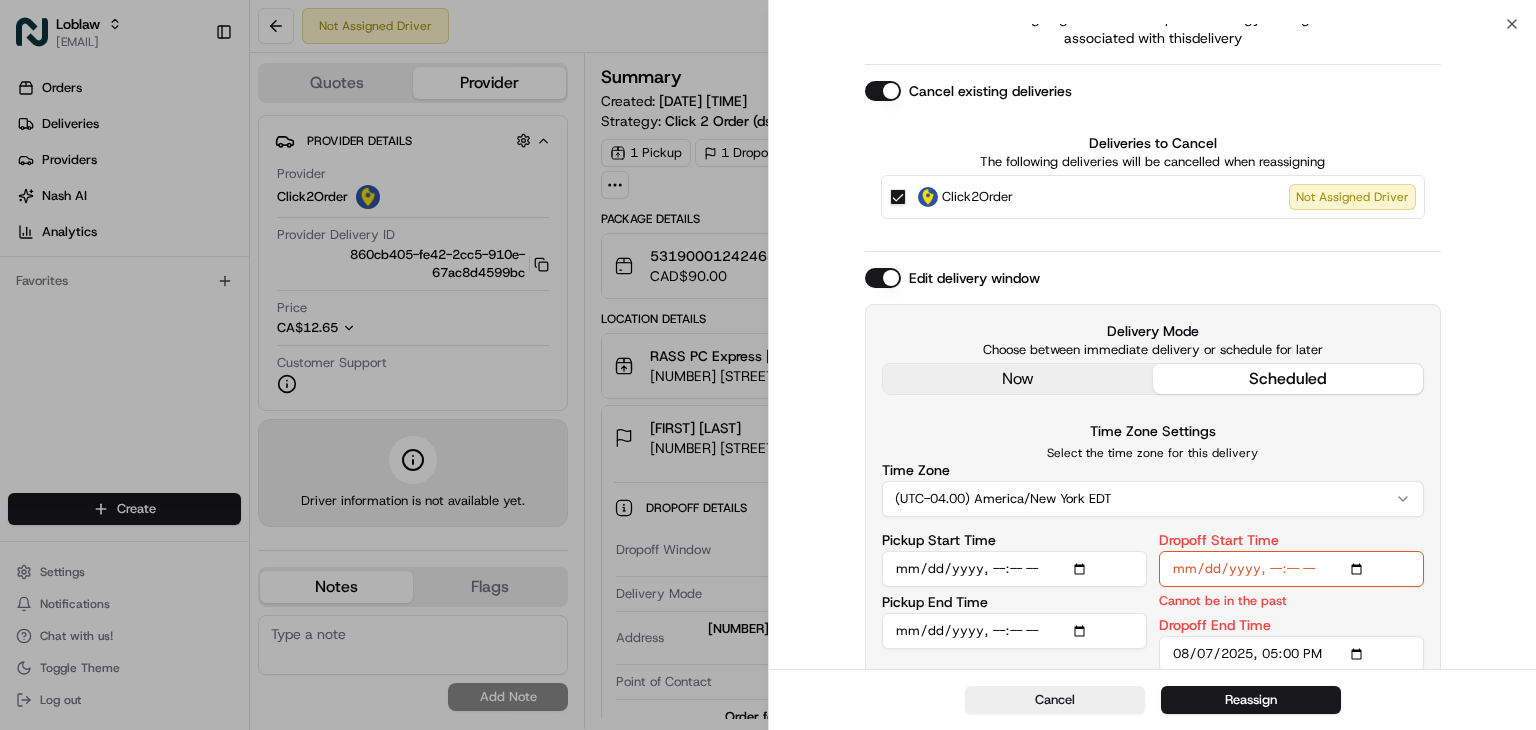 type on "2025-08-07T16:50" 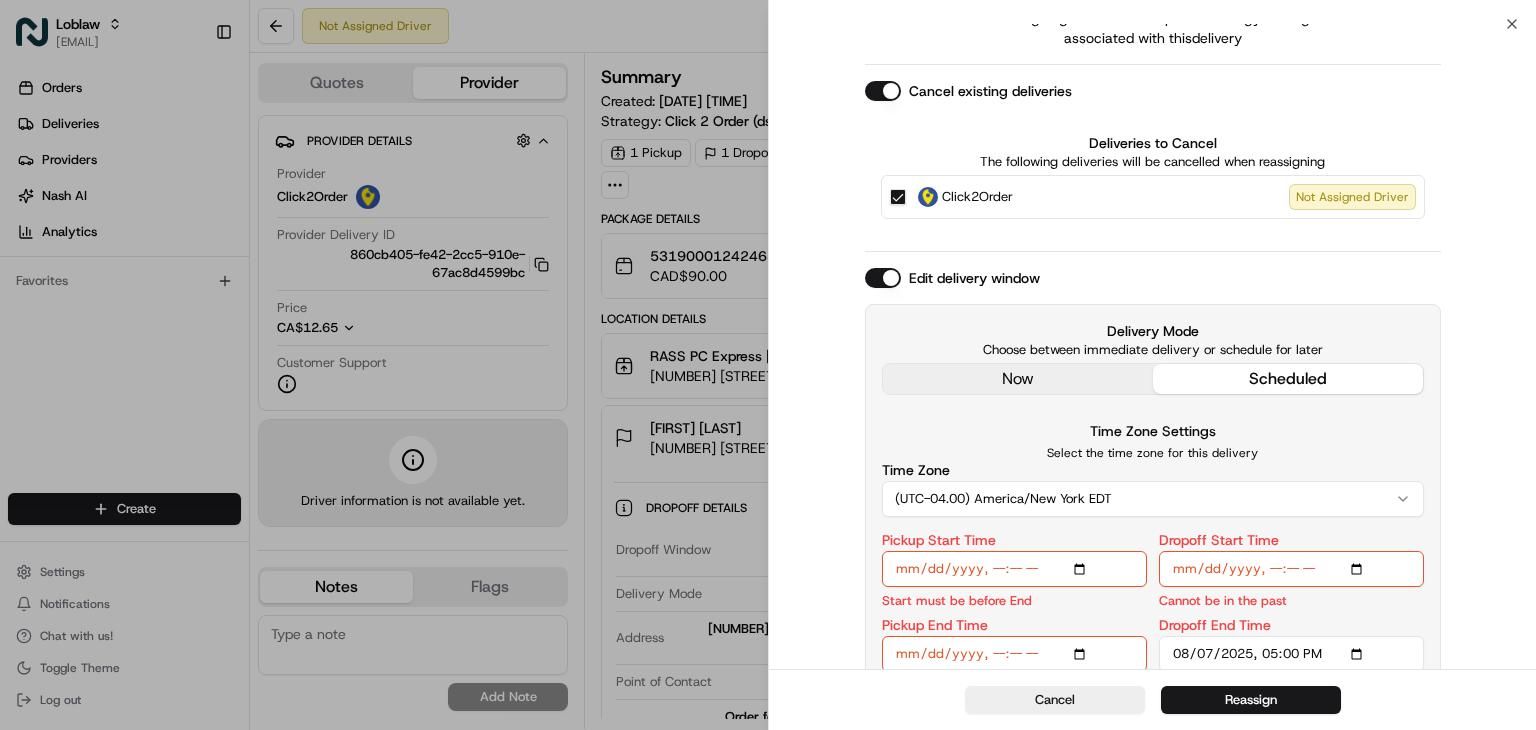 type on "2025-08-07T16:30" 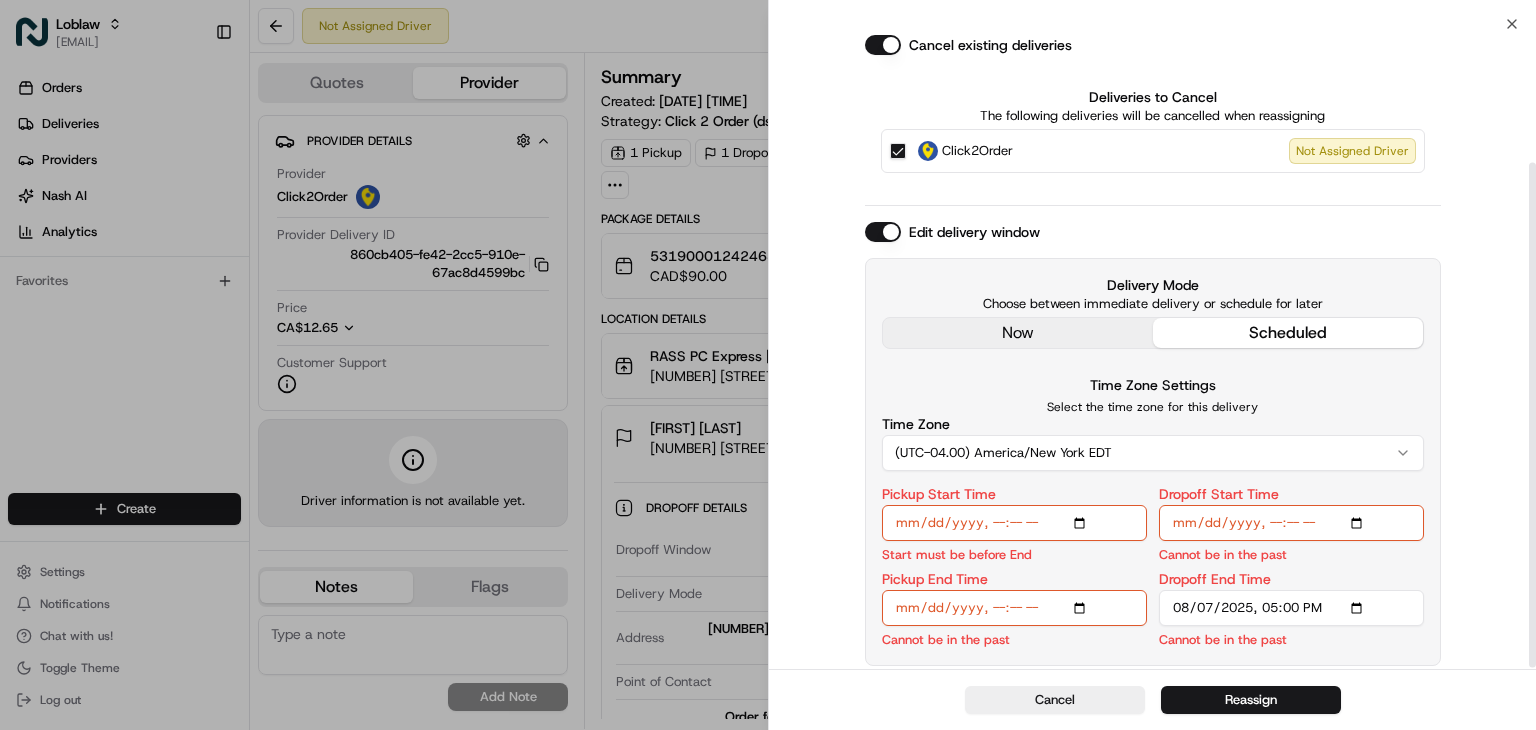scroll, scrollTop: 176, scrollLeft: 0, axis: vertical 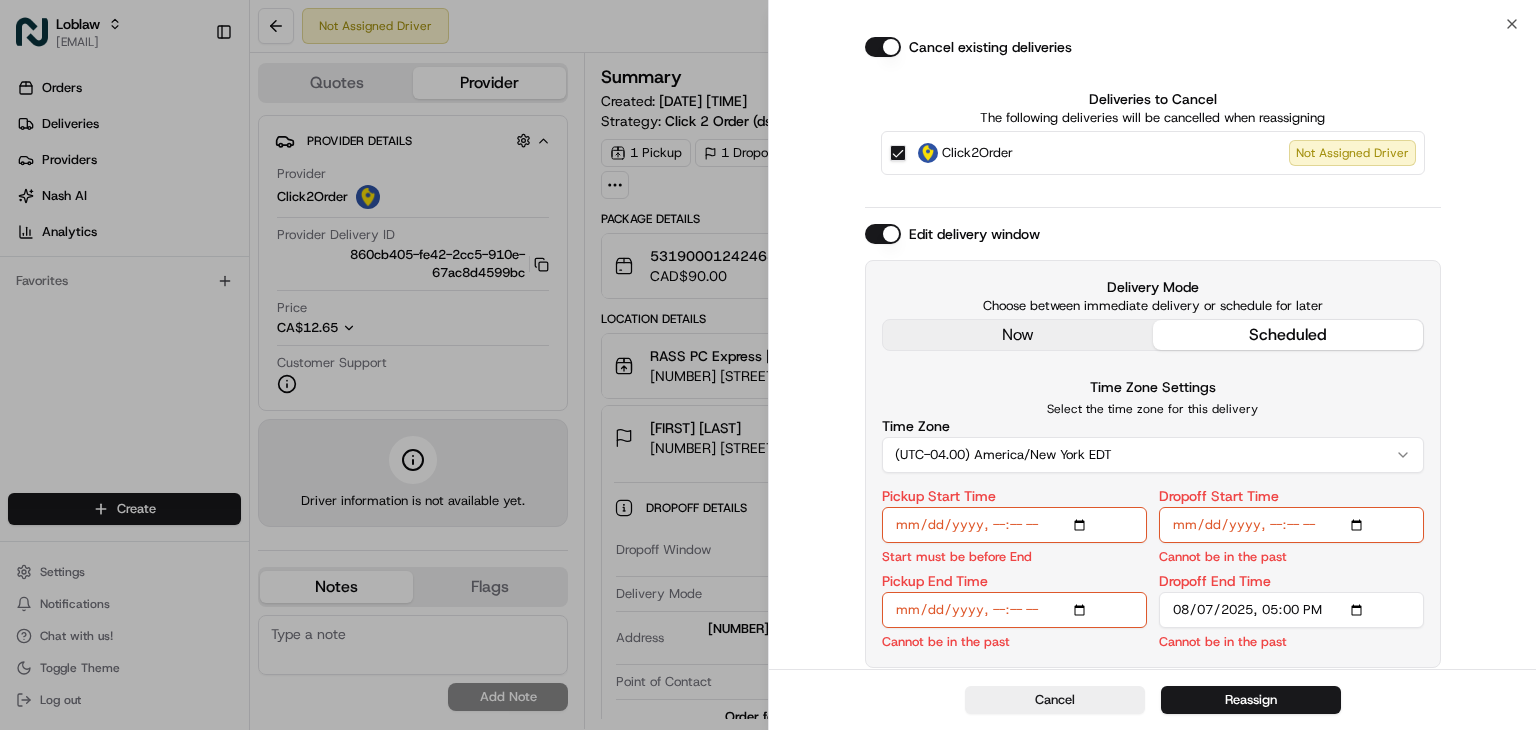 click on "Pickup Start Time" at bounding box center (1014, 525) 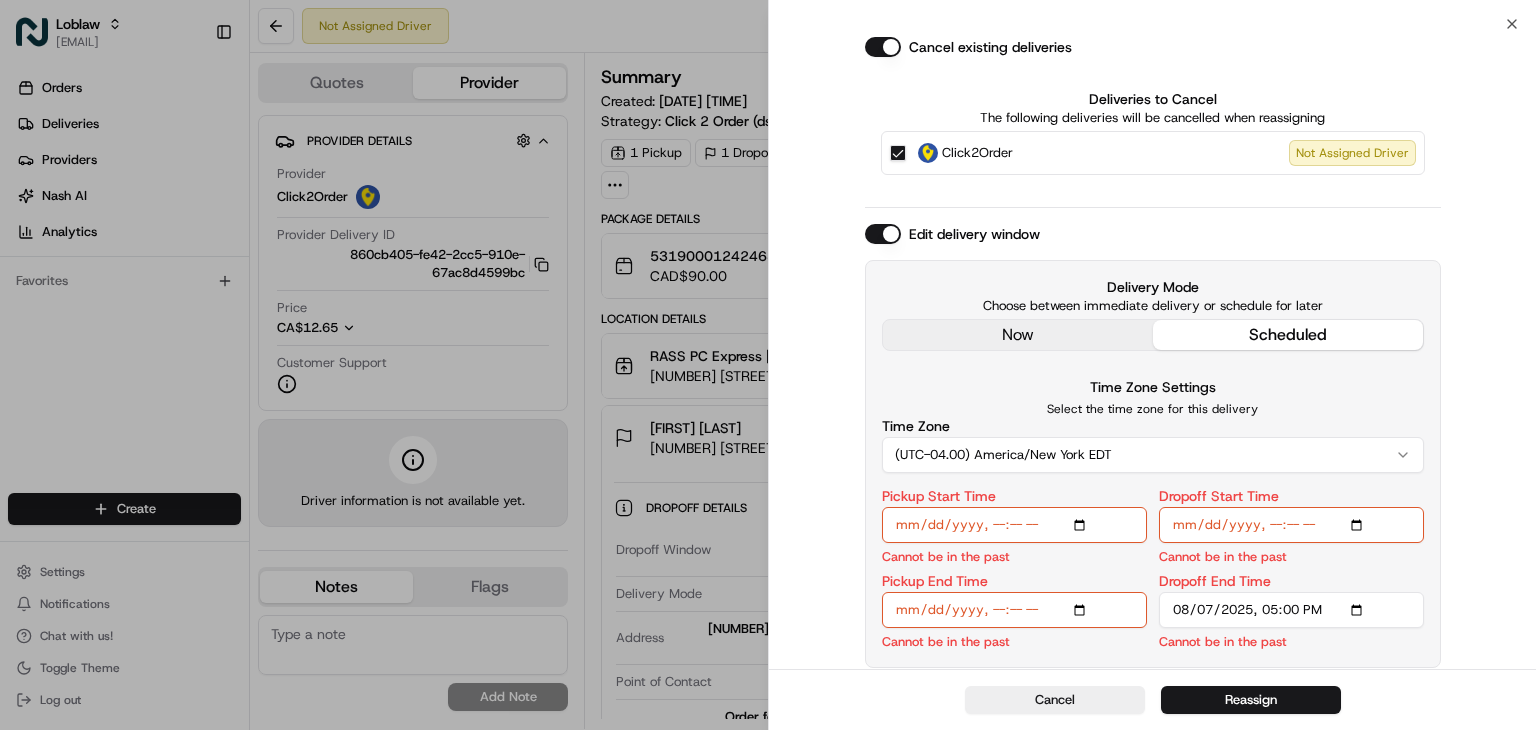 type on "2025-08-07T16:30" 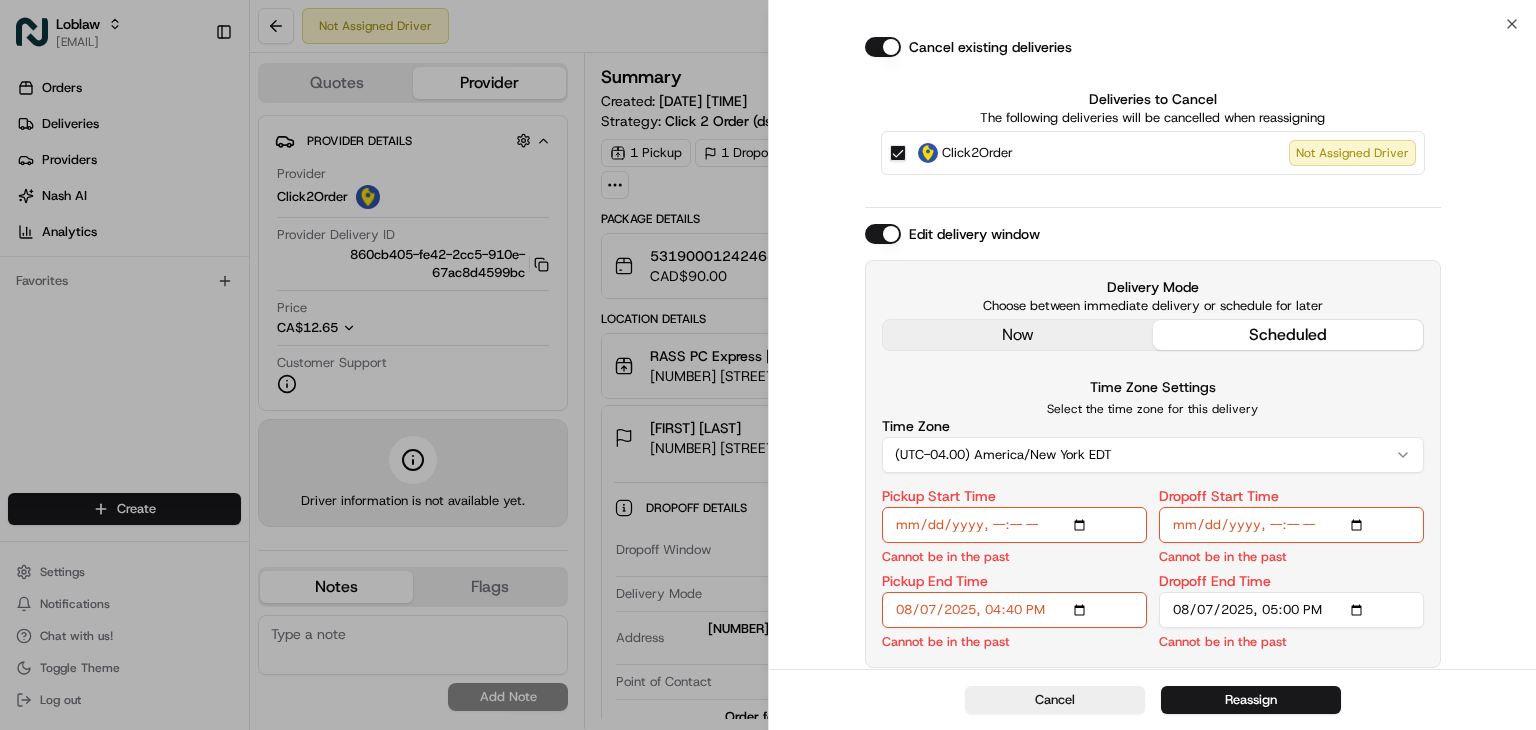 type on "2025-08-07T16:40" 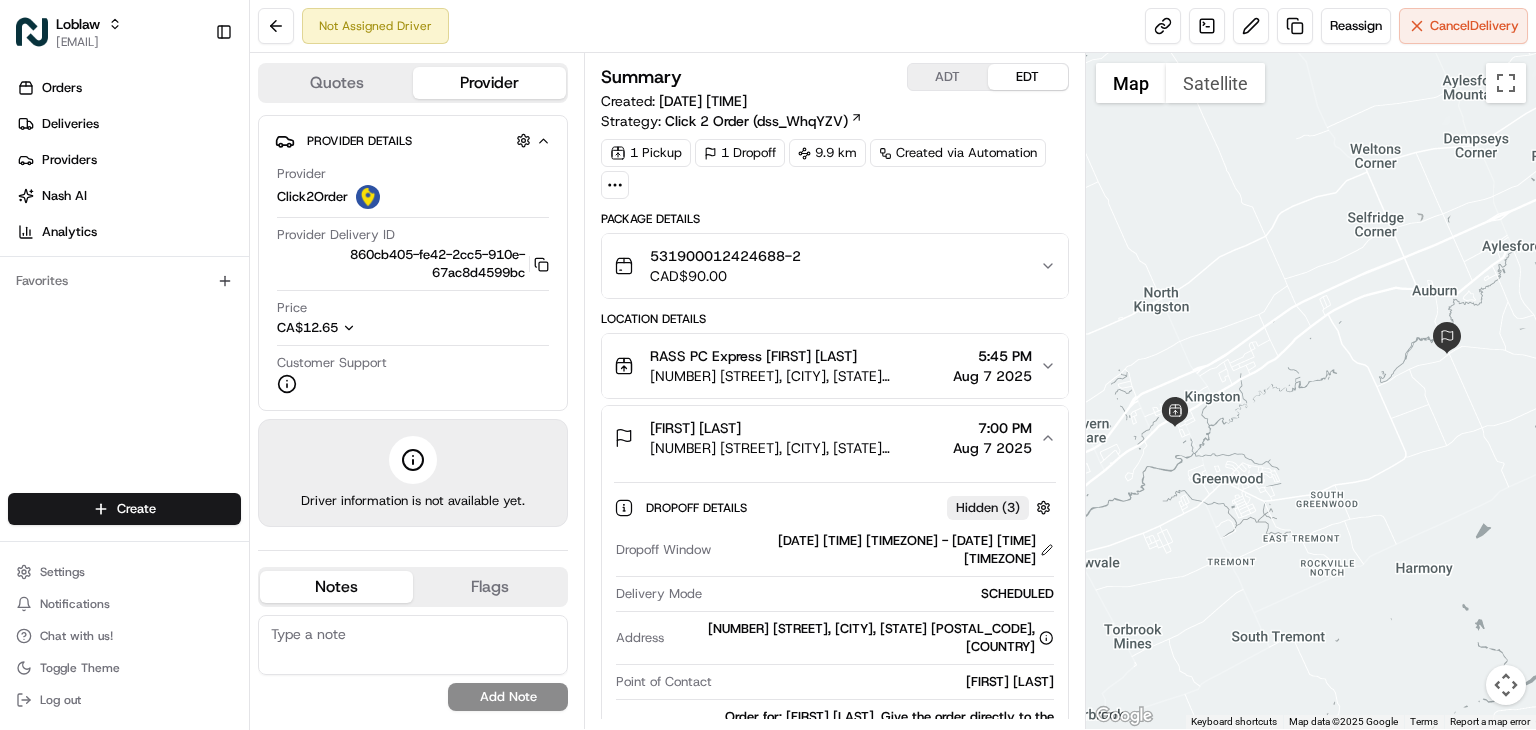 click on "531900012424688-2 CAD$ 90.00" at bounding box center [835, 266] 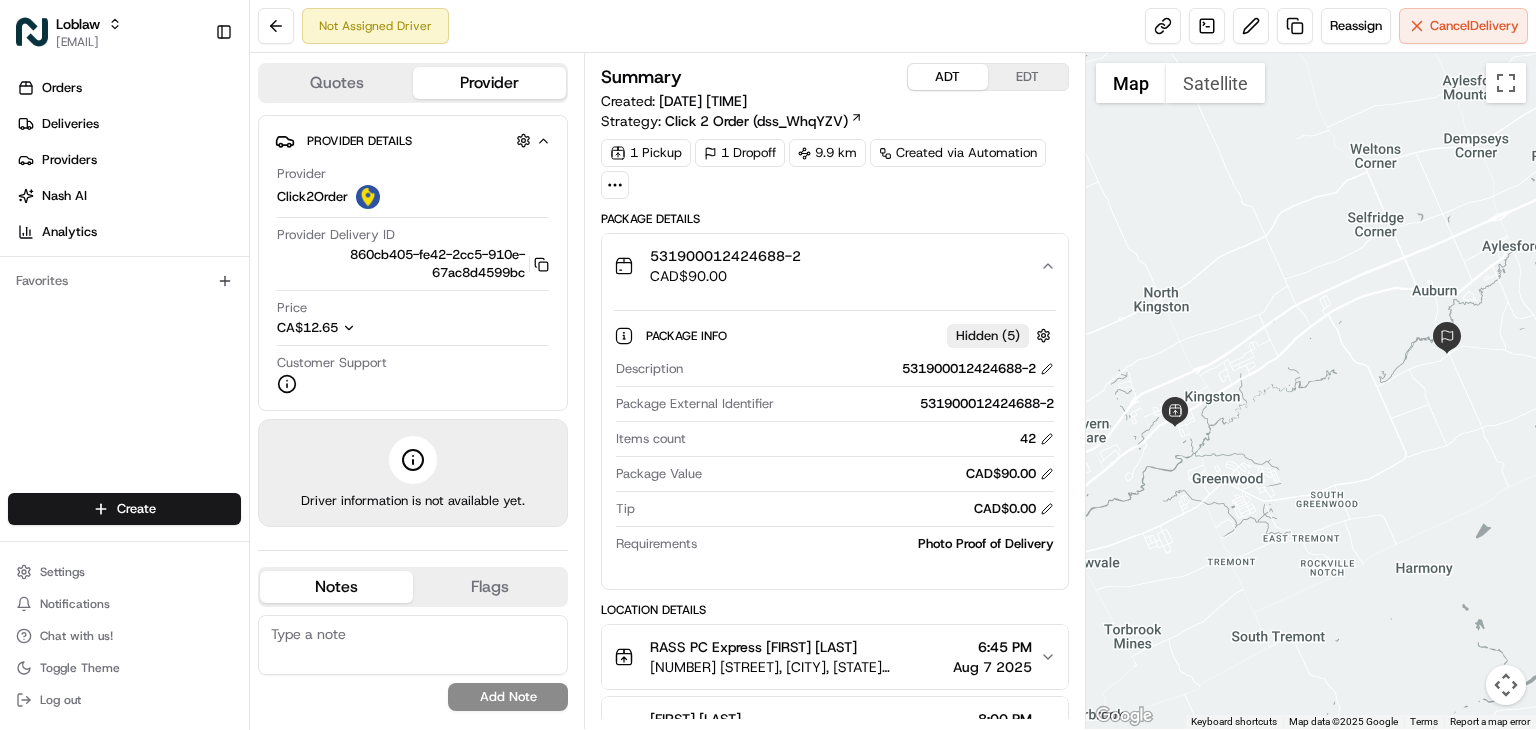 click on "ADT" at bounding box center (948, 77) 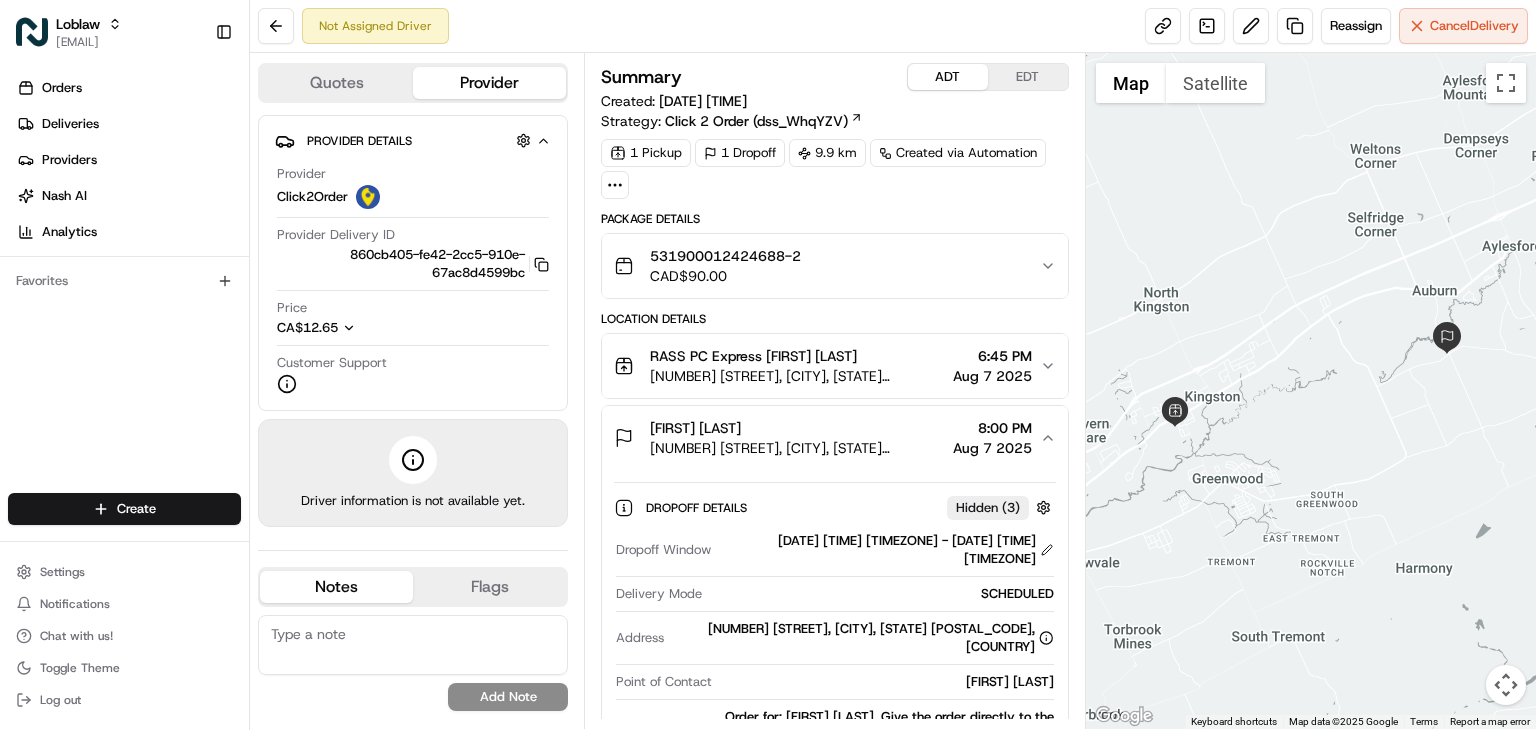 click 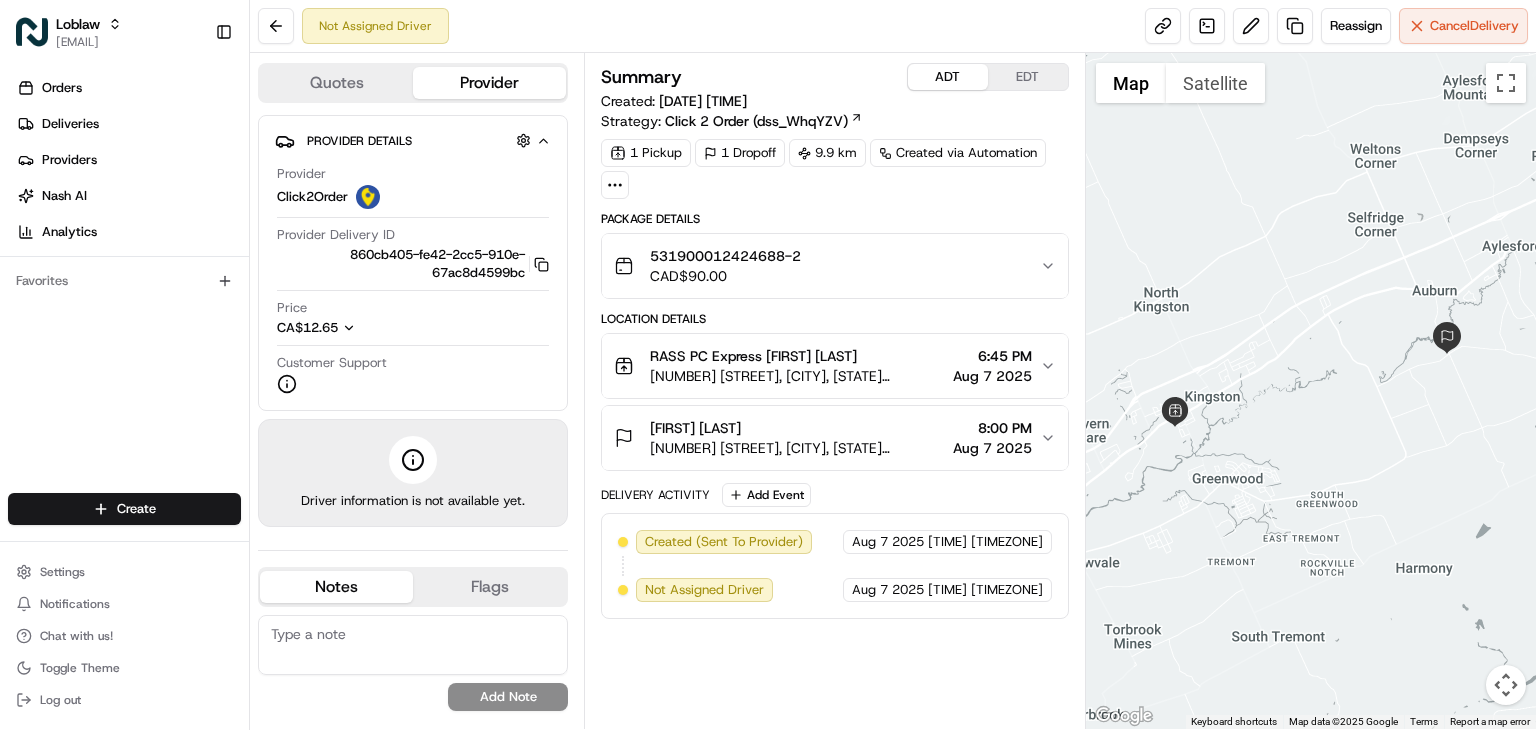 click on "Jeanie Ward 711 Ward Rd, Millville, NS B0P 1R0, Canada 8:00 PM Aug 7 2025" at bounding box center (827, 438) 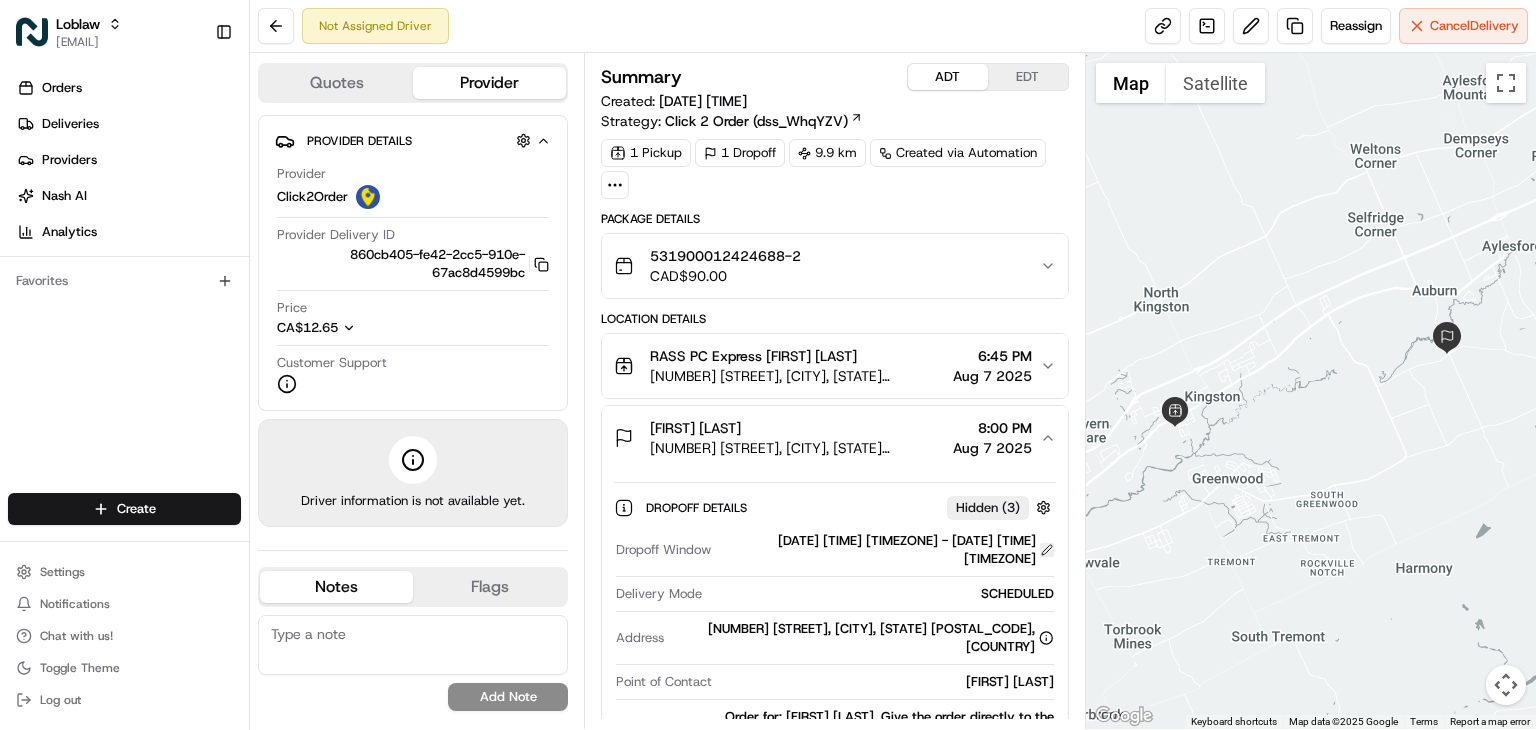 click at bounding box center [1047, 550] 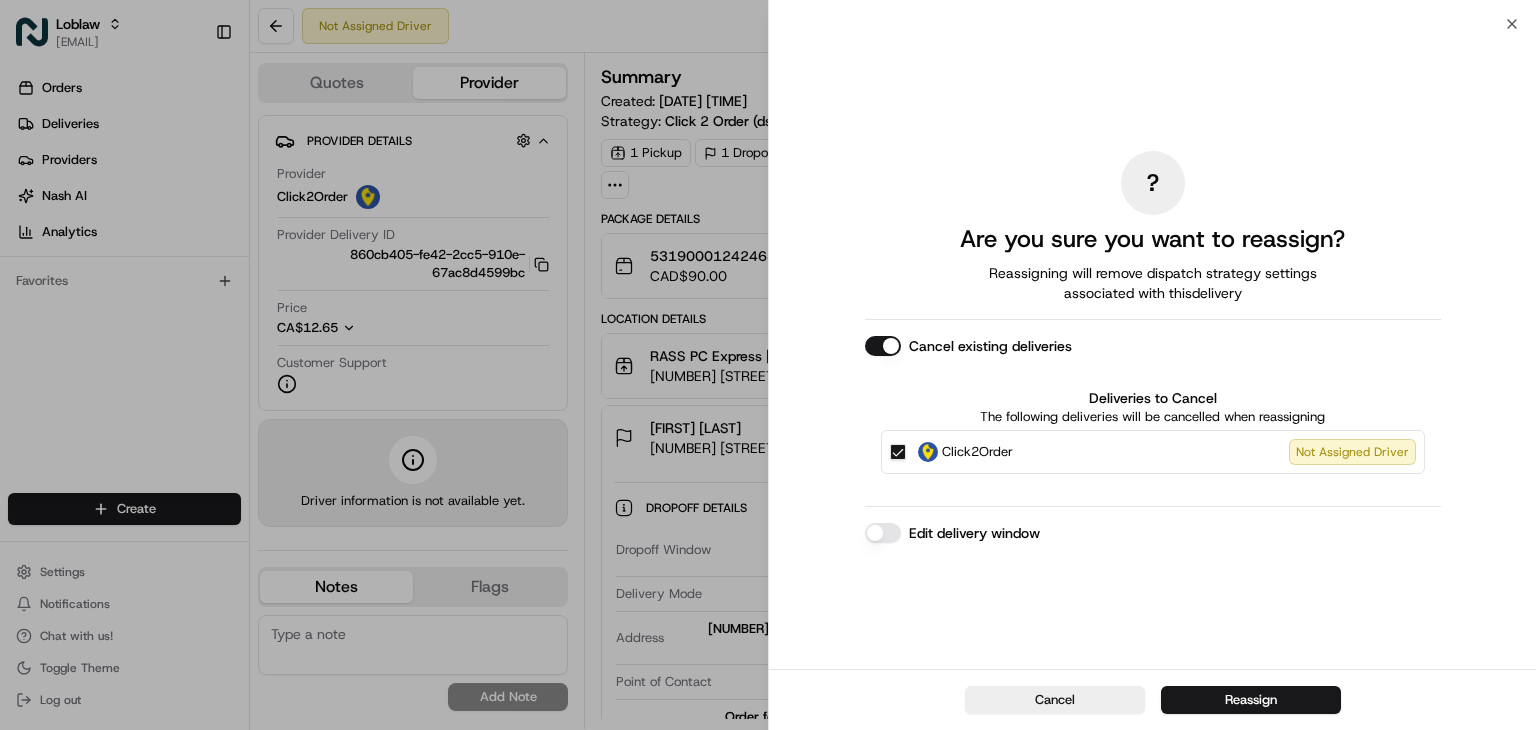 click on "Edit delivery window" at bounding box center (883, 533) 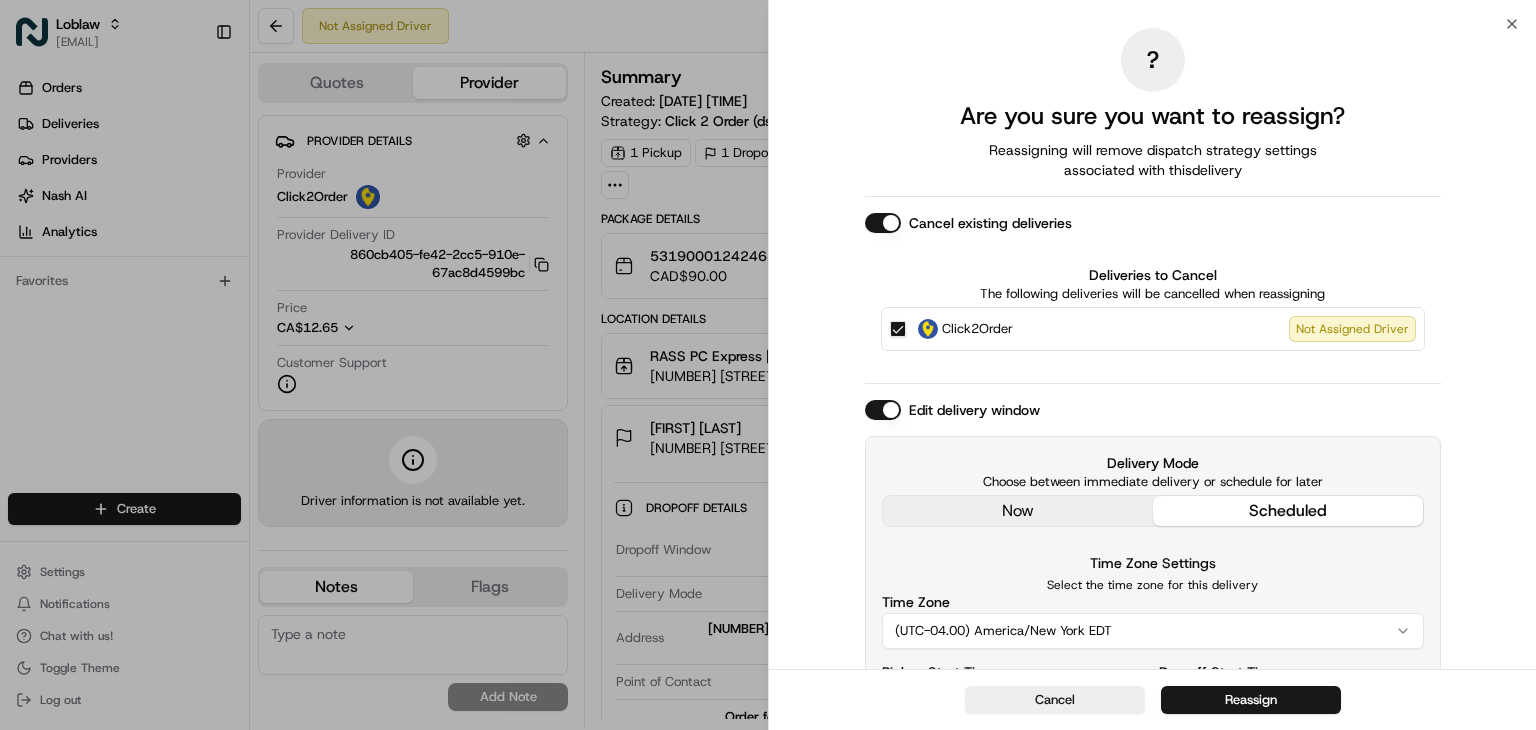 click on "Delivery Mode Choose between immediate delivery or schedule for later now scheduled Time Zone Settings Select the time zone for this delivery Time Zone (UTC-04.00) America/New York EDT Pickup Start Time Pickup End Time Dropoff Start Time Dropoff End Time" at bounding box center (1153, 617) 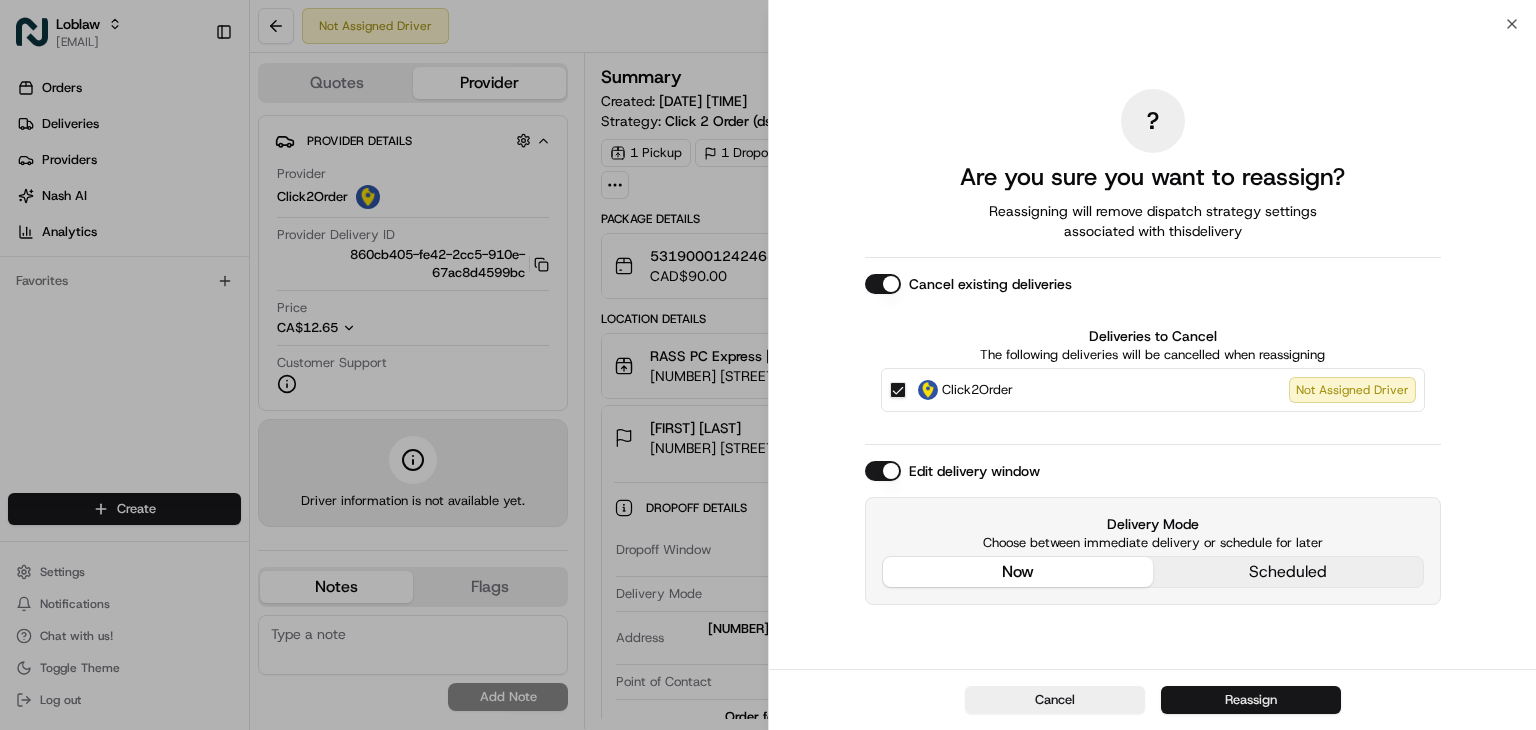 click on "Reassign" at bounding box center [1251, 700] 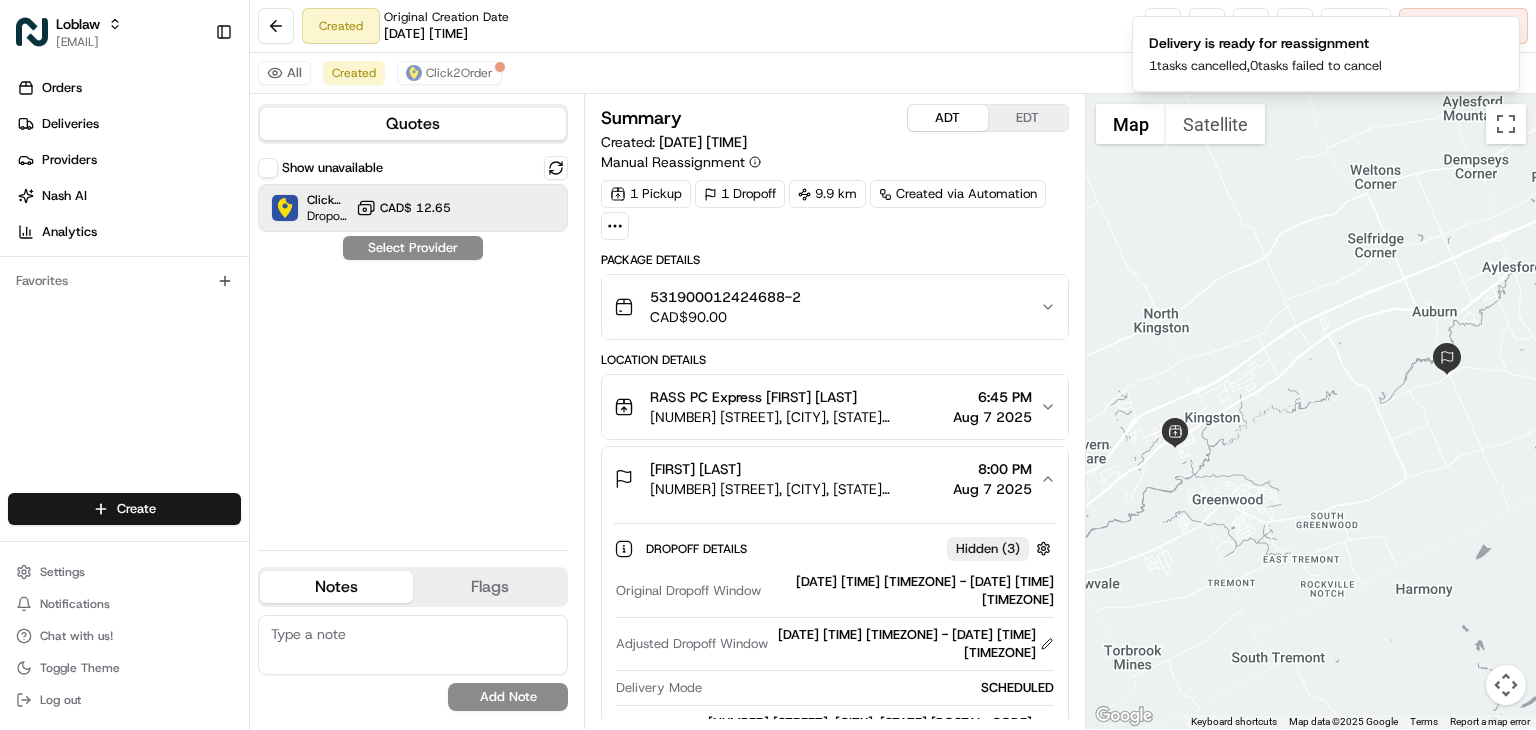 click on "CAD$   12.65" at bounding box center (415, 208) 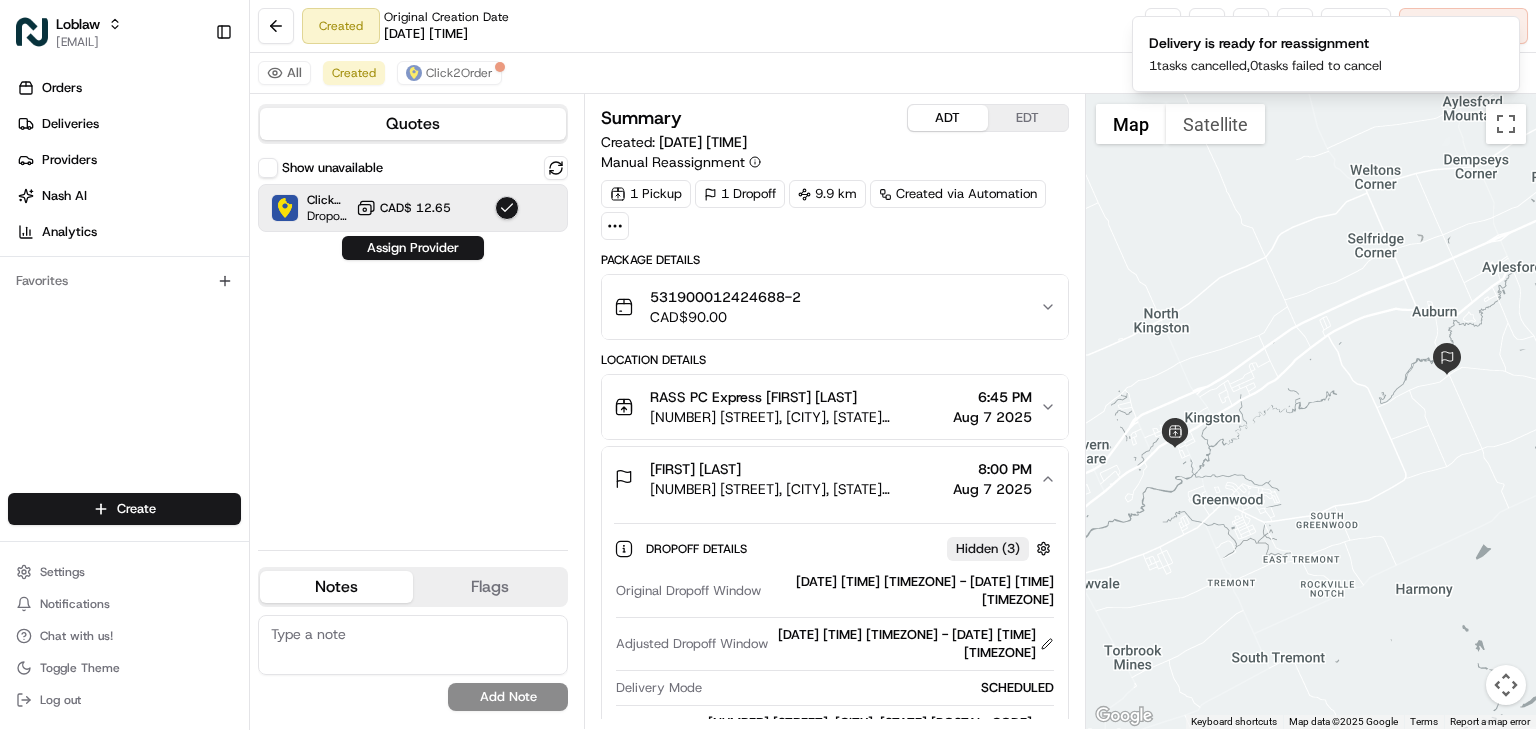 click on "Assign Provider" at bounding box center [413, 248] 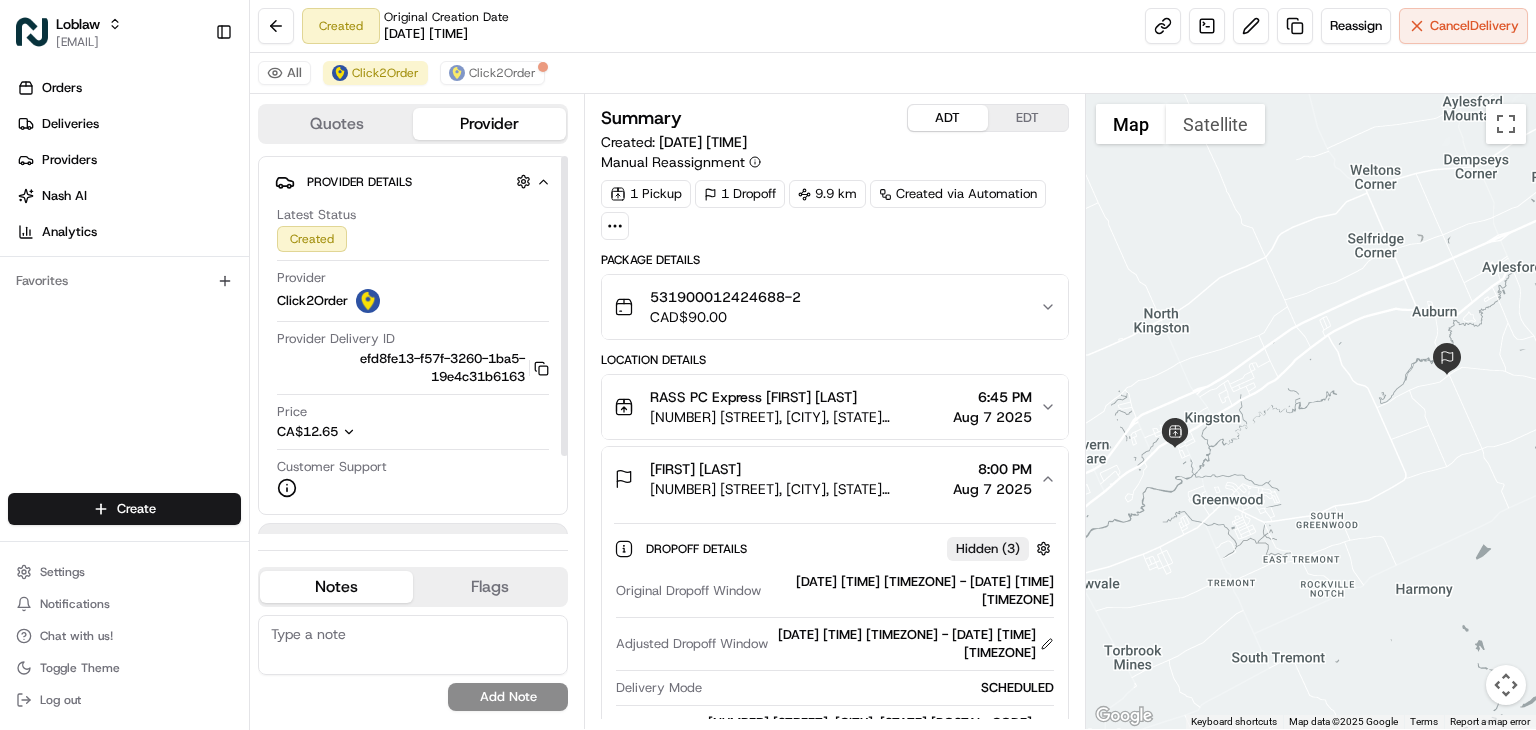 click on "Orders Deliveries Providers Nash AI Analytics Favorites" at bounding box center (124, 284) 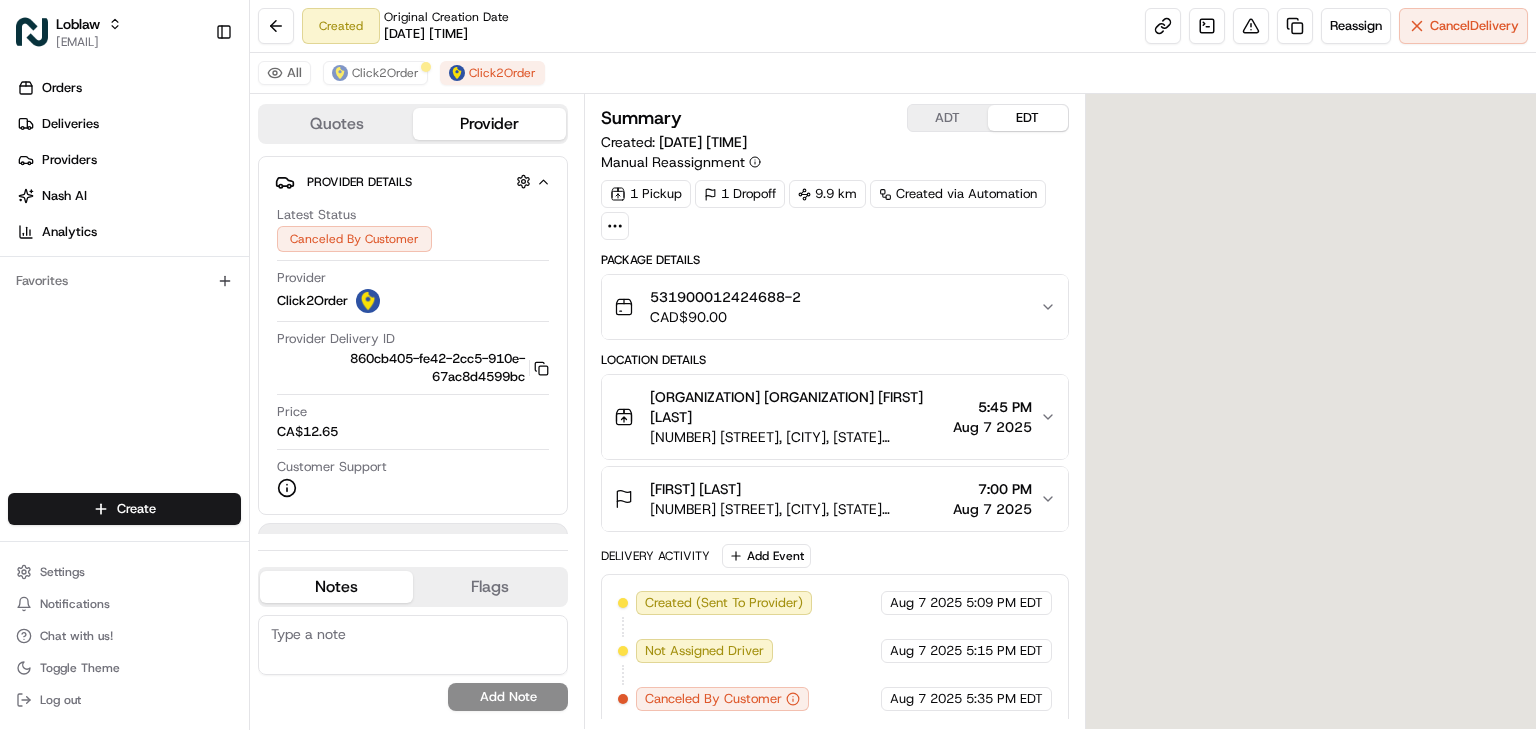 scroll, scrollTop: 0, scrollLeft: 0, axis: both 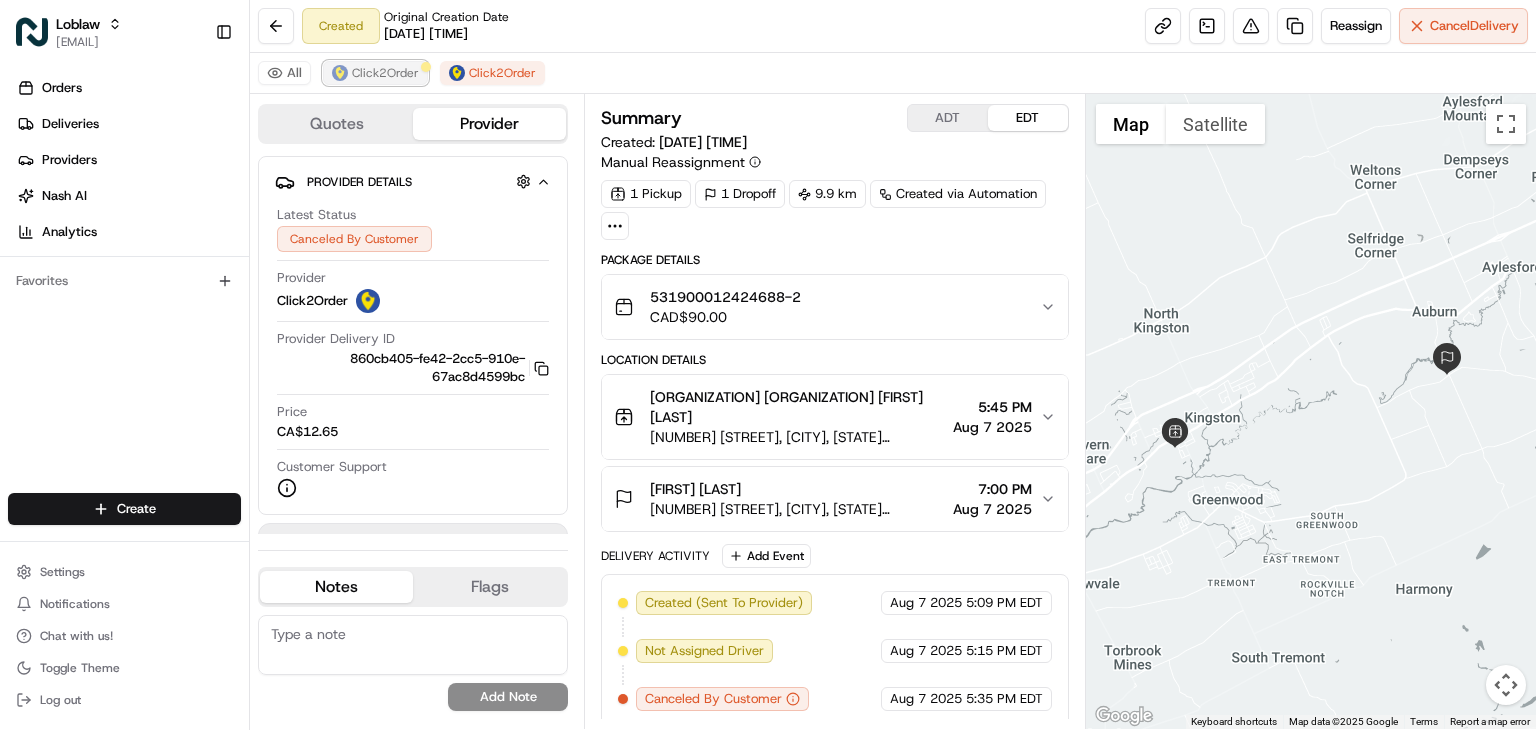 click on "Click2Order" at bounding box center [385, 73] 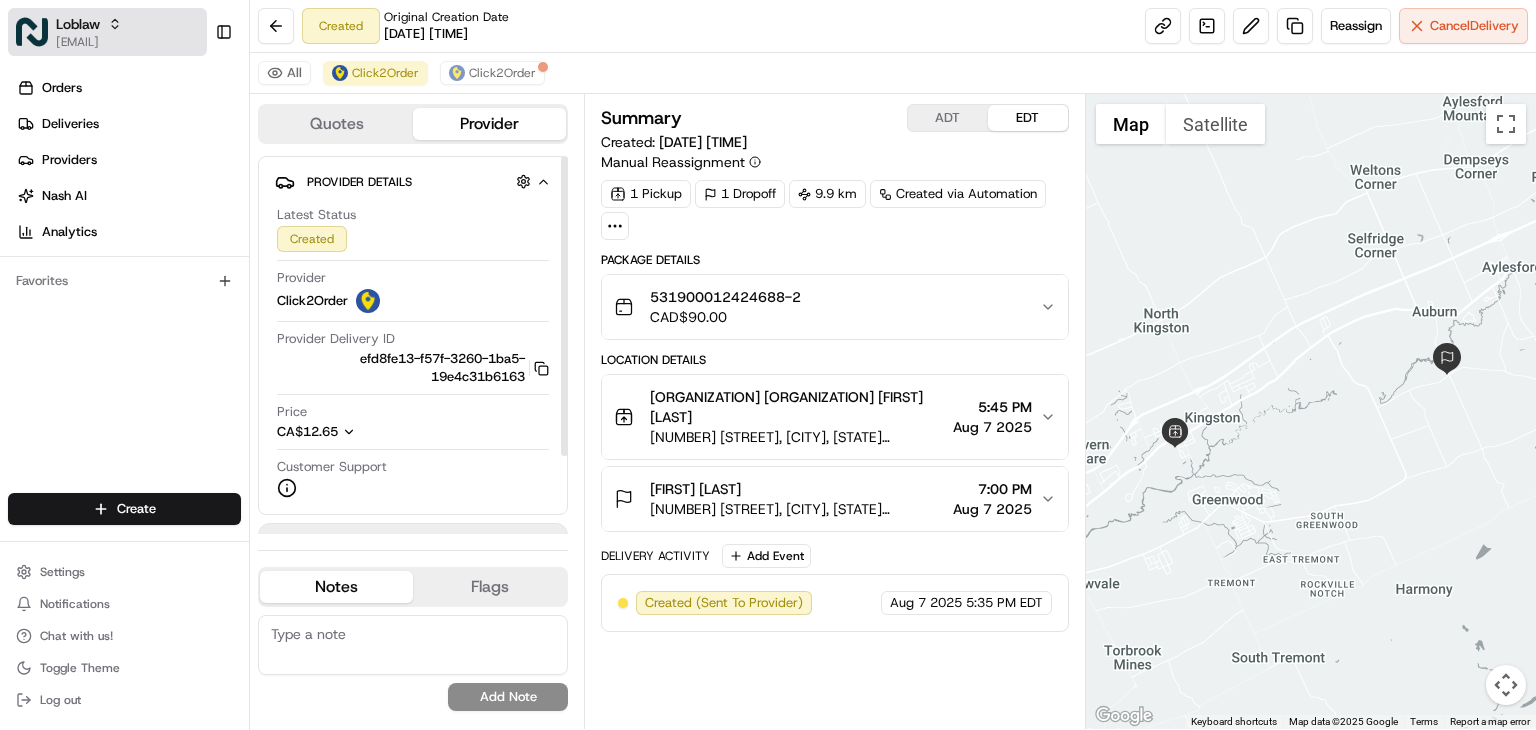 click on "Loblaw" at bounding box center [78, 24] 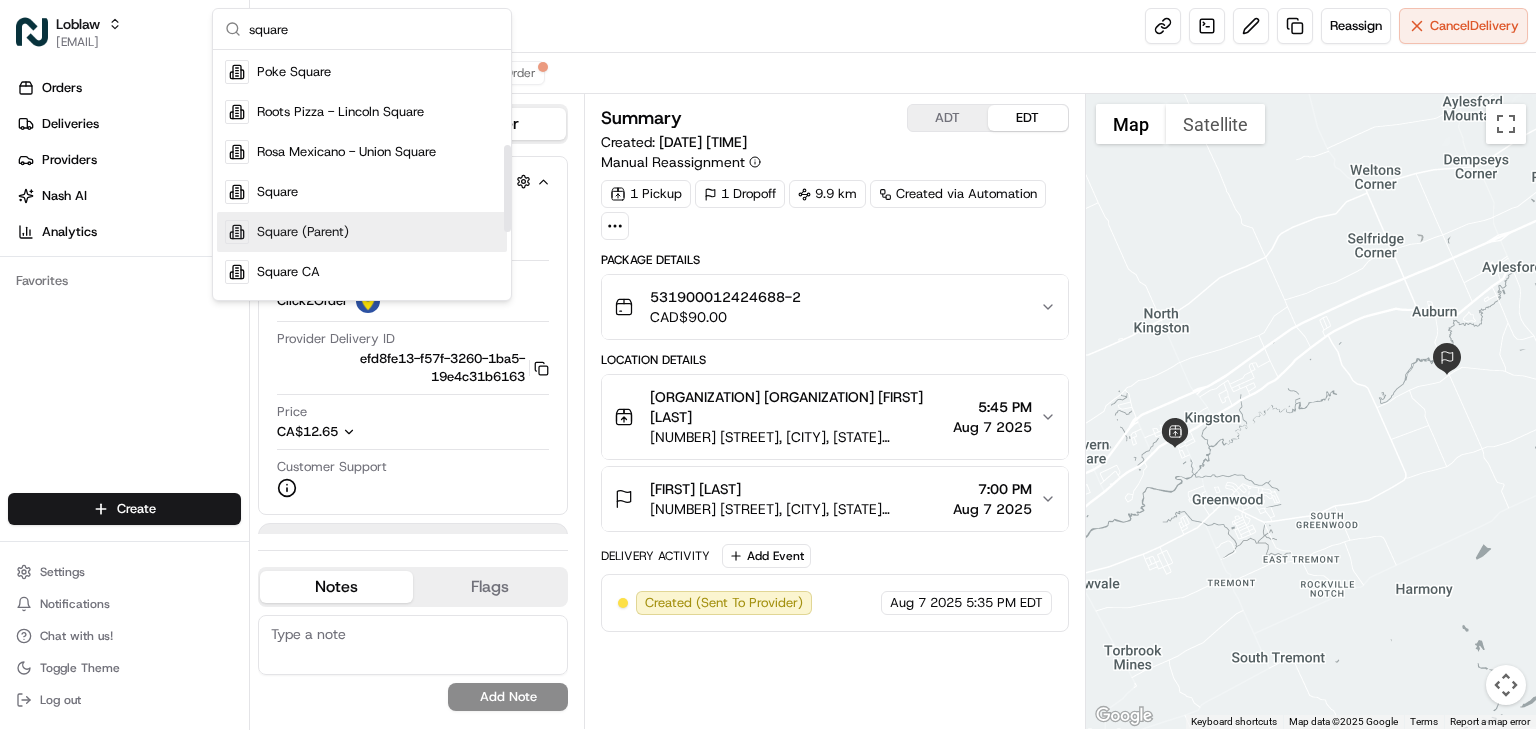 scroll, scrollTop: 279, scrollLeft: 0, axis: vertical 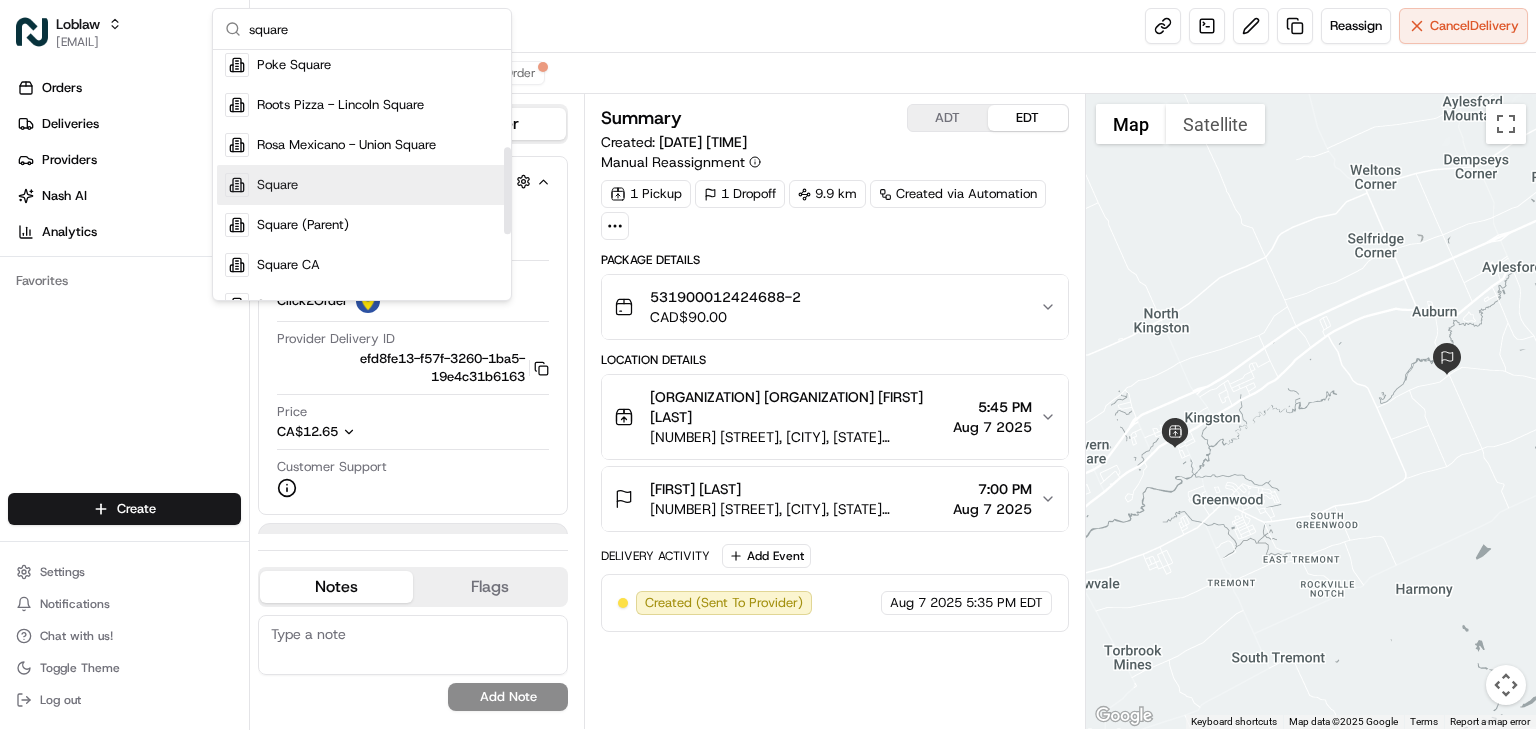 type on "square" 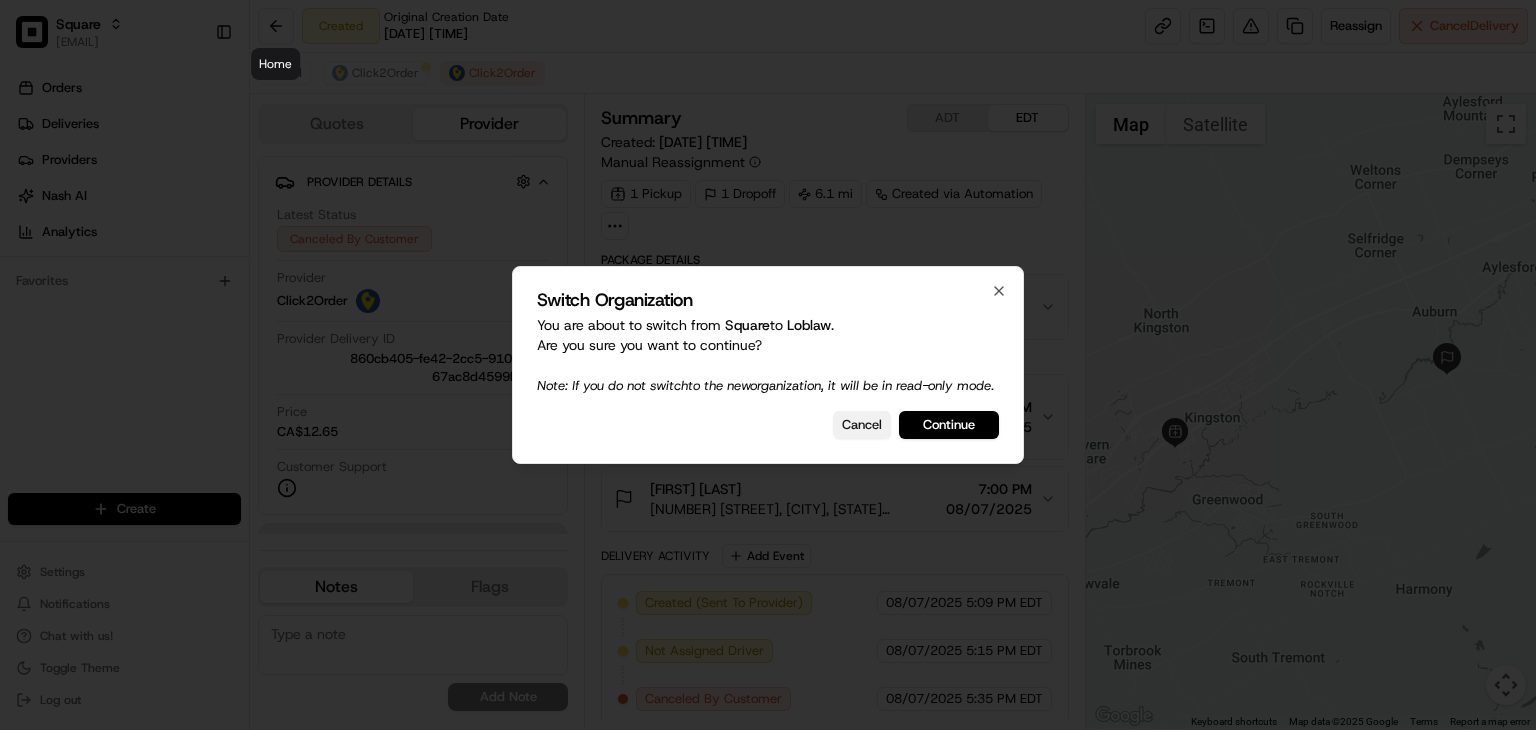 click on "Cancel" at bounding box center [862, 425] 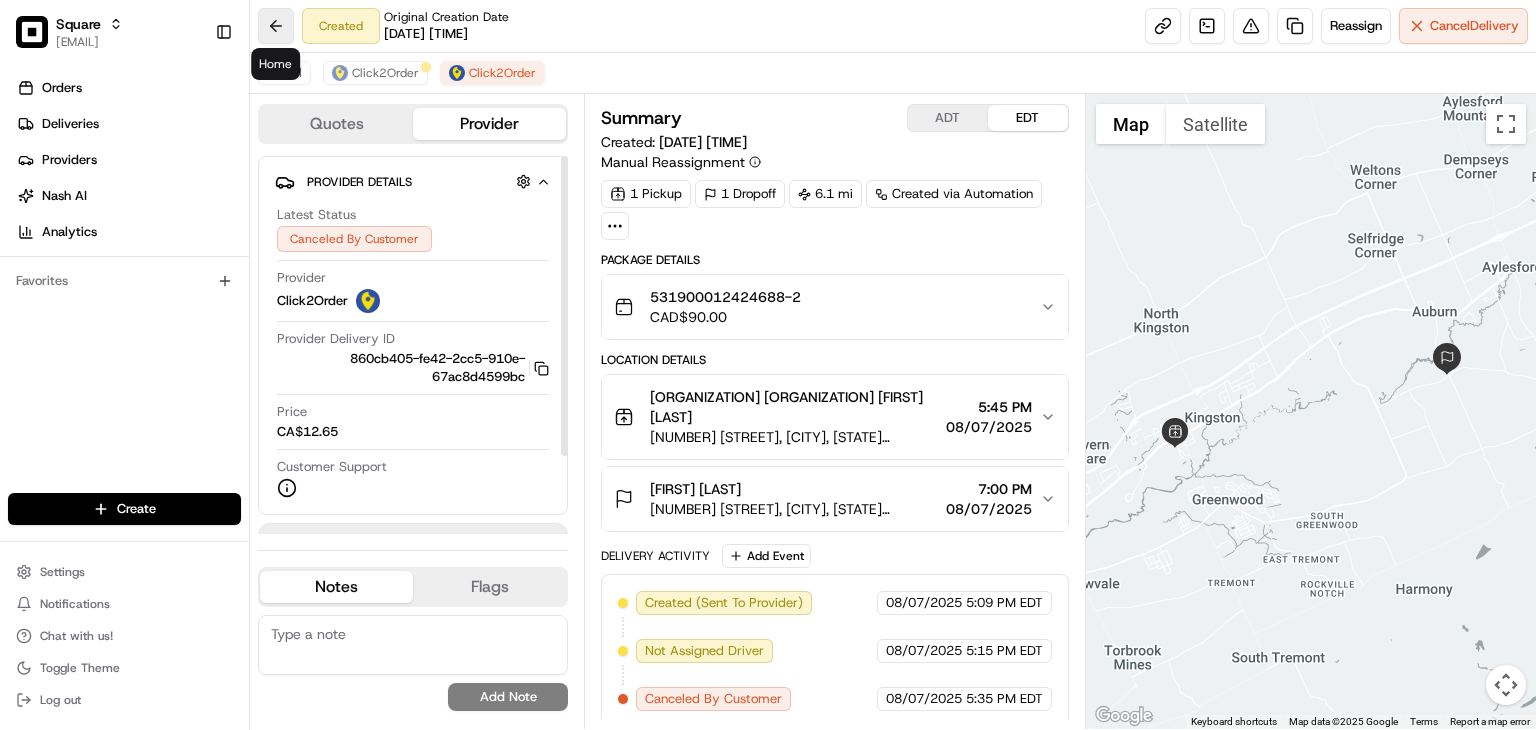 click at bounding box center (276, 26) 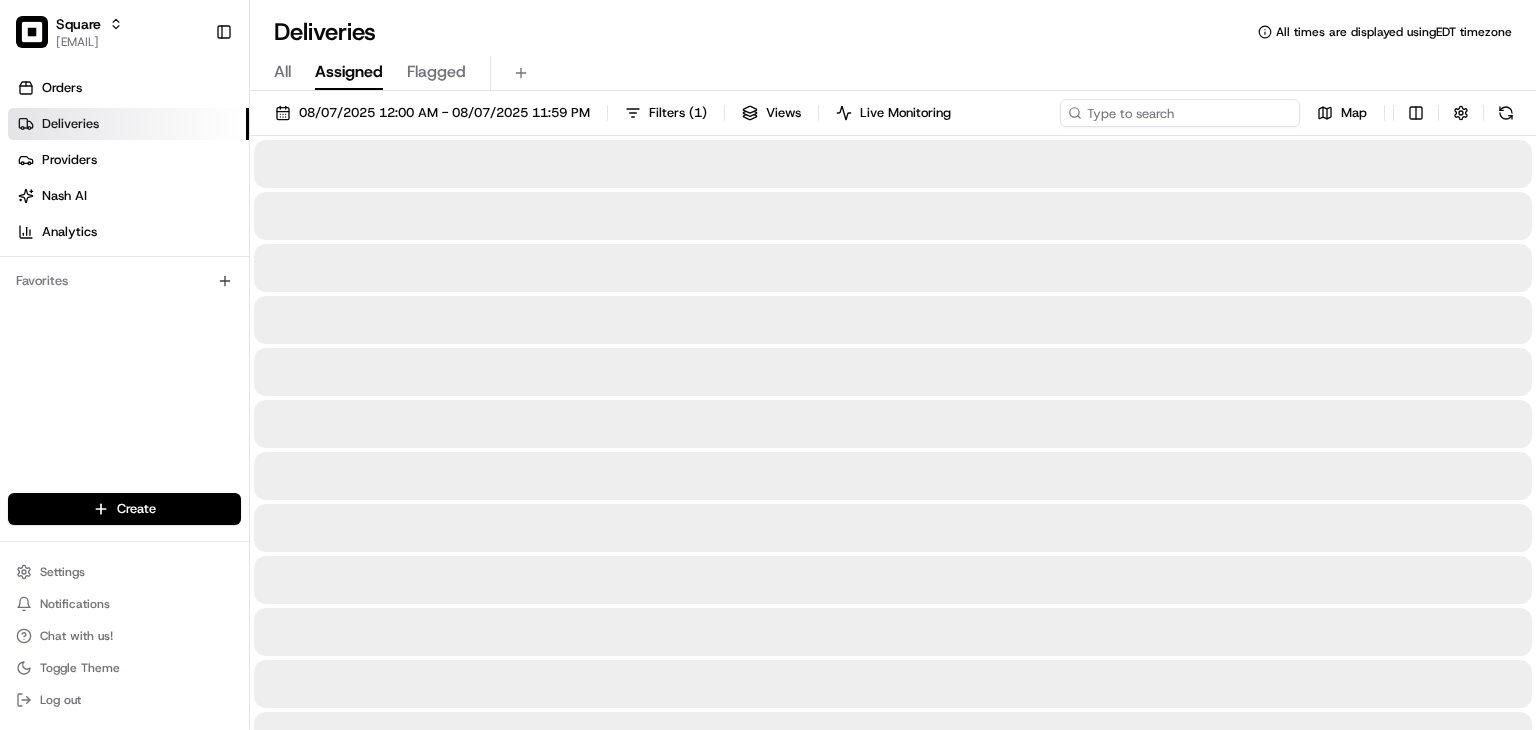 click at bounding box center (1180, 113) 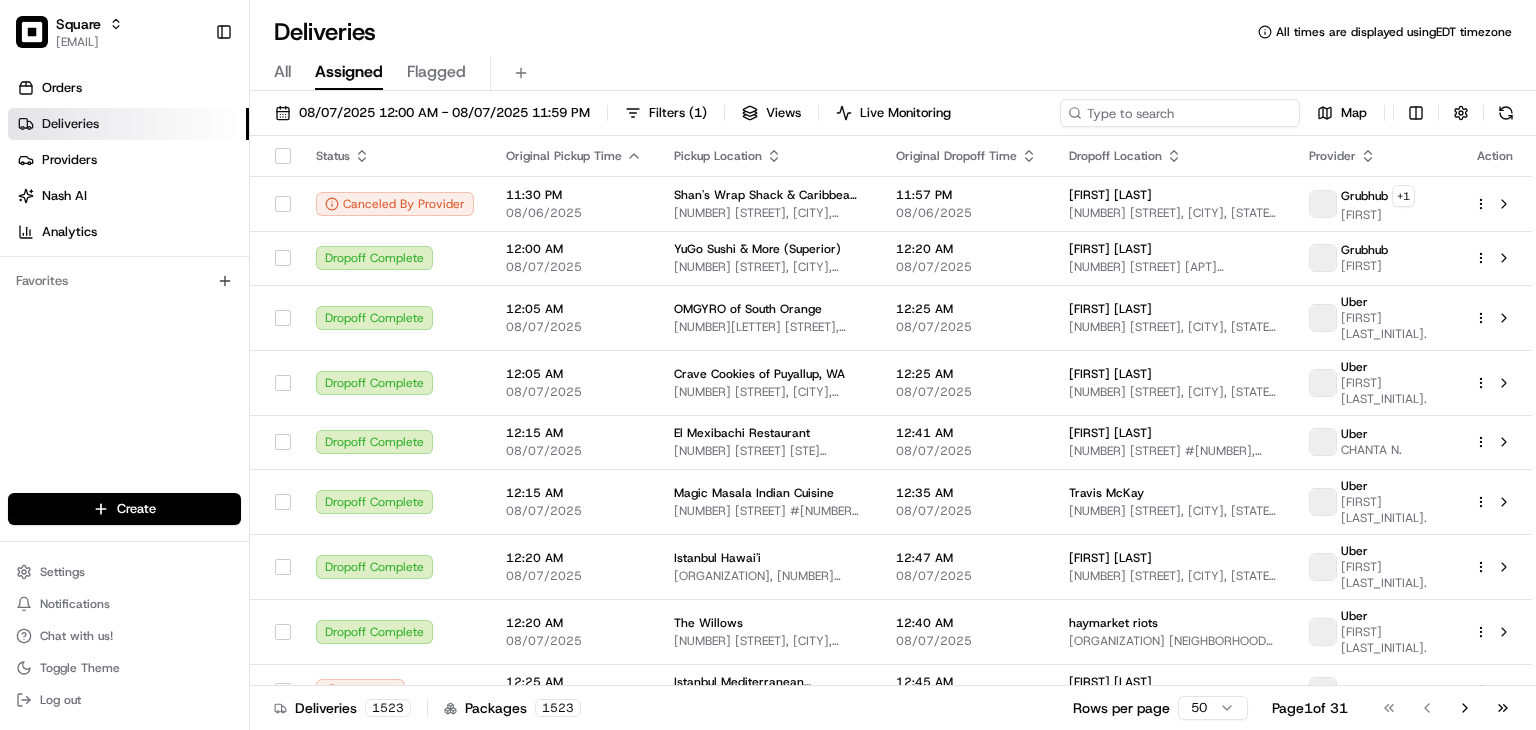 click at bounding box center [1180, 113] 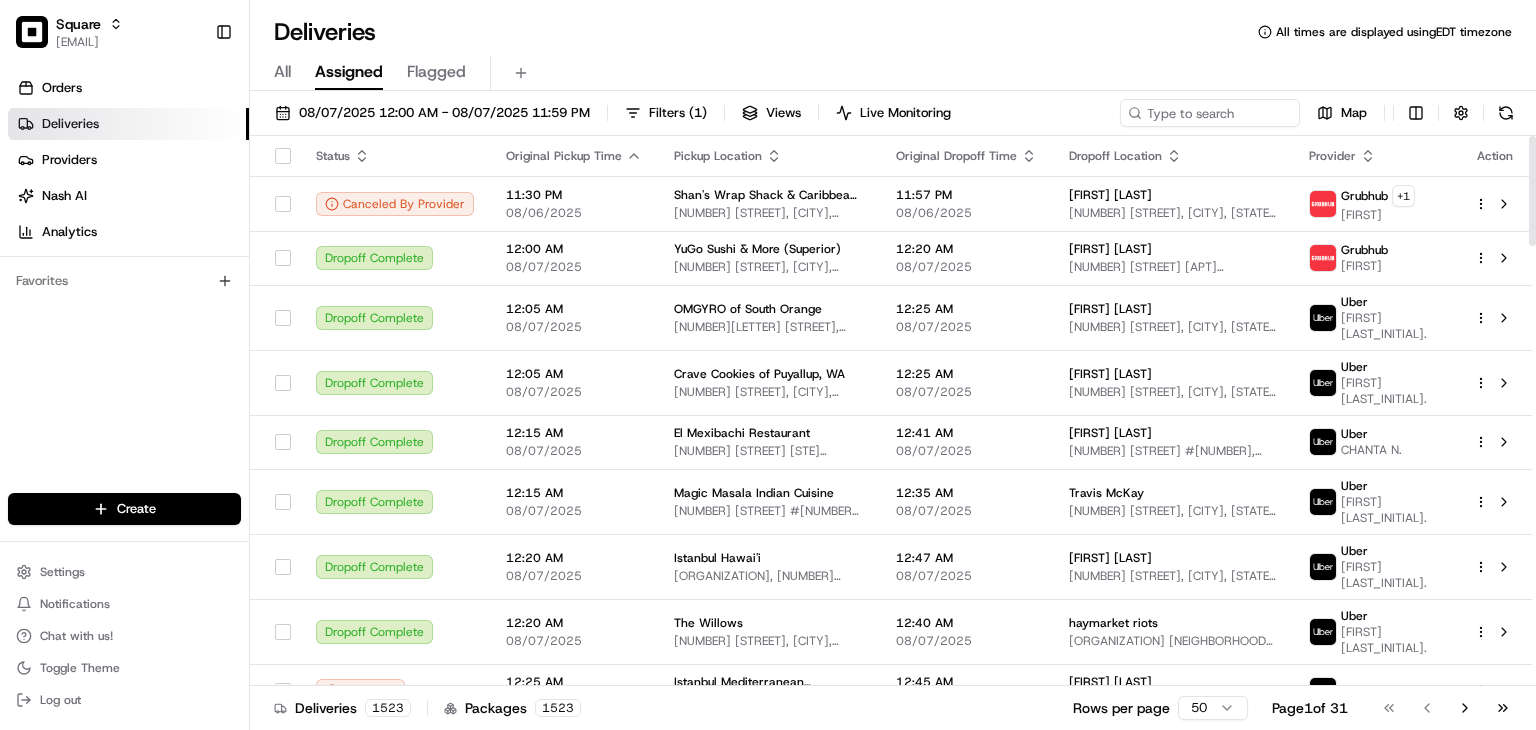 click on "Deliveries All times are displayed using  EDT   timezone" at bounding box center (893, 32) 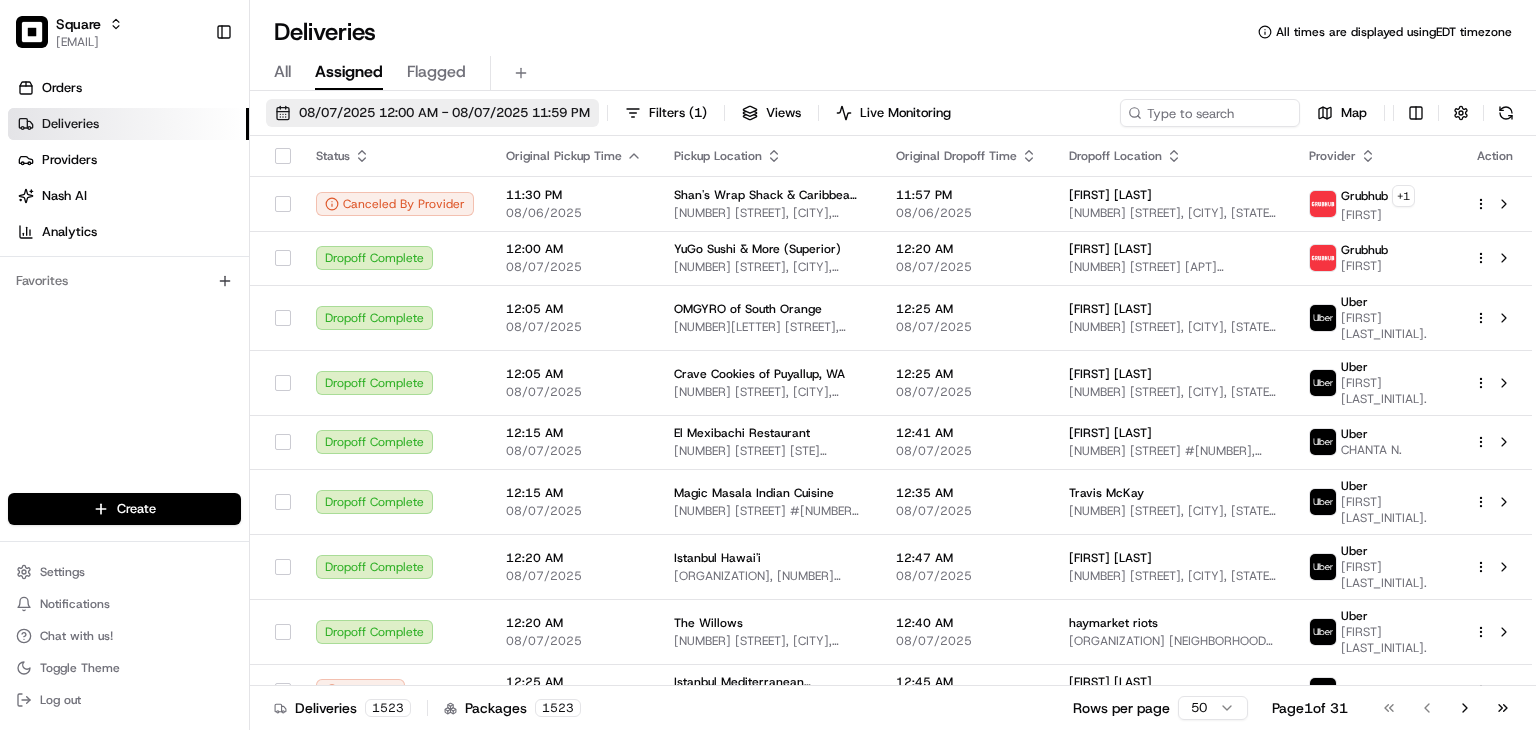 click on "08/07/2025 12:00 AM - 08/07/2025 11:59 PM" at bounding box center [444, 113] 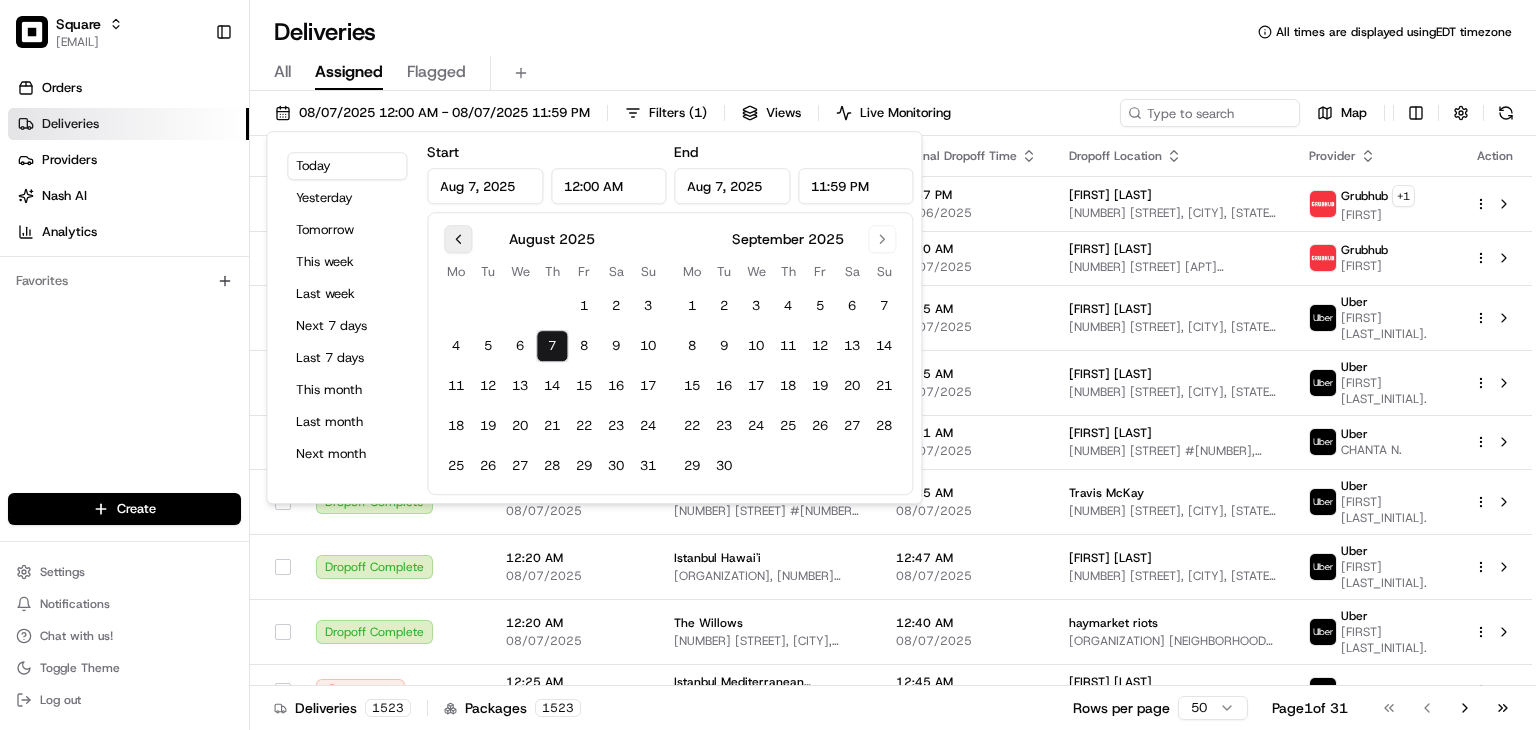 click at bounding box center (458, 239) 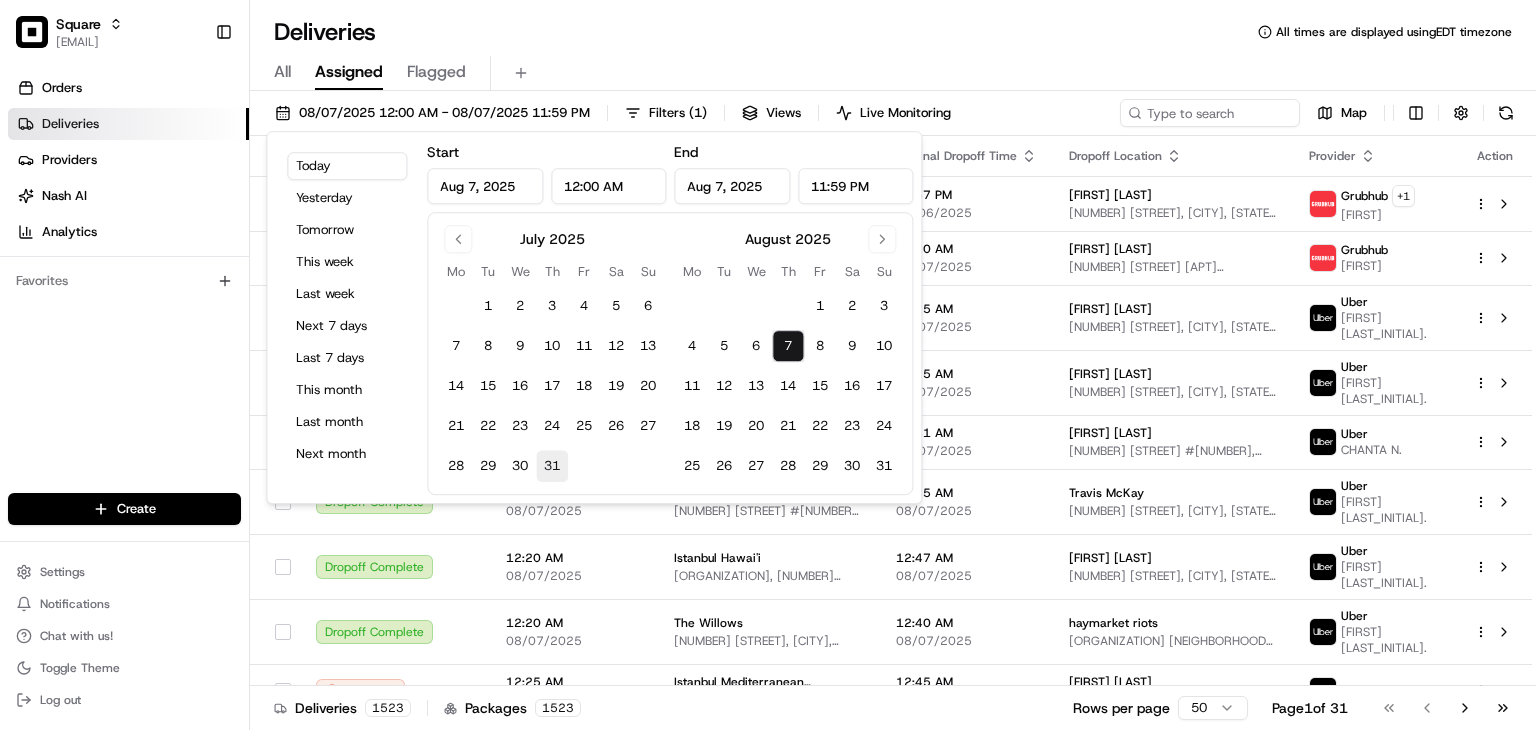 click on "31" at bounding box center (552, 466) 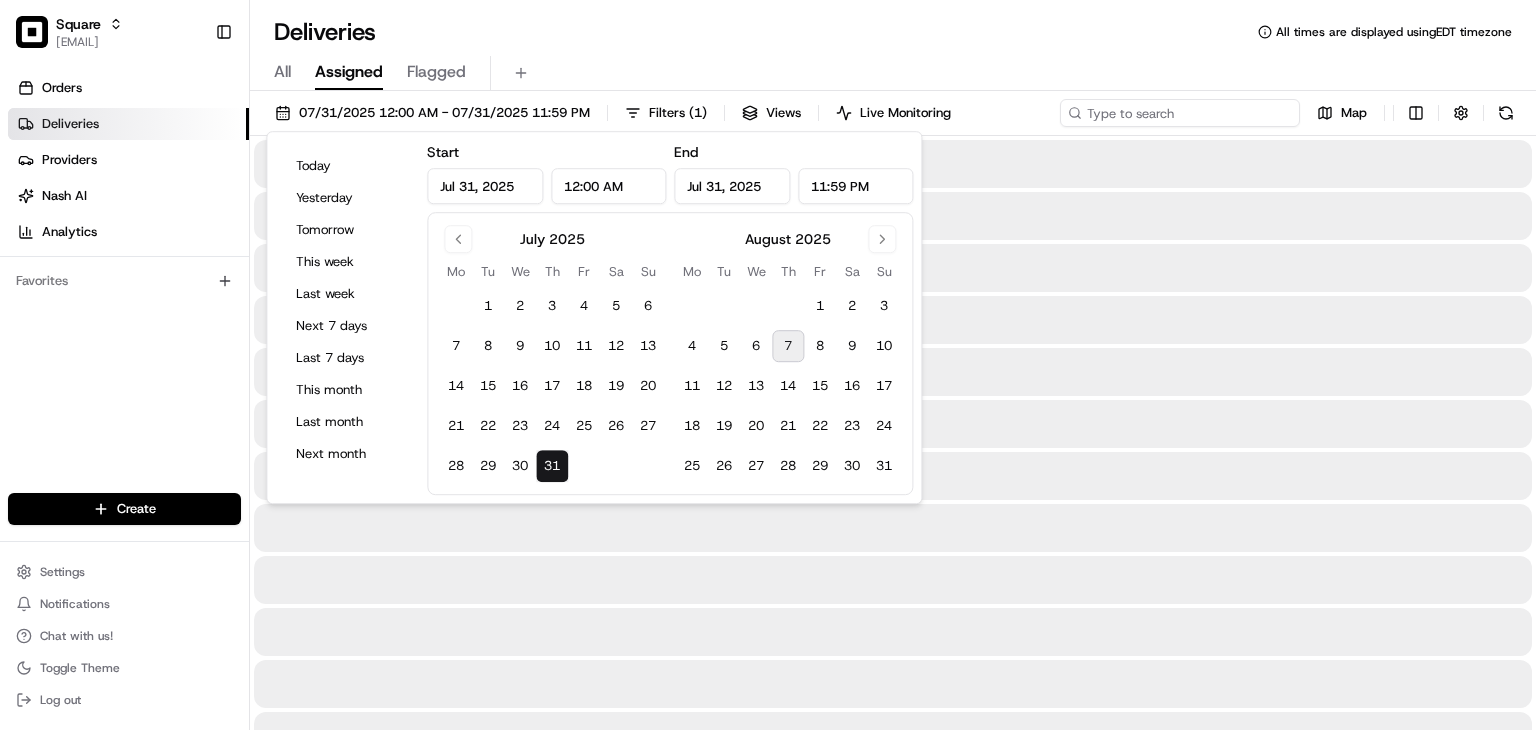 click at bounding box center (1180, 113) 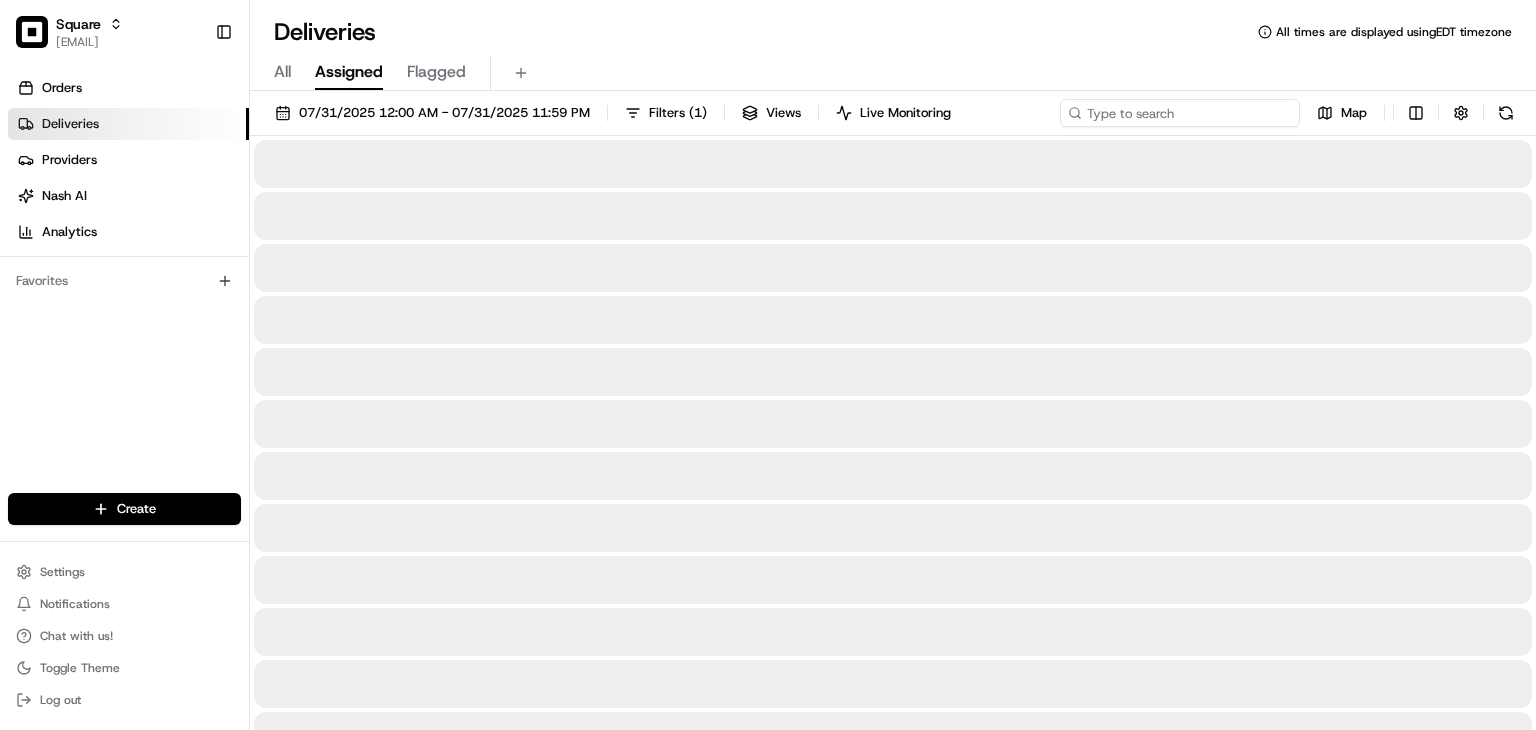 paste on "318612366" 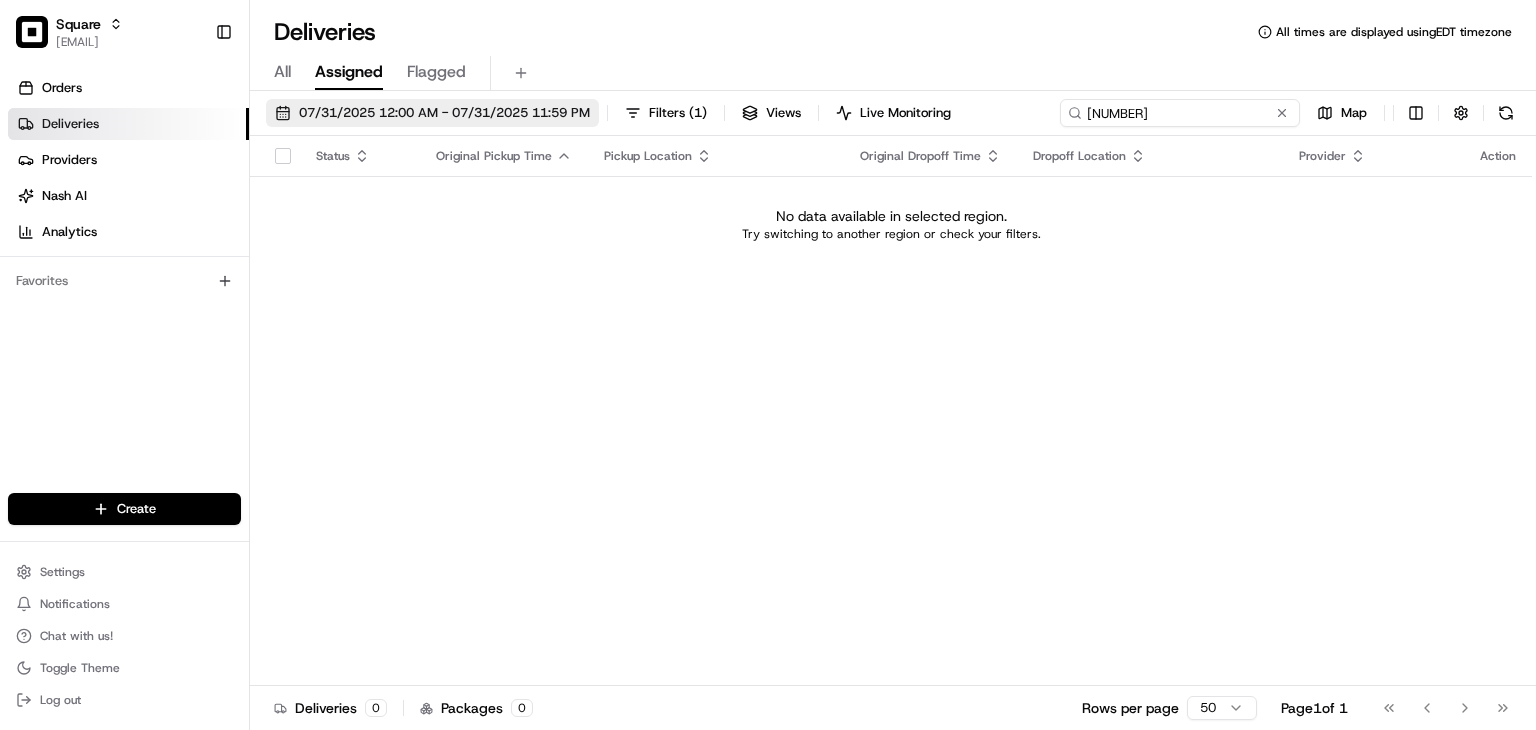 type on "318612366" 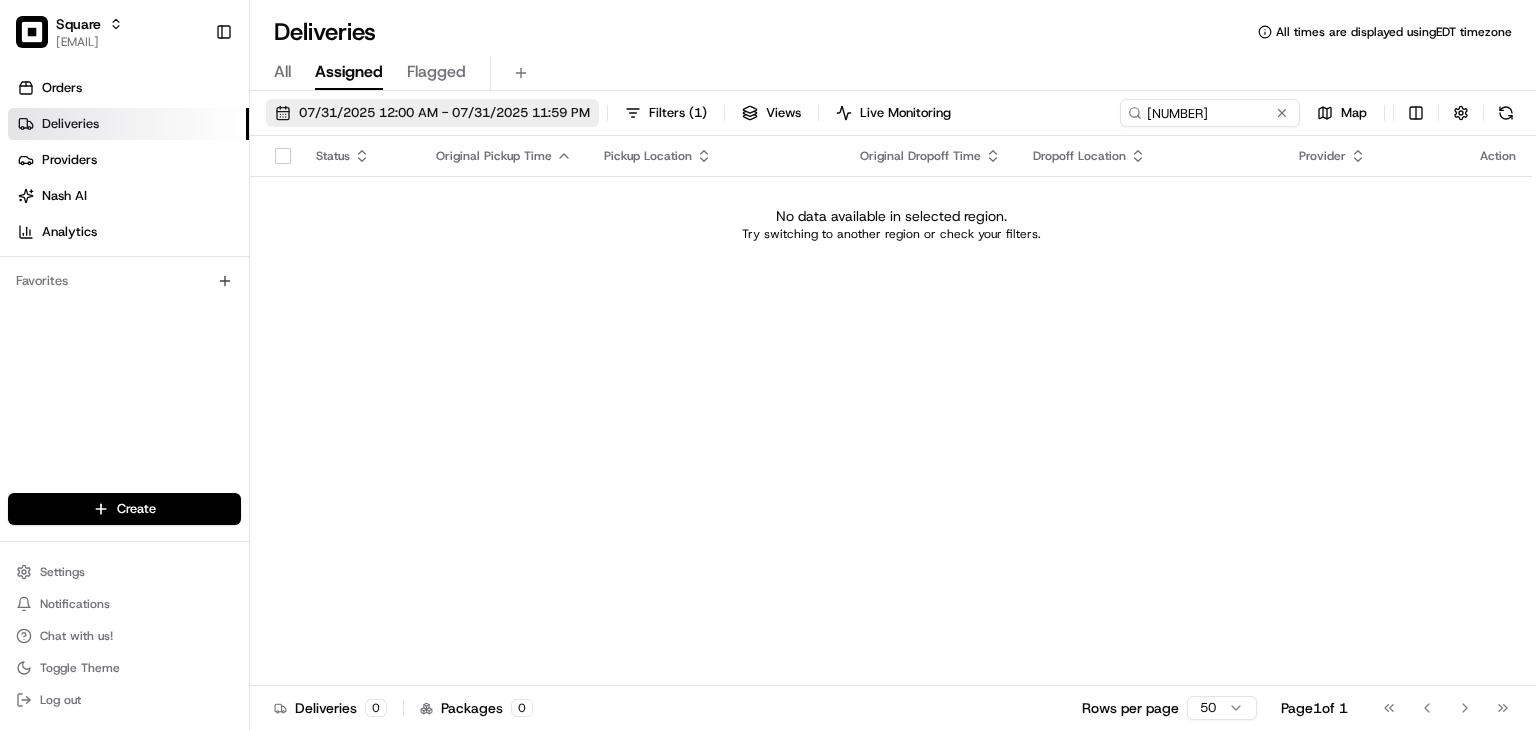 click on "07/31/2025 12:00 AM - 07/31/2025 11:59 PM" at bounding box center (444, 113) 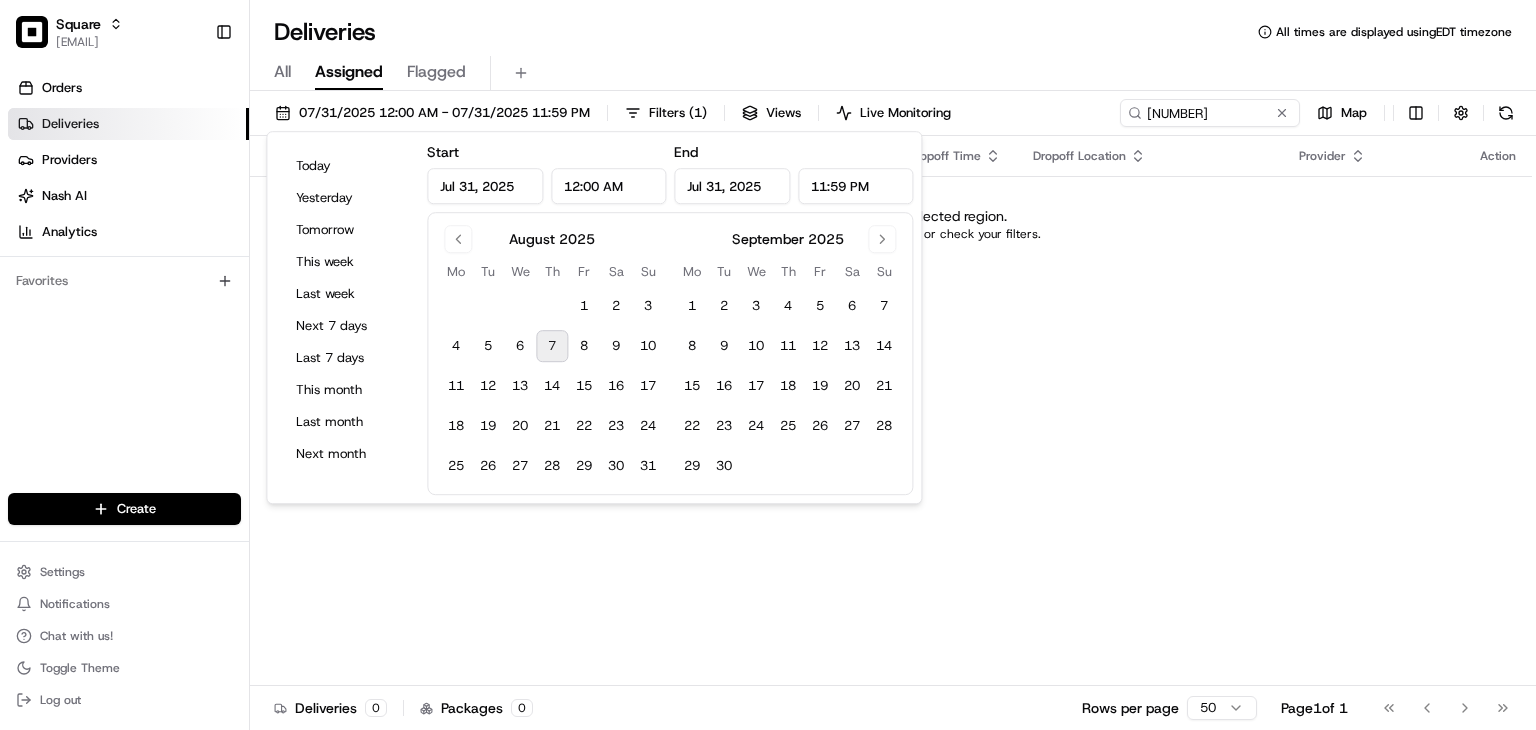 drag, startPoint x: 462, startPoint y: 240, endPoint x: 481, endPoint y: 272, distance: 37.215588 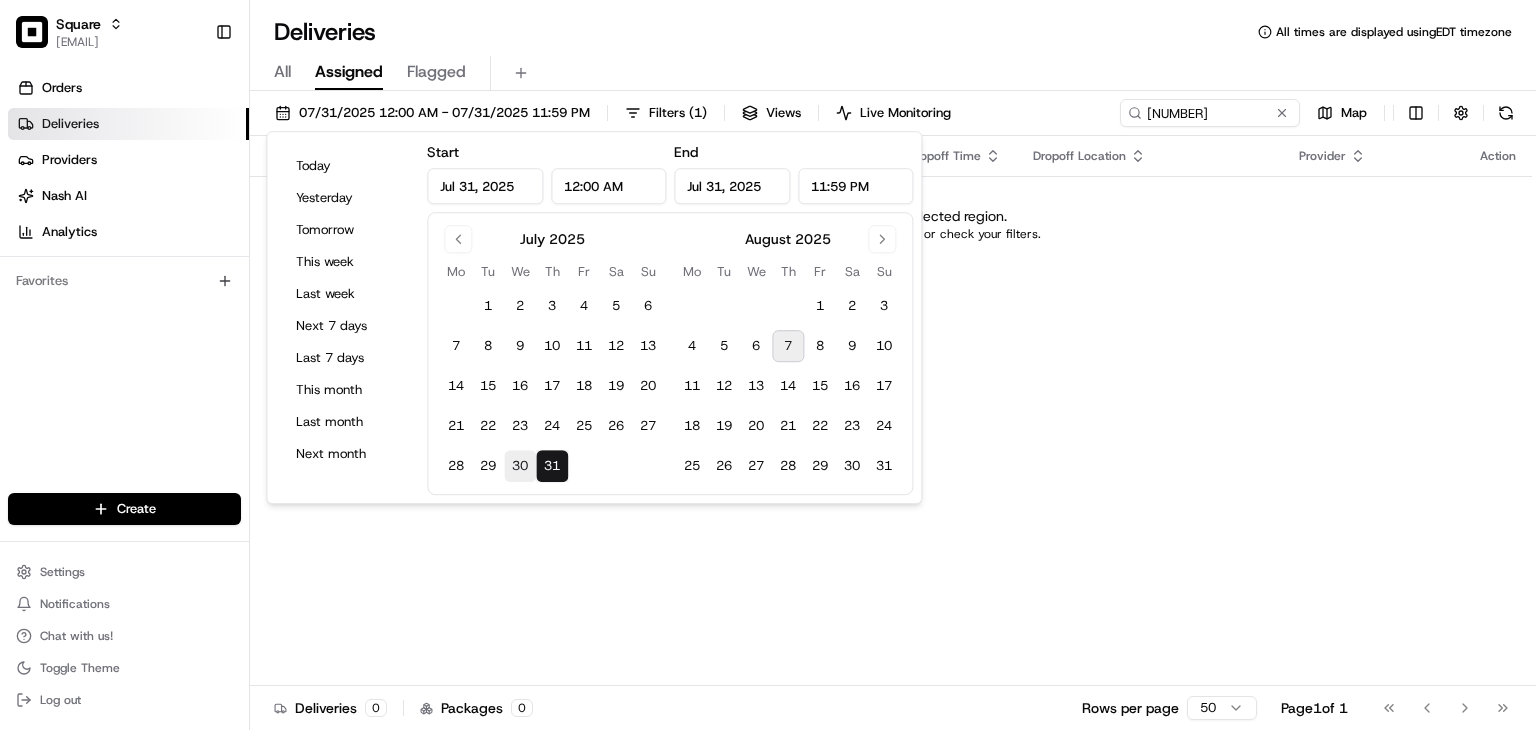 click on "30" at bounding box center [520, 466] 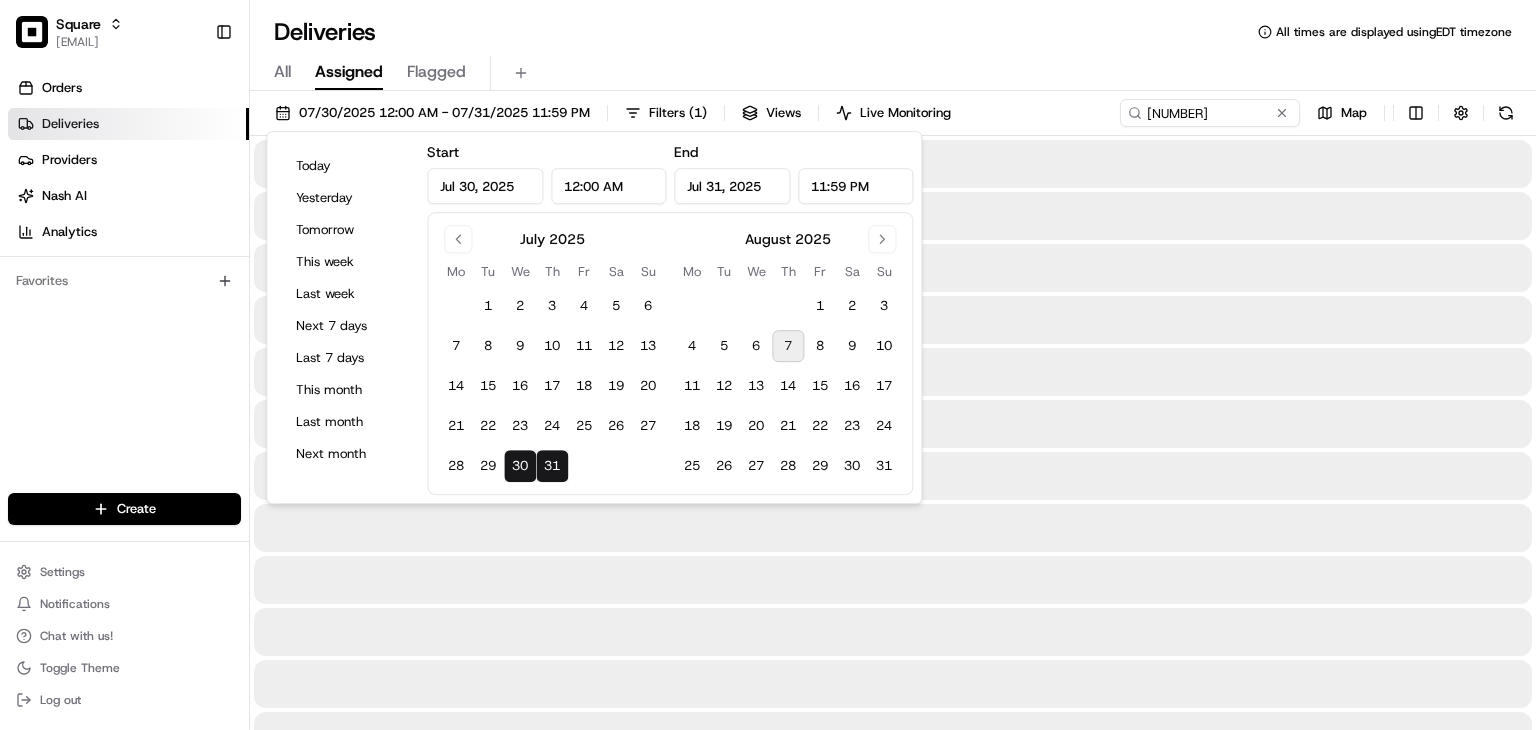 type on "Jul 30, 2025" 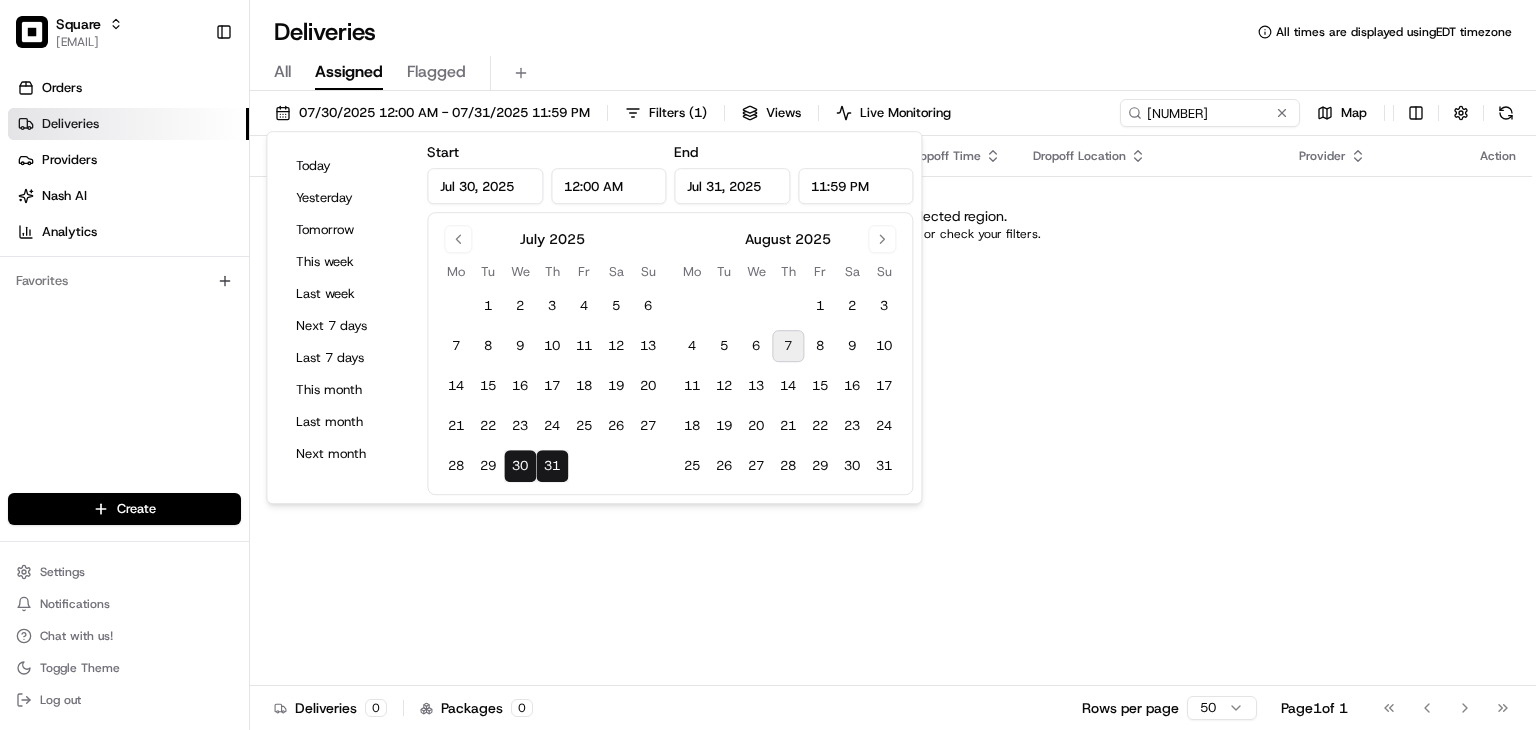 click on "Deliveries All times are displayed using  EDT   timezone" at bounding box center [893, 32] 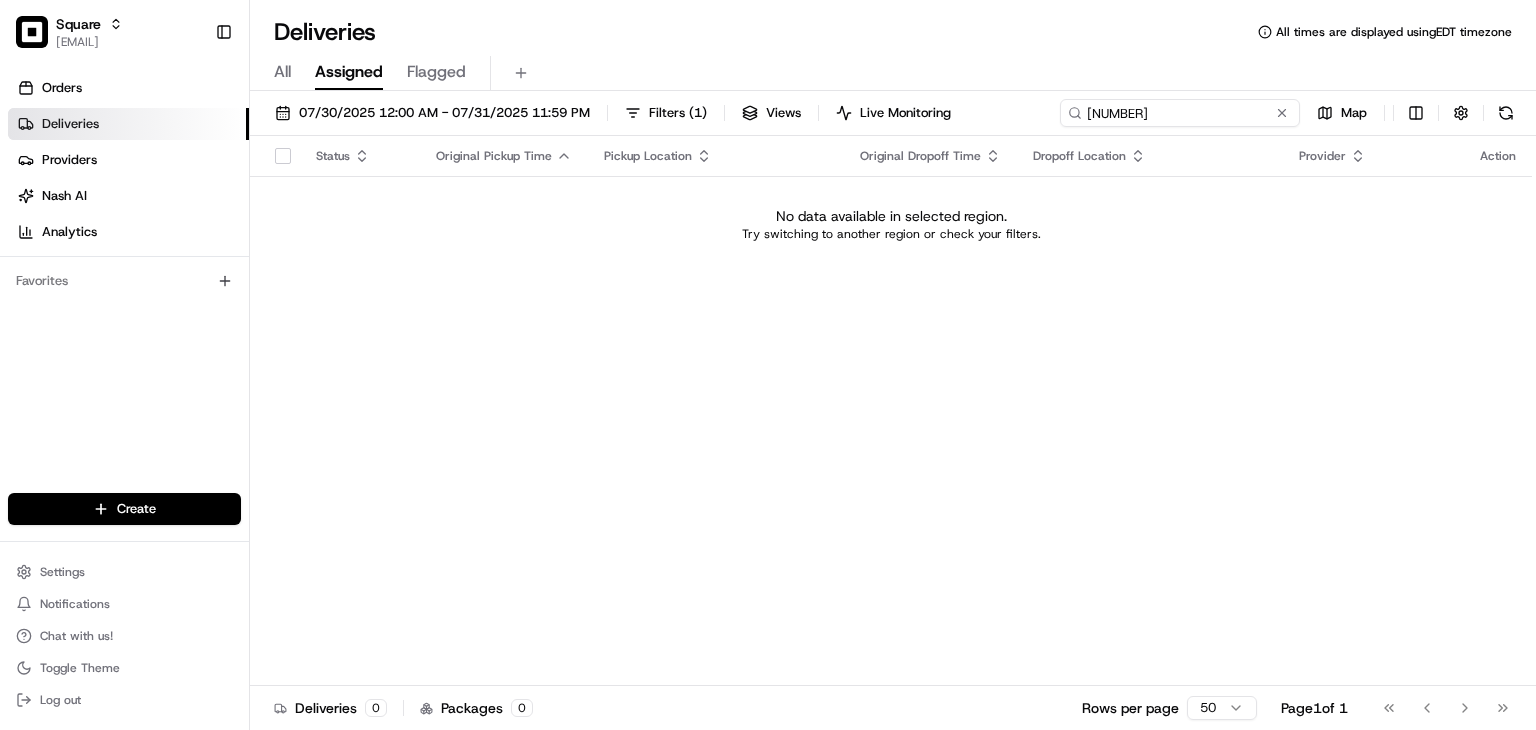 click on "318612366" at bounding box center (1180, 113) 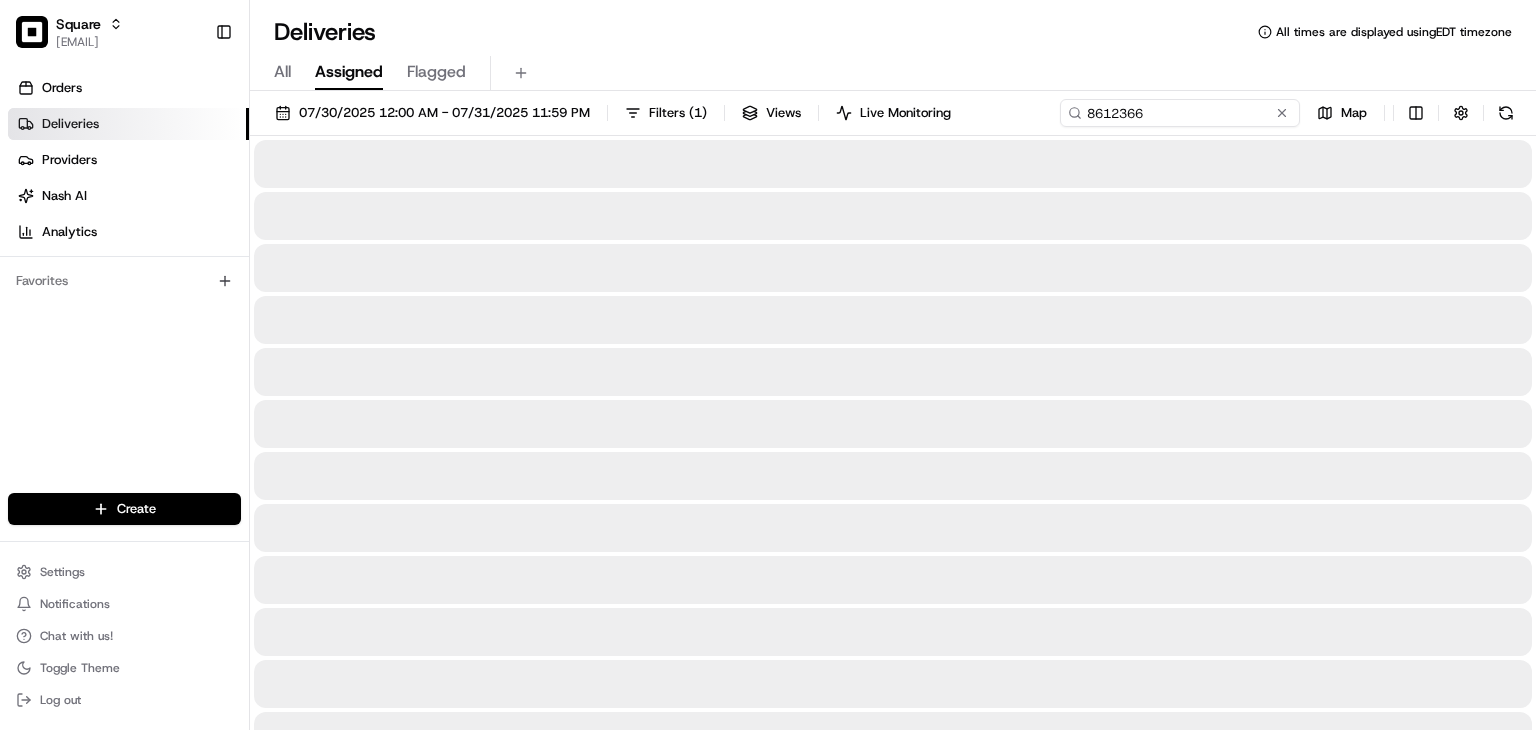 type on "8612366" 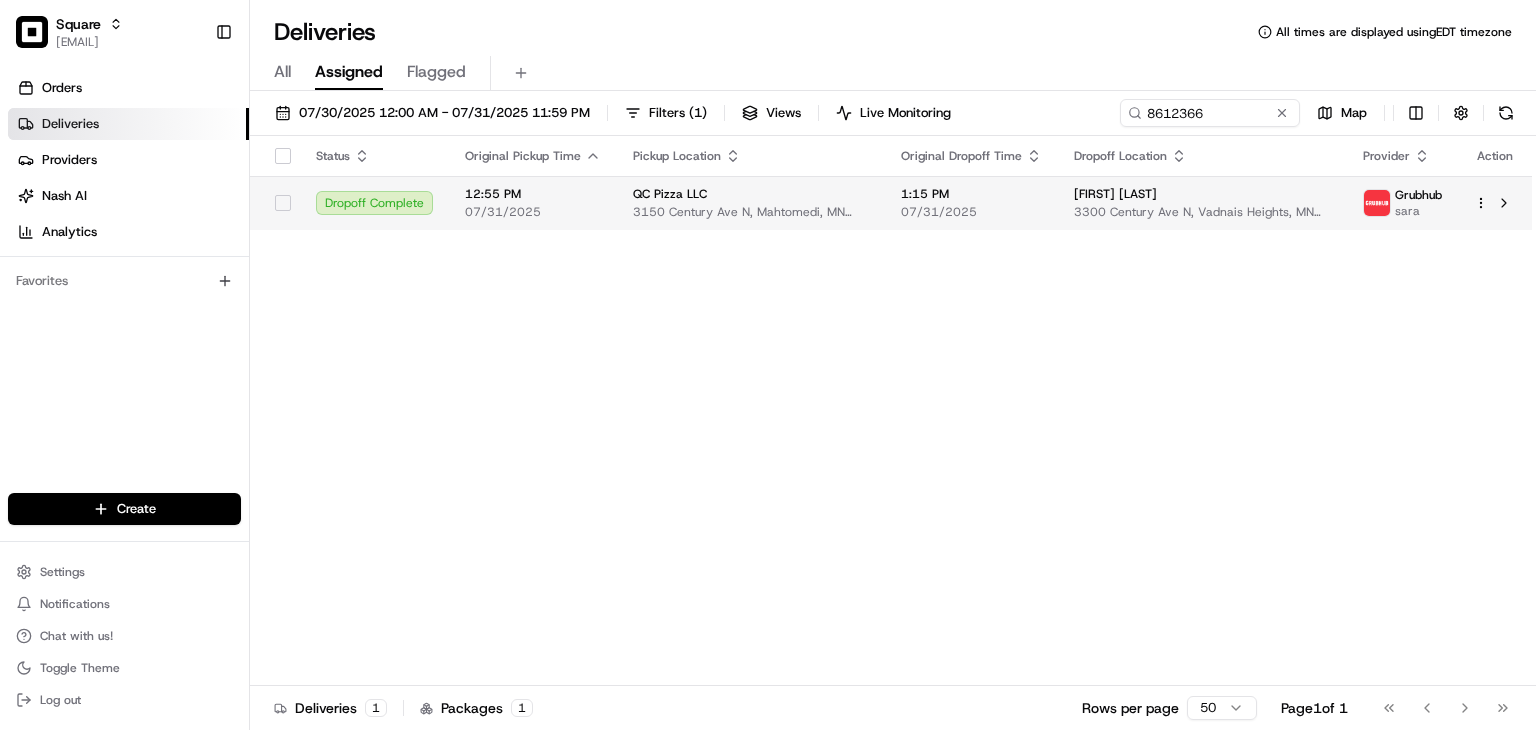 click on "1:15 PM" at bounding box center (971, 194) 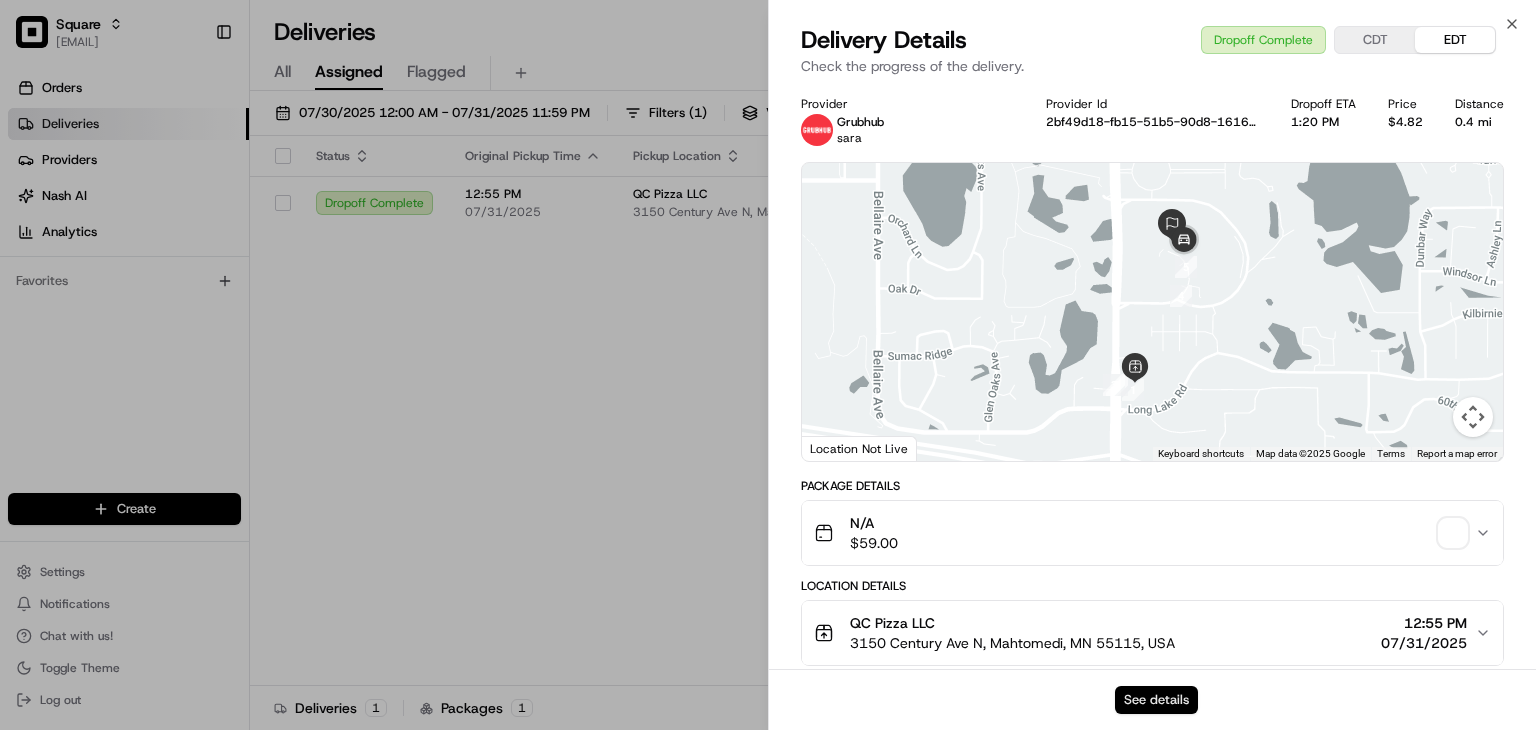 click on "See details" at bounding box center (1156, 700) 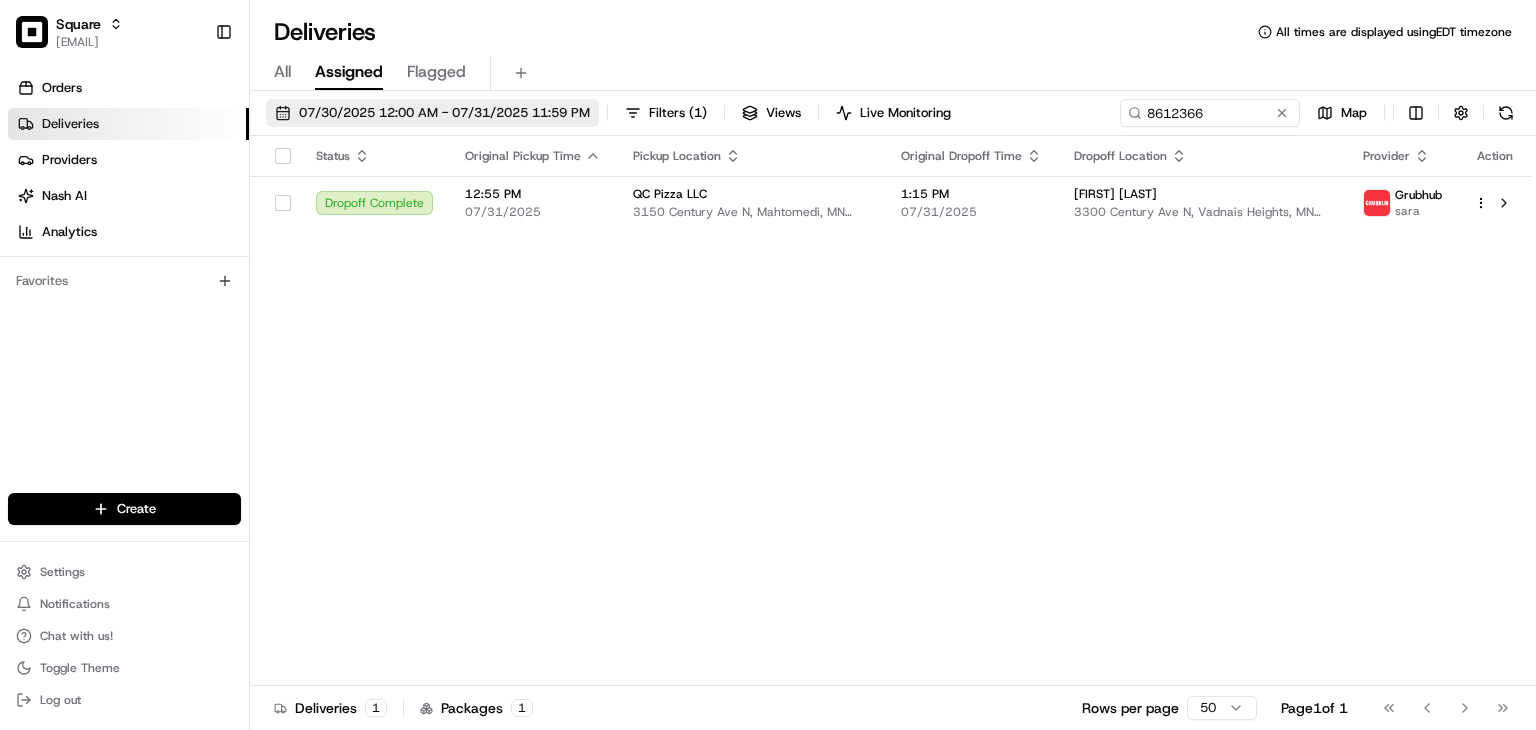 click on "07/30/2025 12:00 AM - 07/31/2025 11:59 PM" at bounding box center (444, 113) 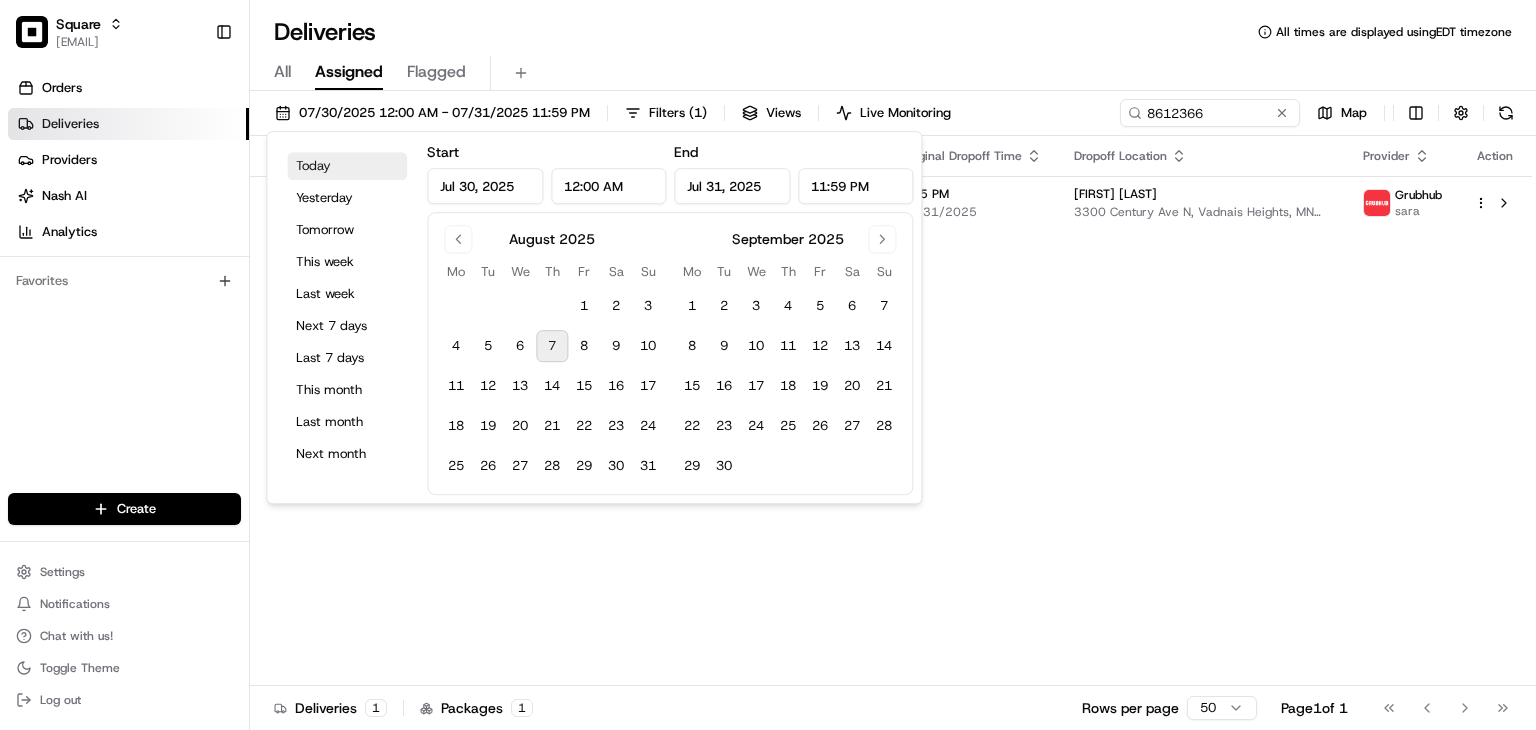click on "Today" at bounding box center [347, 166] 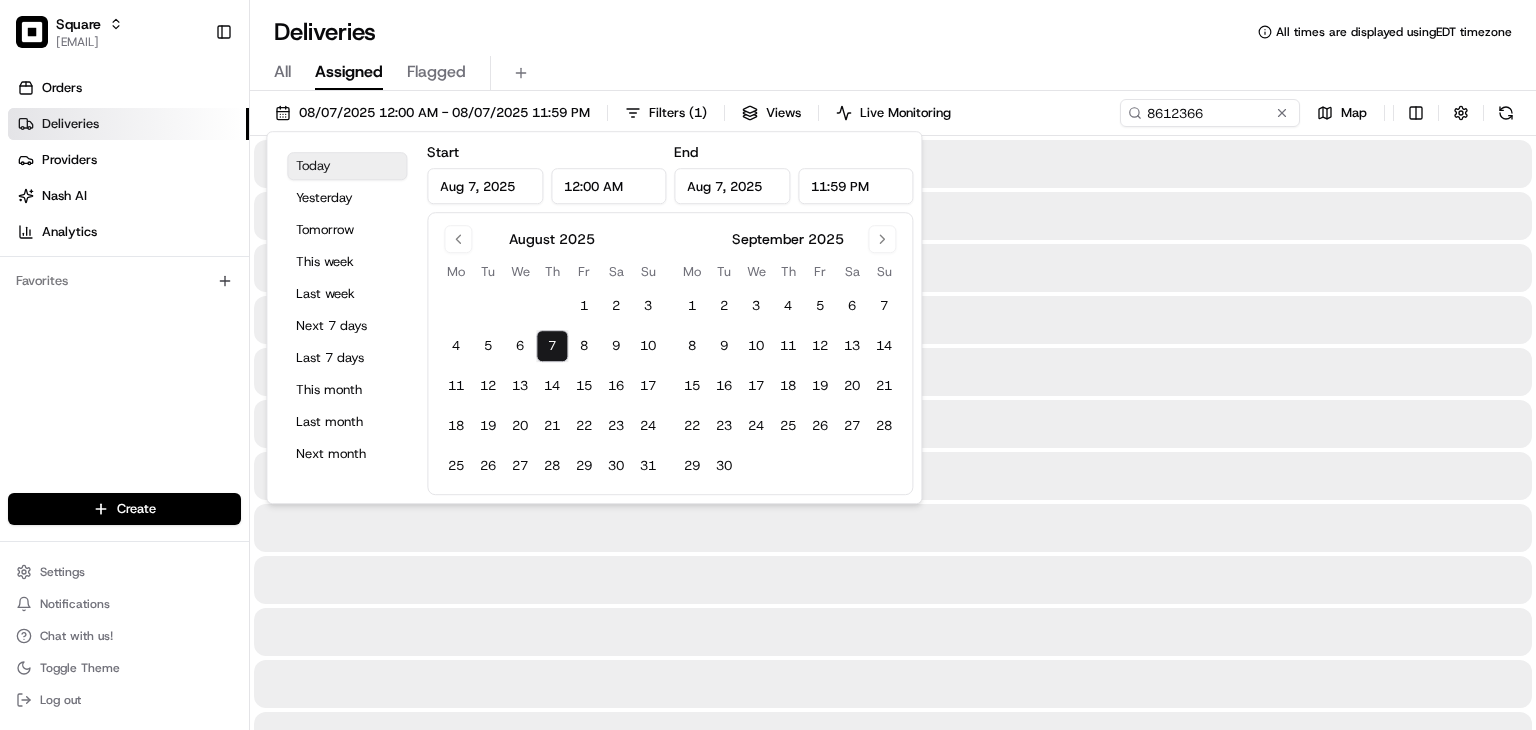 type on "Aug 7, 2025" 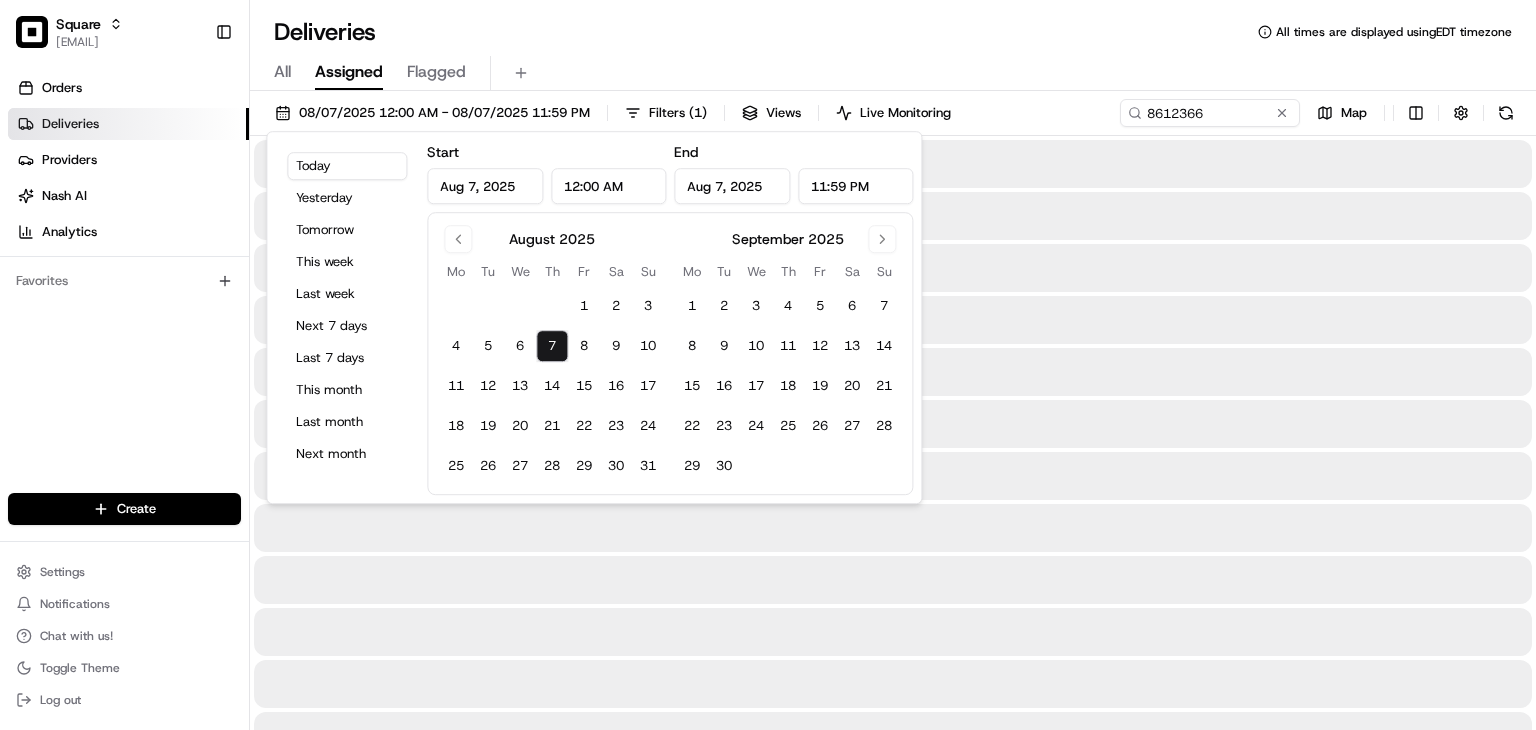 click on "All Assigned Flagged" at bounding box center [893, 69] 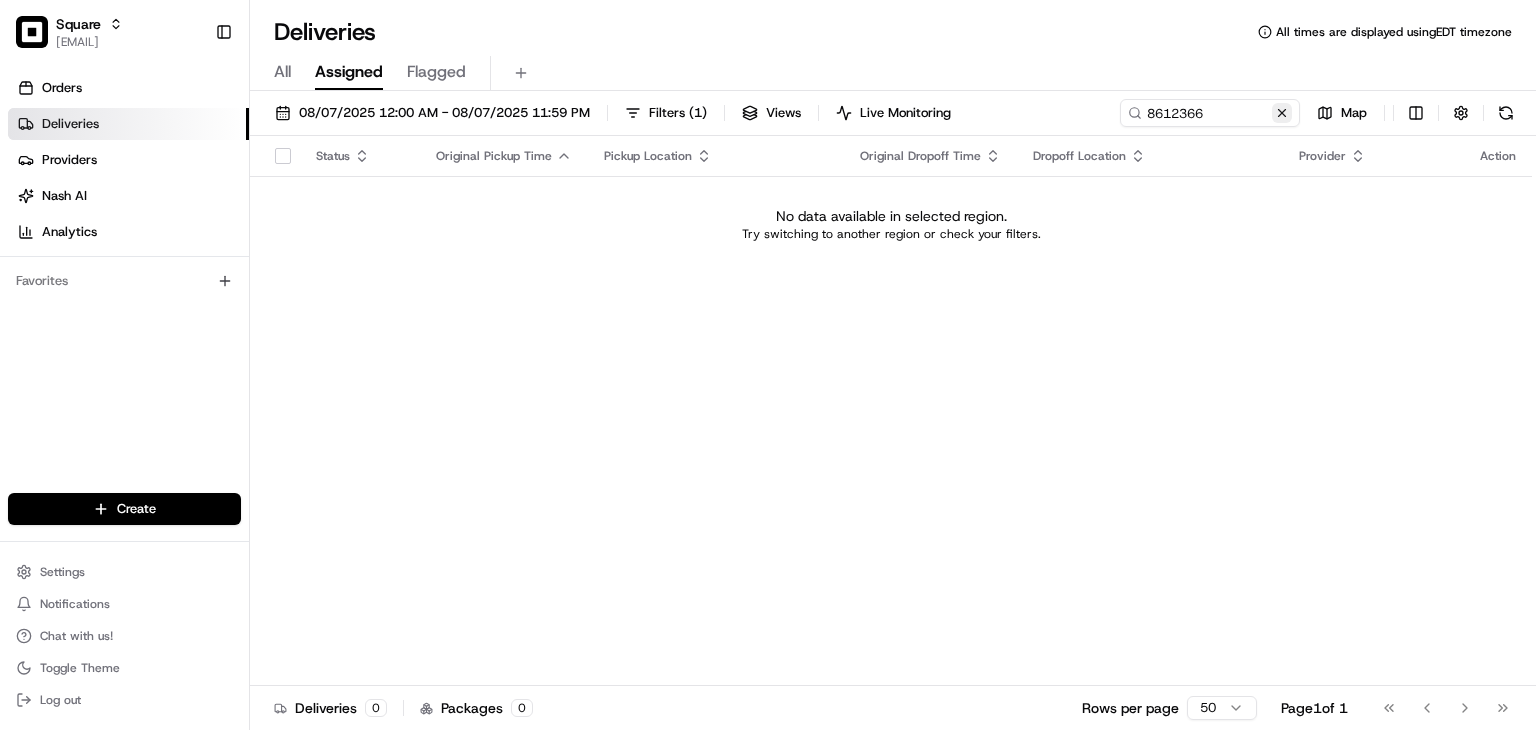 click at bounding box center [1282, 113] 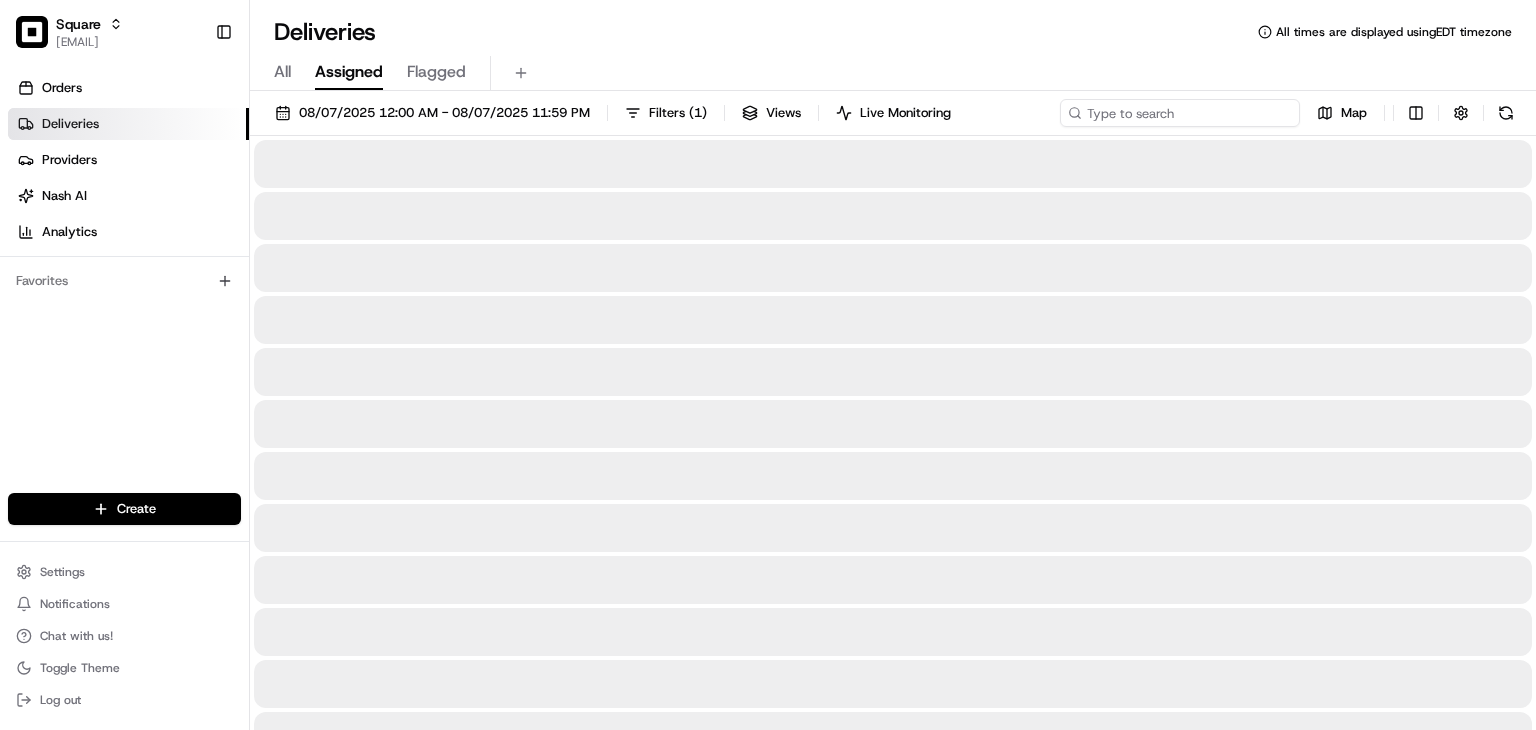click at bounding box center (1180, 113) 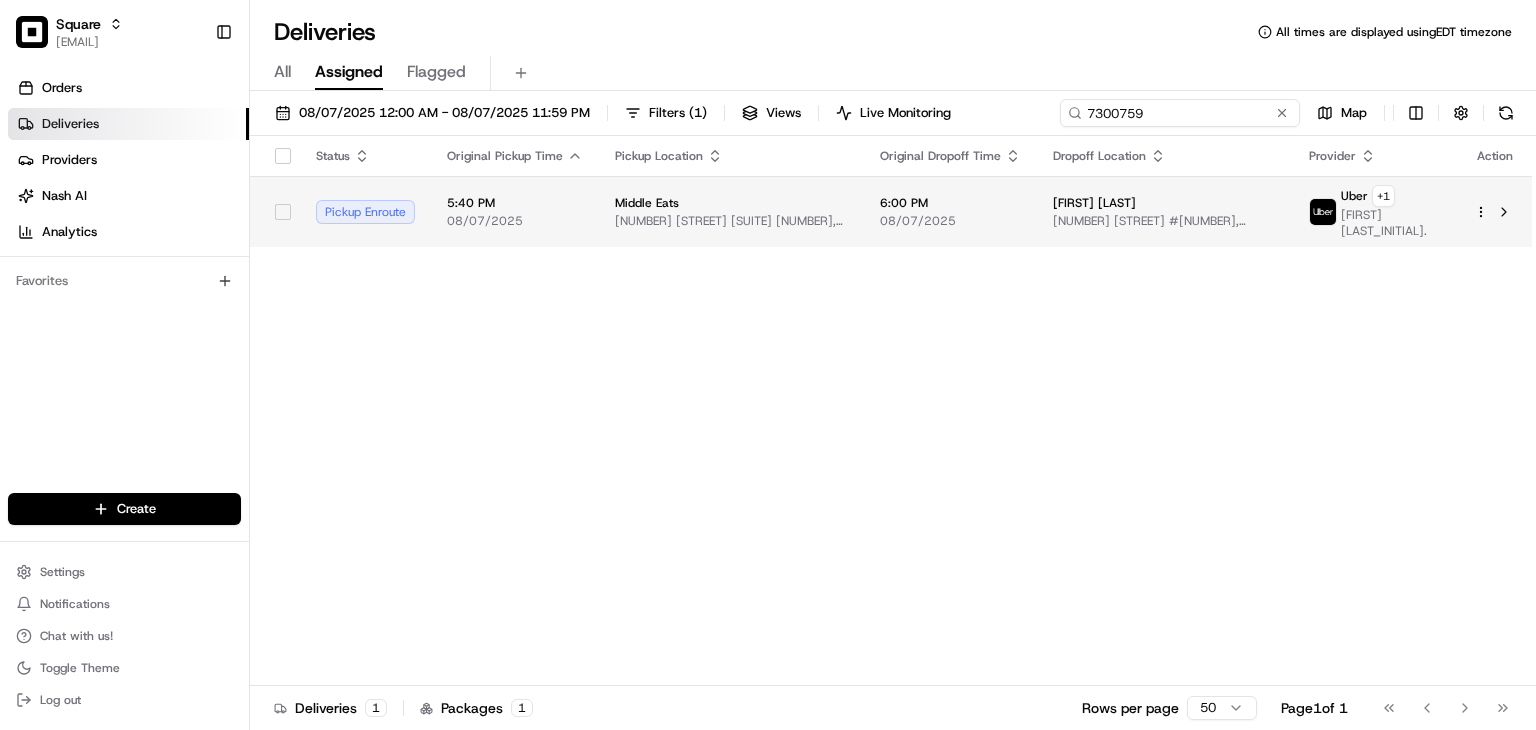 type on "7300759" 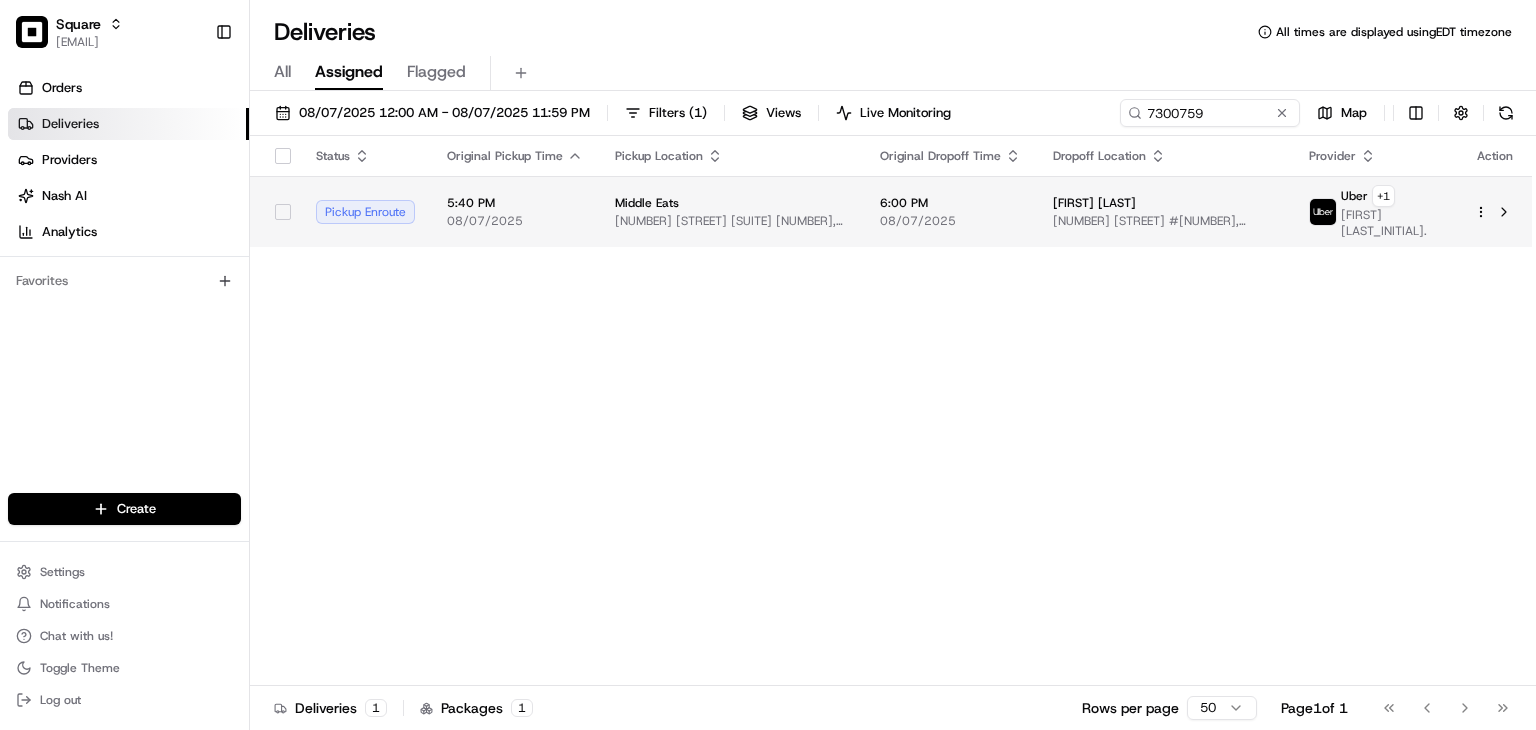 click on "6:00 PM 08/07/2025" at bounding box center [950, 212] 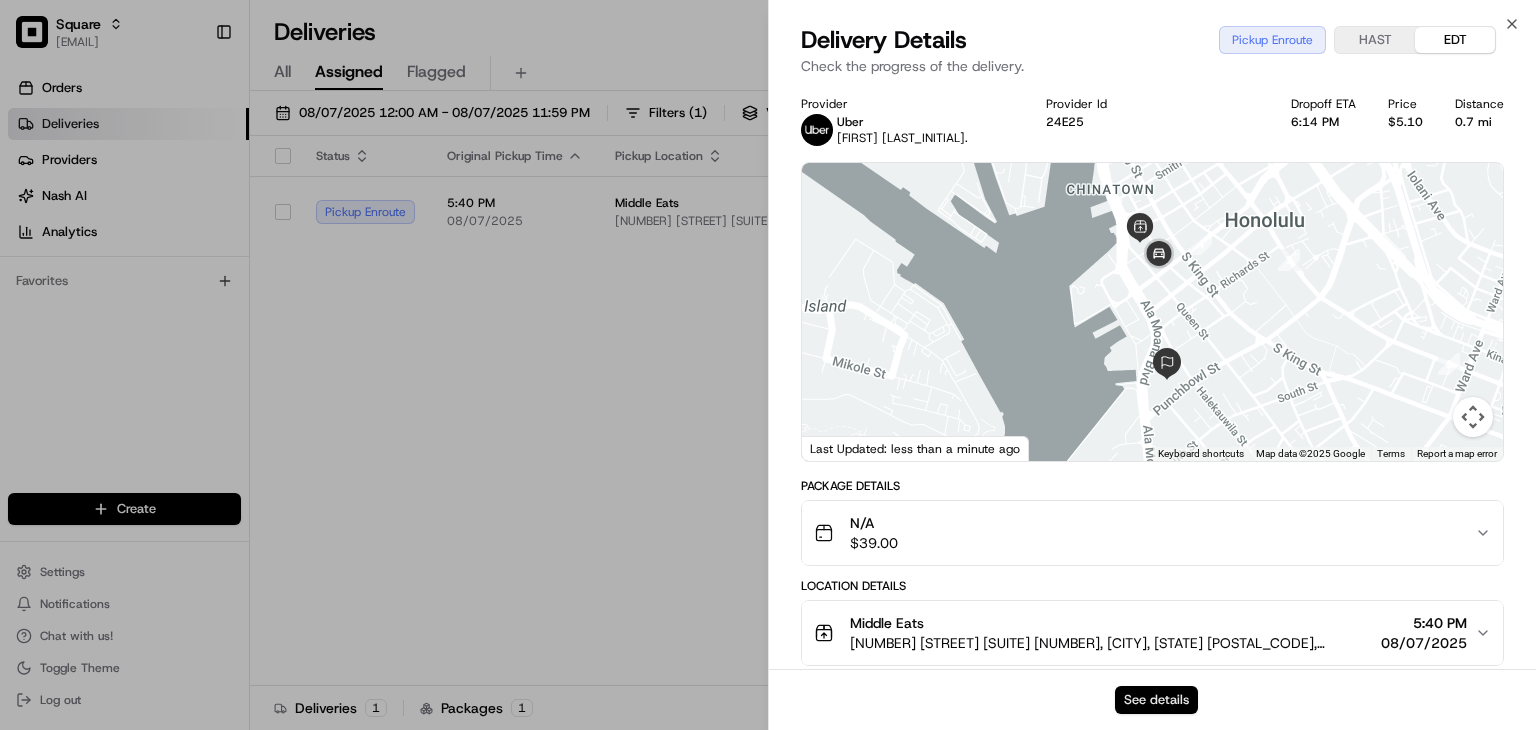 click on "See details" at bounding box center [1156, 700] 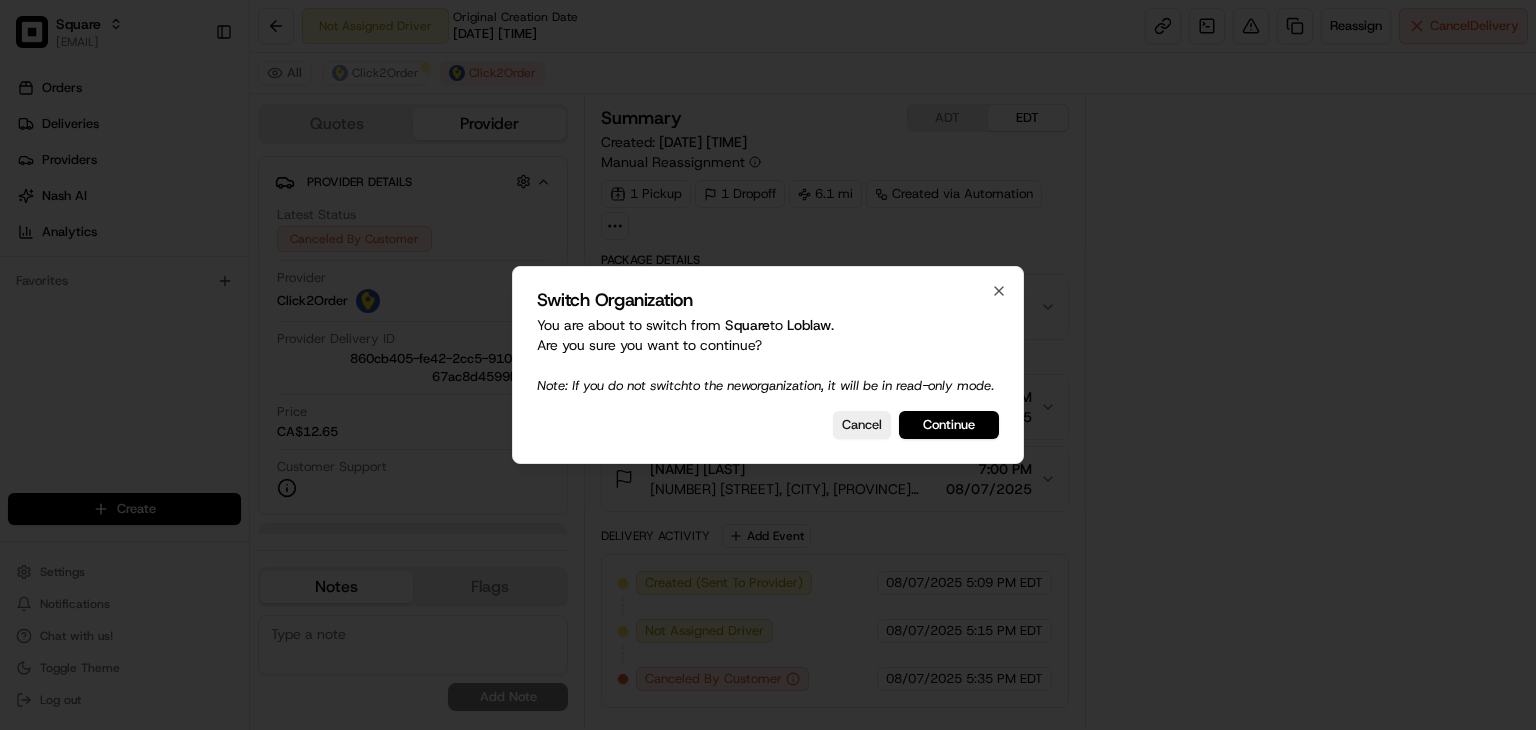 scroll, scrollTop: 0, scrollLeft: 0, axis: both 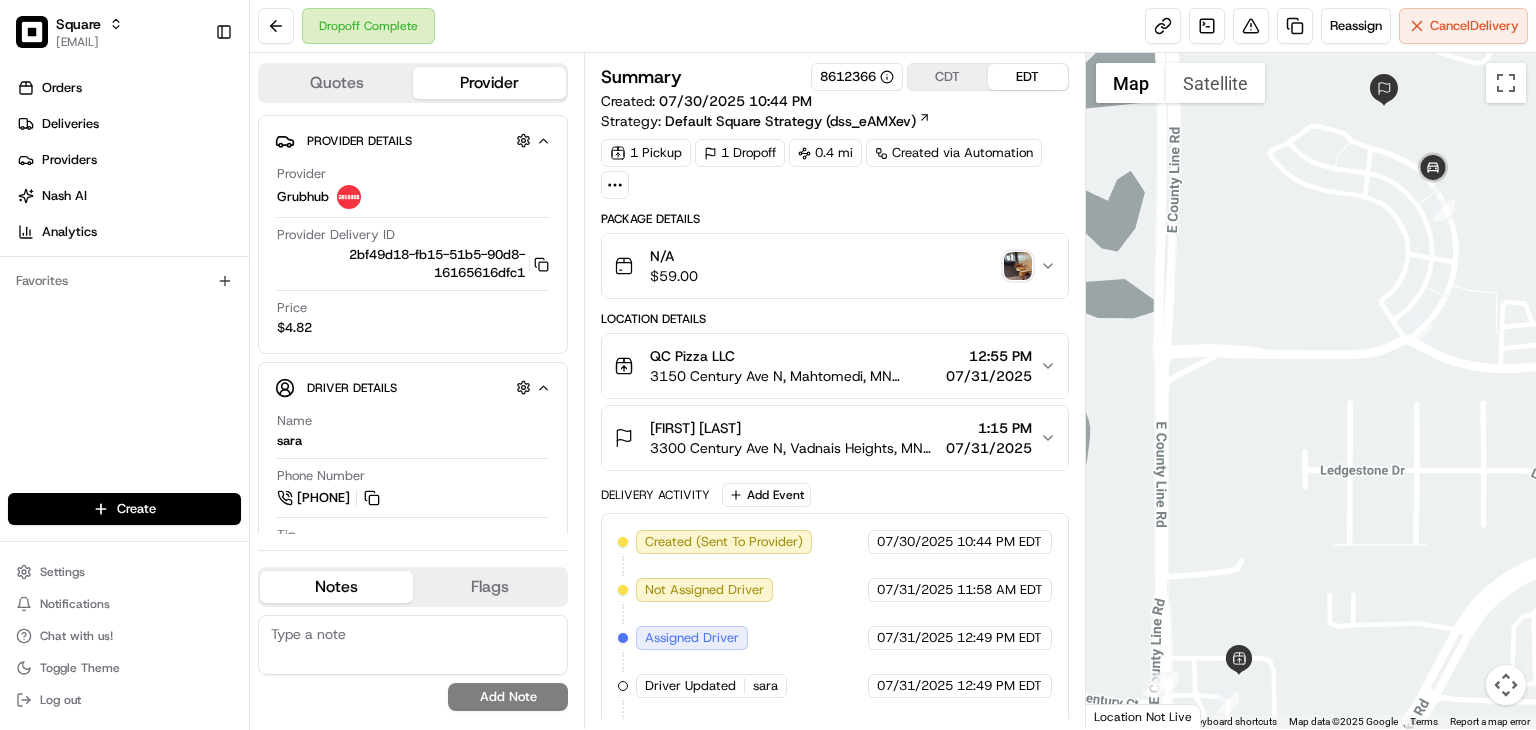 click at bounding box center [1018, 266] 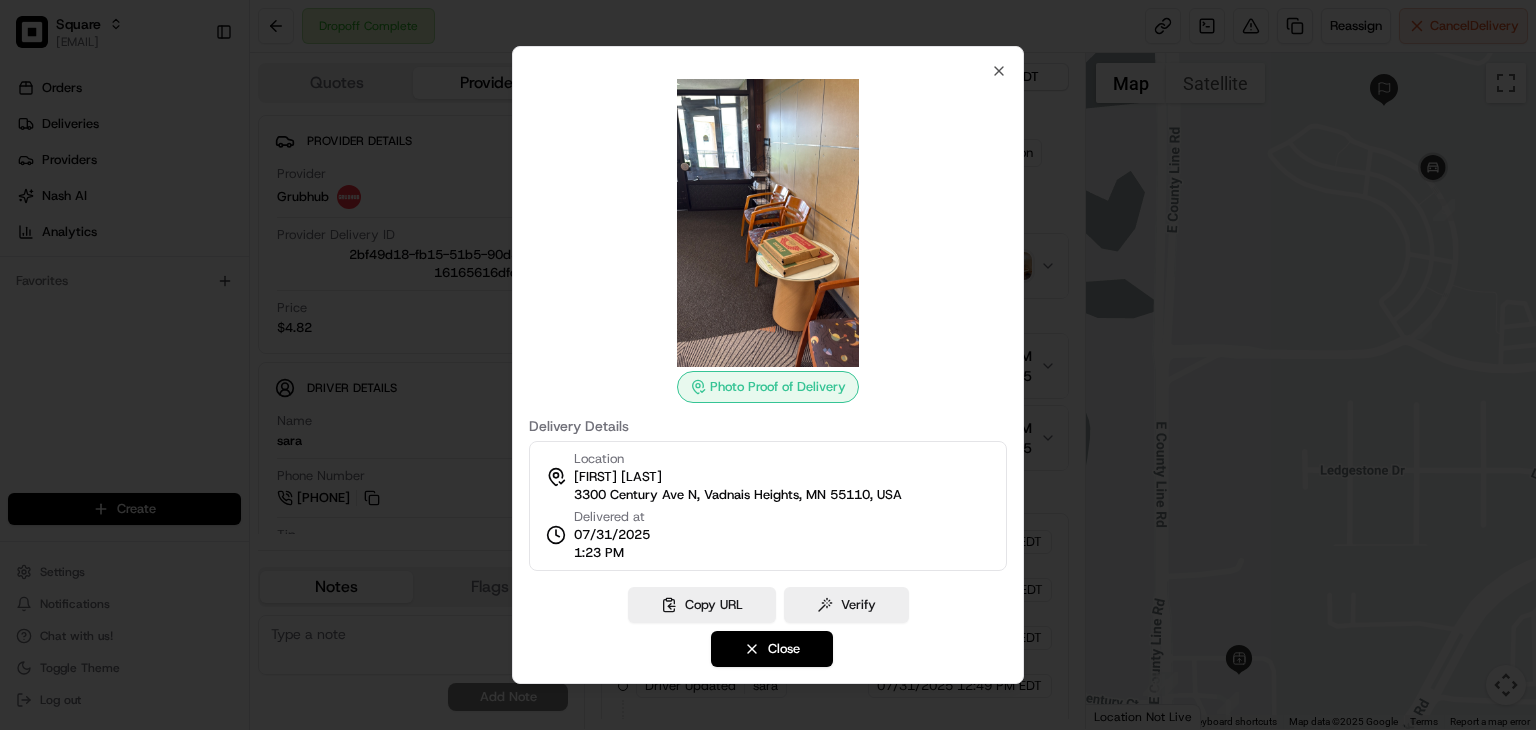 click at bounding box center (768, 223) 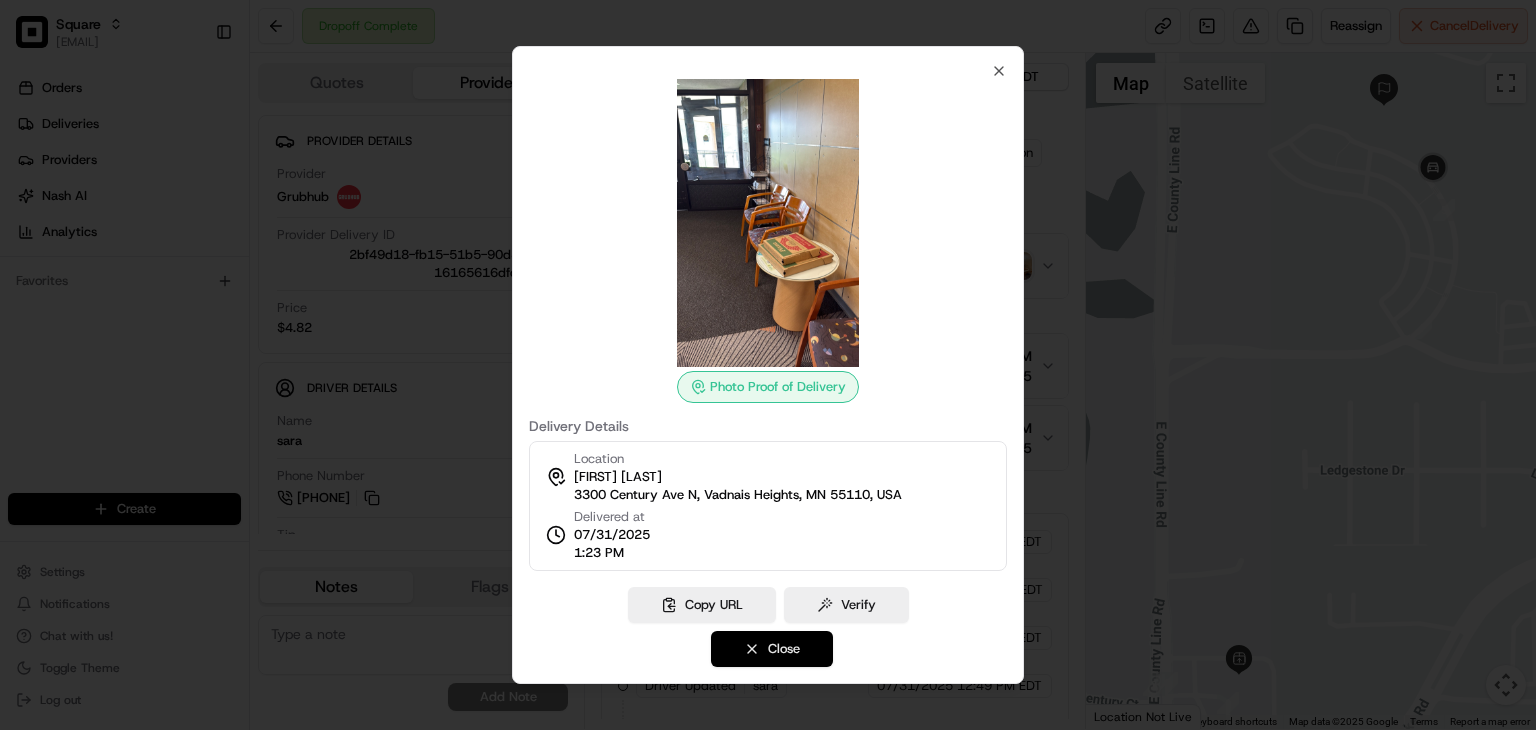 click on "Close" at bounding box center (772, 649) 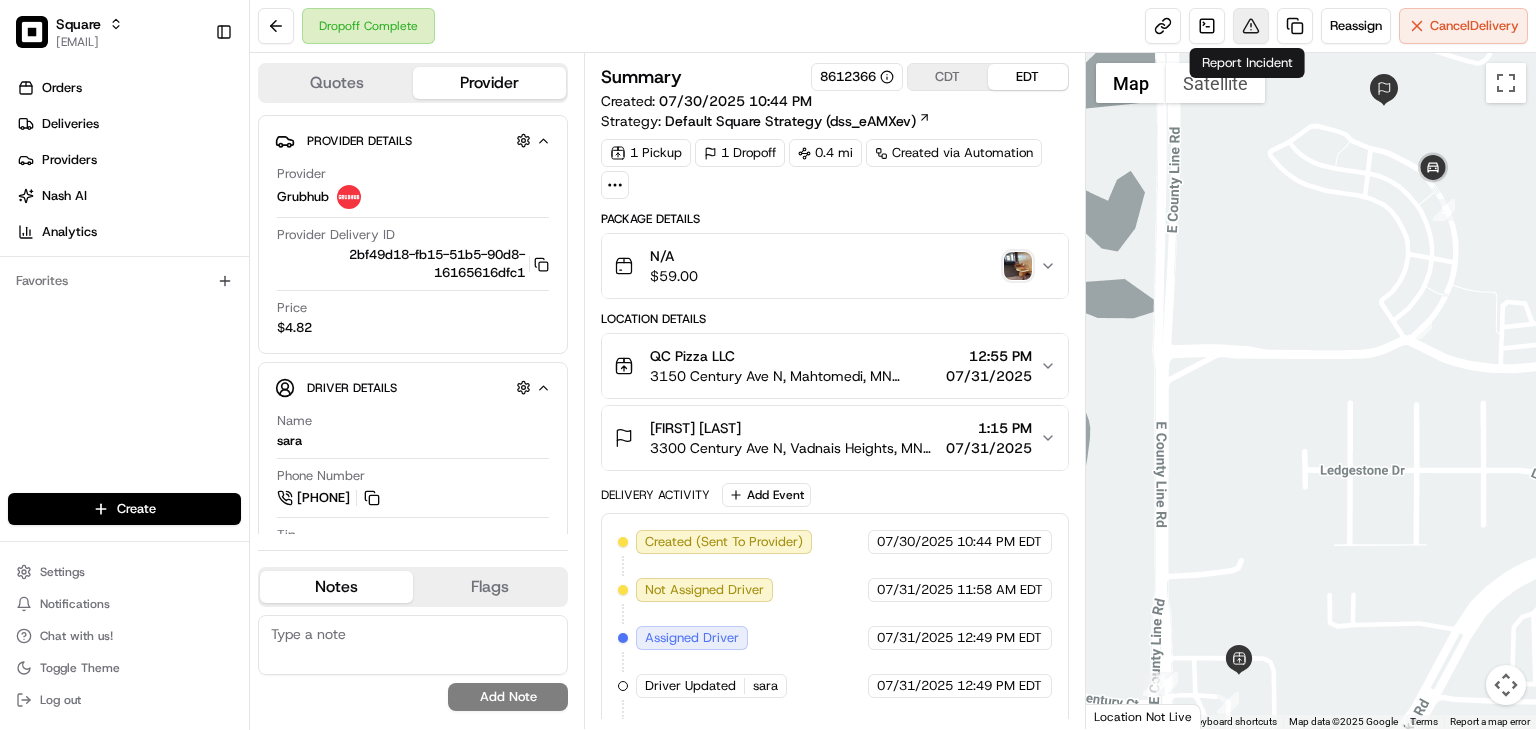 click at bounding box center [1251, 26] 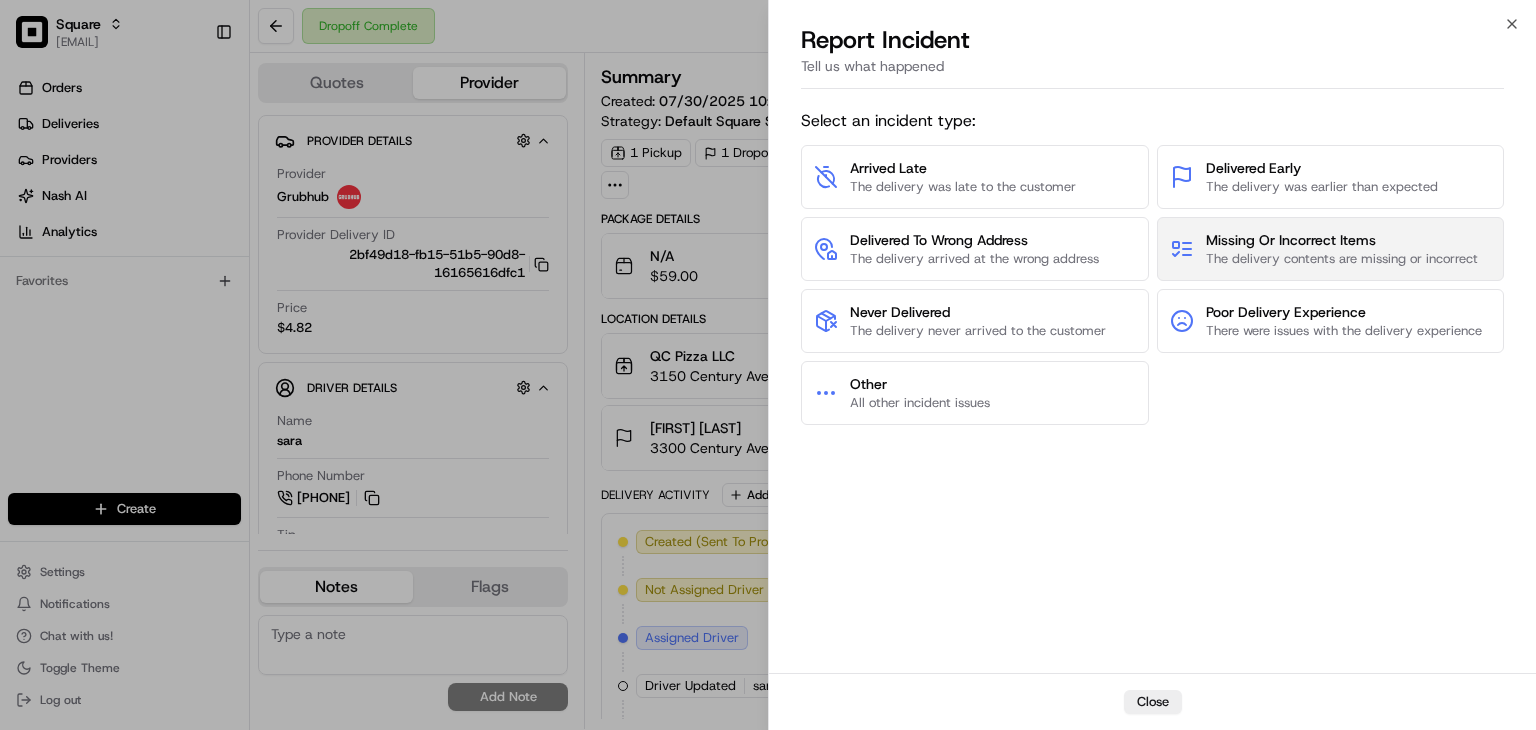 click on "The delivery contents are missing or incorrect" at bounding box center [1342, 259] 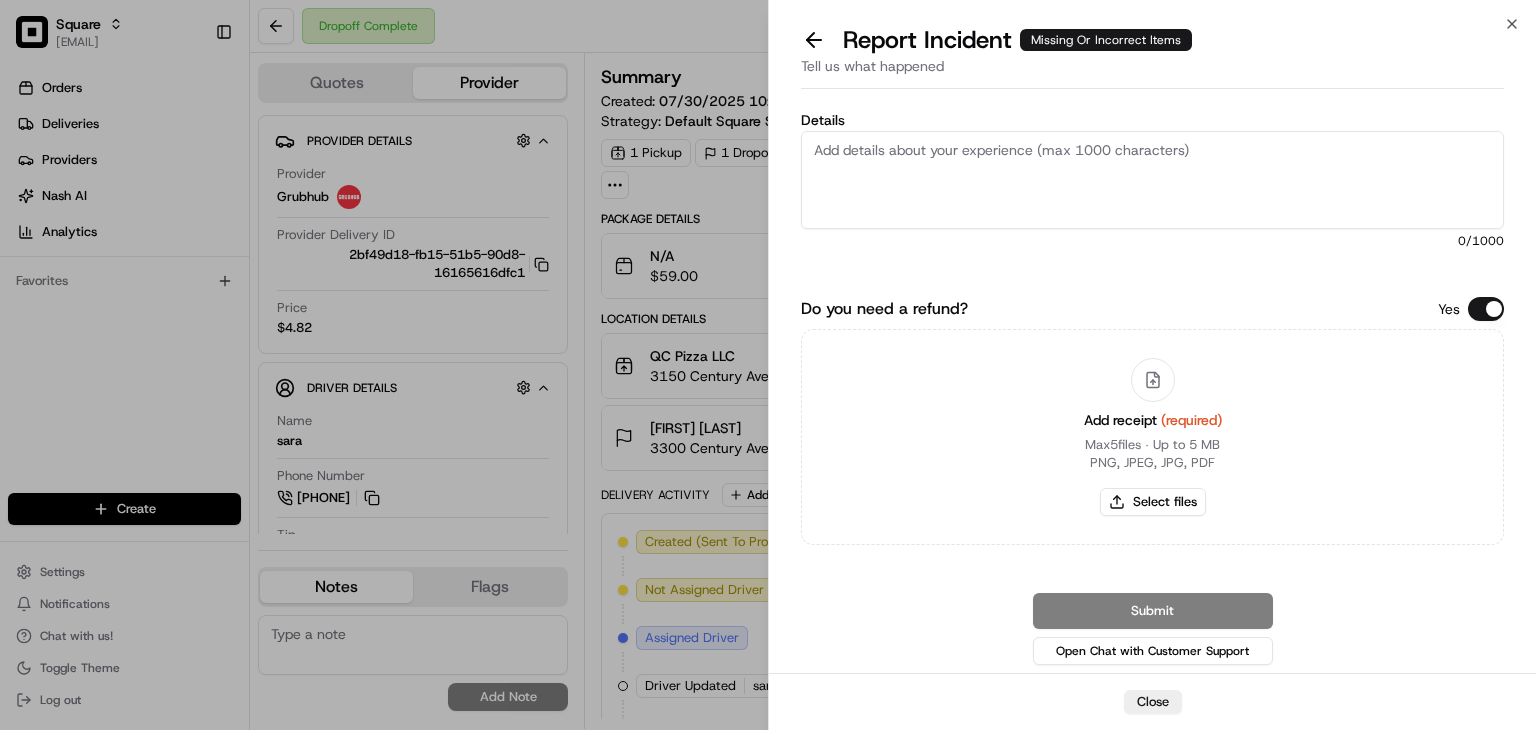 click on "Do you need a refund?" at bounding box center [1486, 309] 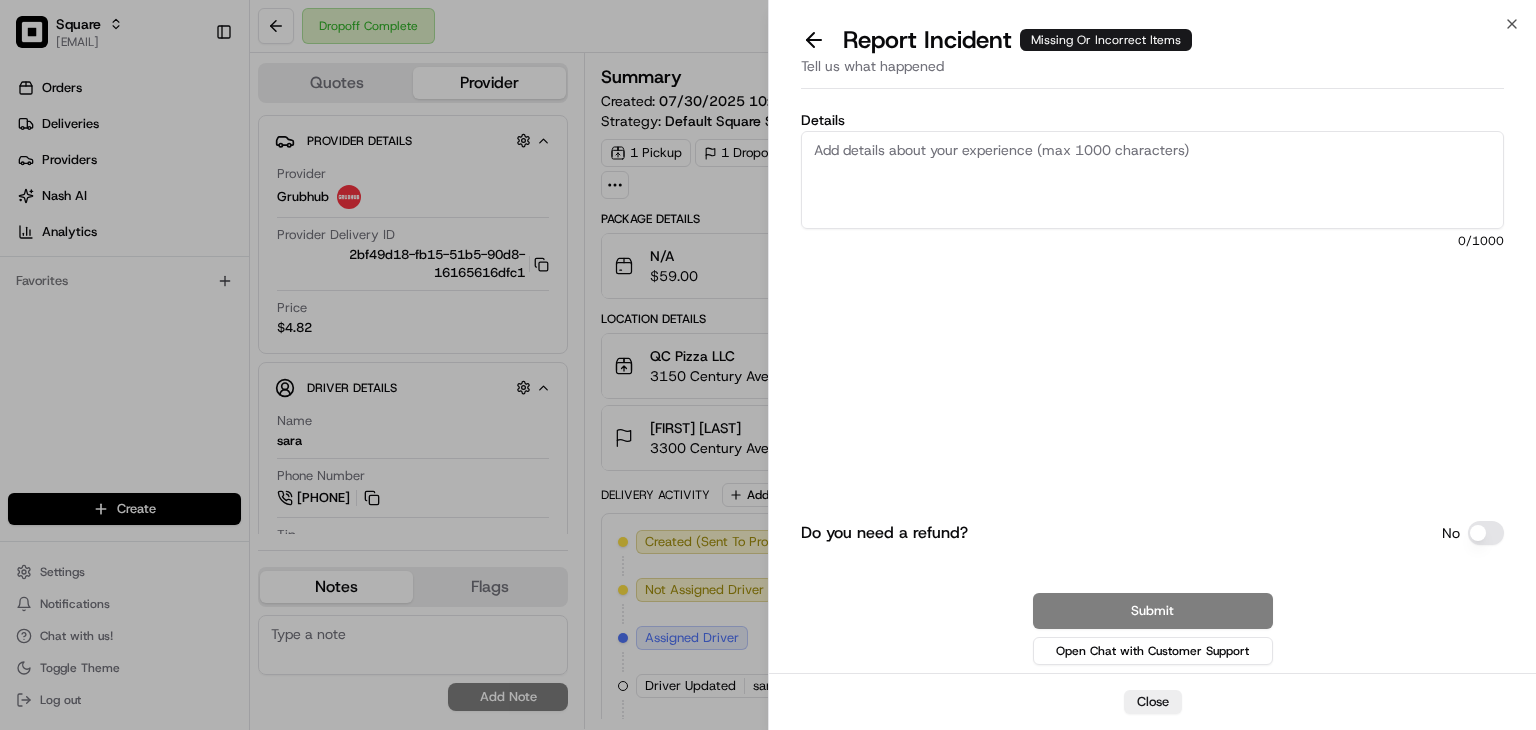 click on "Details" at bounding box center [1152, 180] 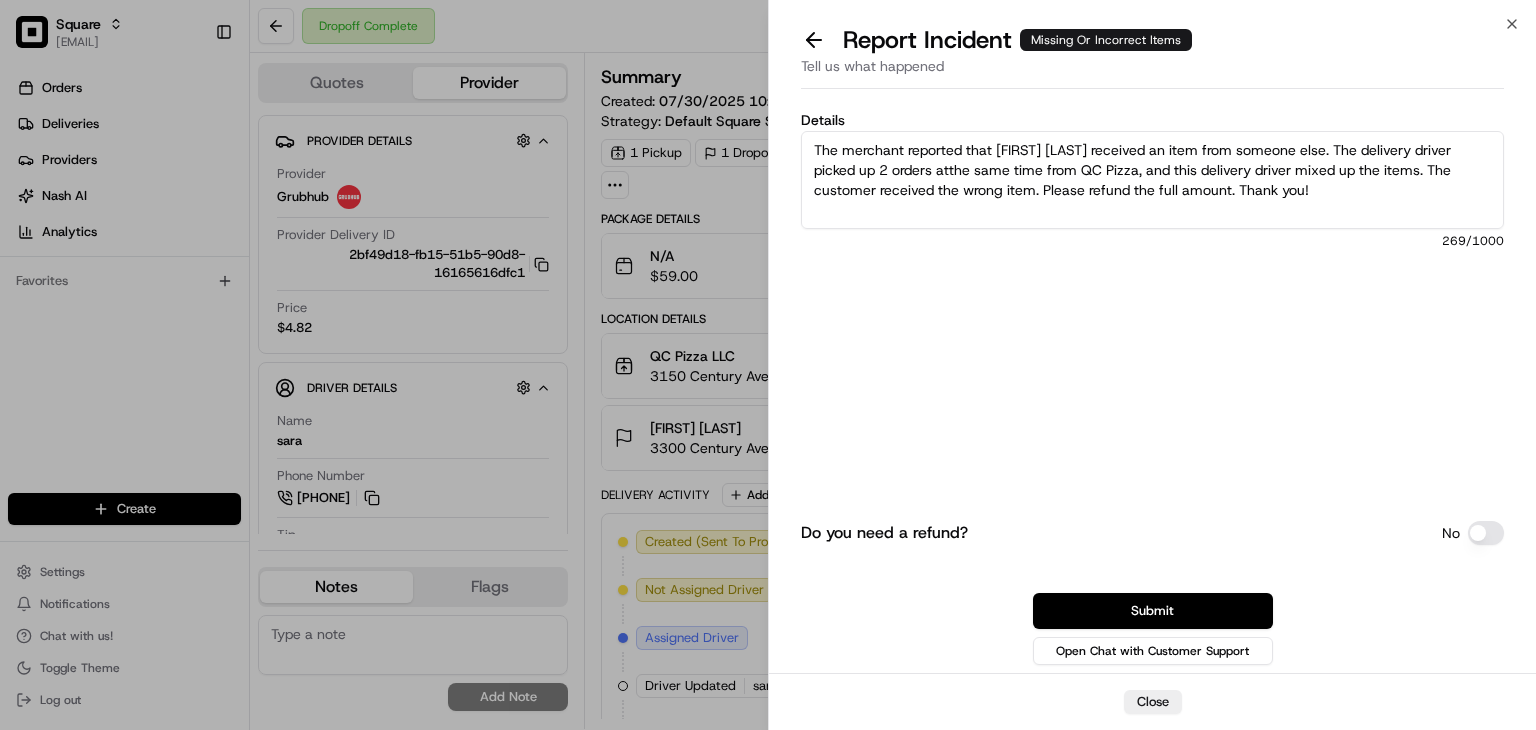 type on "The merchant reported that [FIRST] [LAST] received an item from someone else. The delivery driver picked up 2 orders at the same time from QC Pizza, and this delivery driver mixed up the items. The customer received the wrong item. Please refund the full amount. Thank you!" 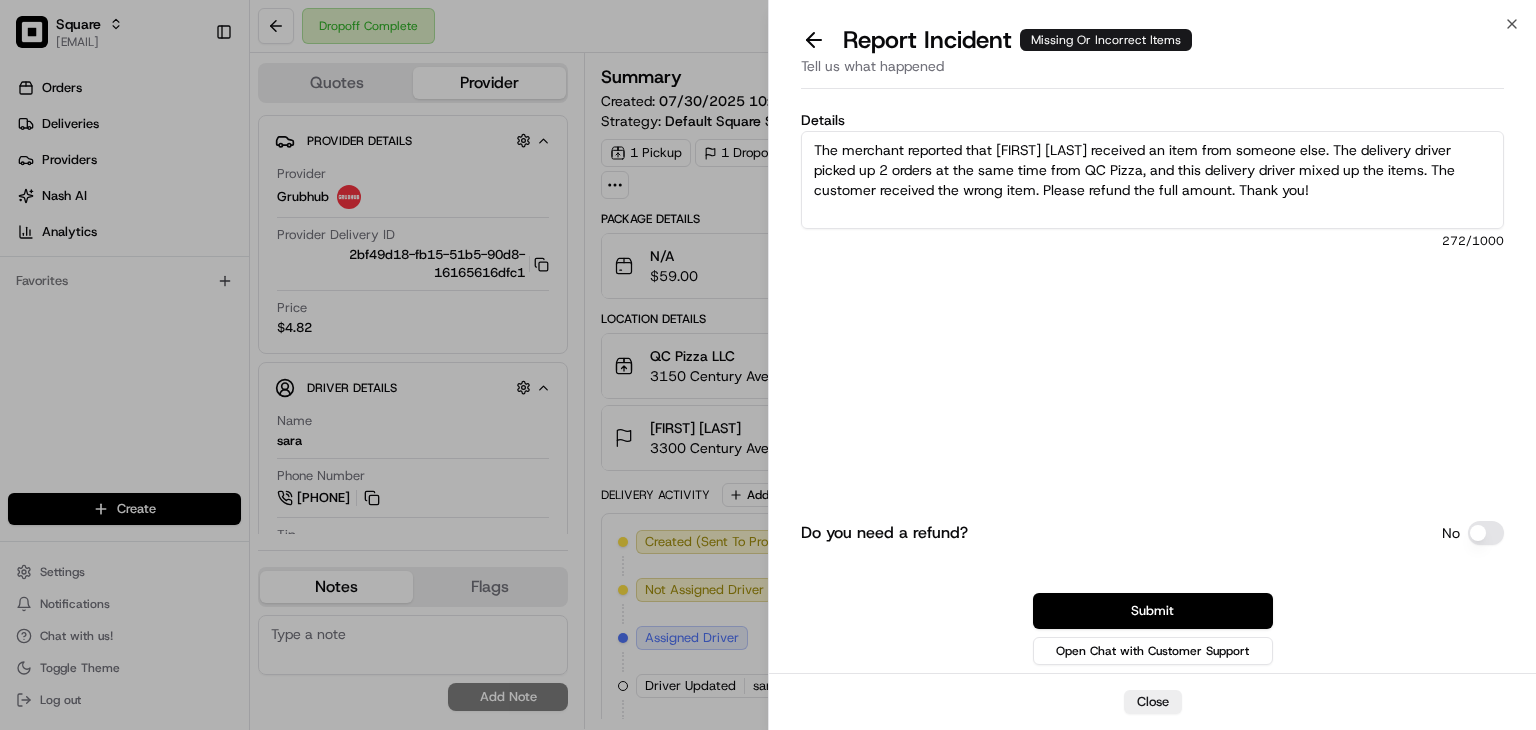 drag, startPoint x: 1127, startPoint y: 185, endPoint x: 944, endPoint y: 185, distance: 183 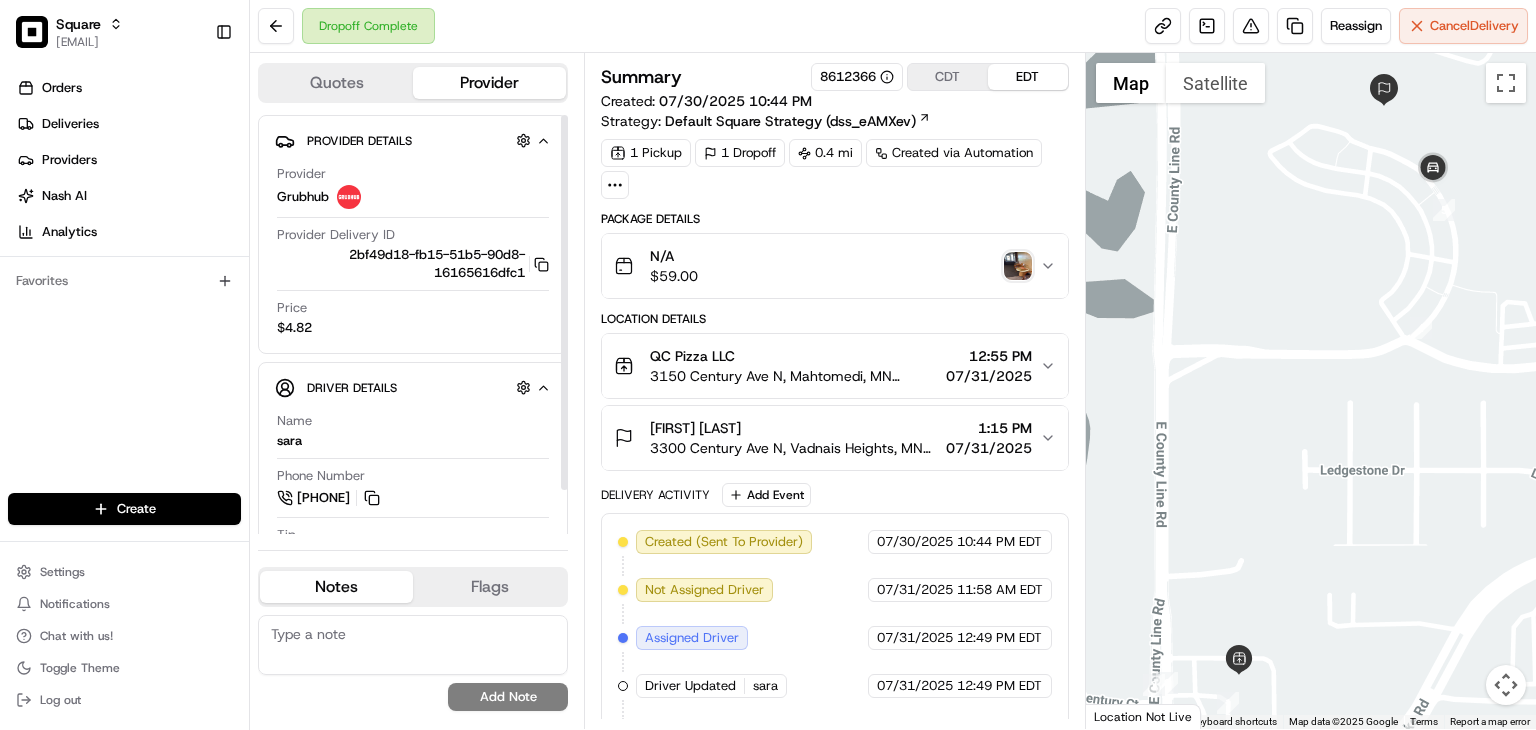 click on "Summary 8612366 CDT EDT Created:   07/30/2025 10:44 PM Strategy:   Default Square Strategy (dss_eAMXev) 1   Pickup 1   Dropoff 0.4 mi Created via Automation Package Details N/A $ 59.00 Location Details QC Pizza LLC 3150 Century Ave N, Mahtomedi, MN 55115, USA 12:55 PM 07/31/2025 [NAME] 3300 Century Ave N, Vadnais Heights, MN 55110, USA 1:15 PM 07/31/2025 Delivery Activity Add Event Created (Sent To Provider) Grubhub 07/30/2025 10:44 PM EDT Not Assigned Driver Grubhub 07/31/2025 11:58 AM EDT Assigned Driver Grubhub 07/31/2025 12:49 PM EDT Driver Updated sara Grubhub 07/31/2025 12:49 PM EDT Pickup Enroute Grubhub 07/31/2025 1:04 PM EDT Pickup Arrived Grubhub 07/31/2025 1:04 PM EDT Pickup Complete Grubhub 07/31/2025 1:17 PM EDT Dropoff Enroute Grubhub 07/31/2025 1:17 PM EDT Dropoff Arrived Grubhub 07/31/2025 1:20 PM EDT Dropoff Complete Grubhub 07/31/2025 1:23 PM EDT" at bounding box center [835, 391] 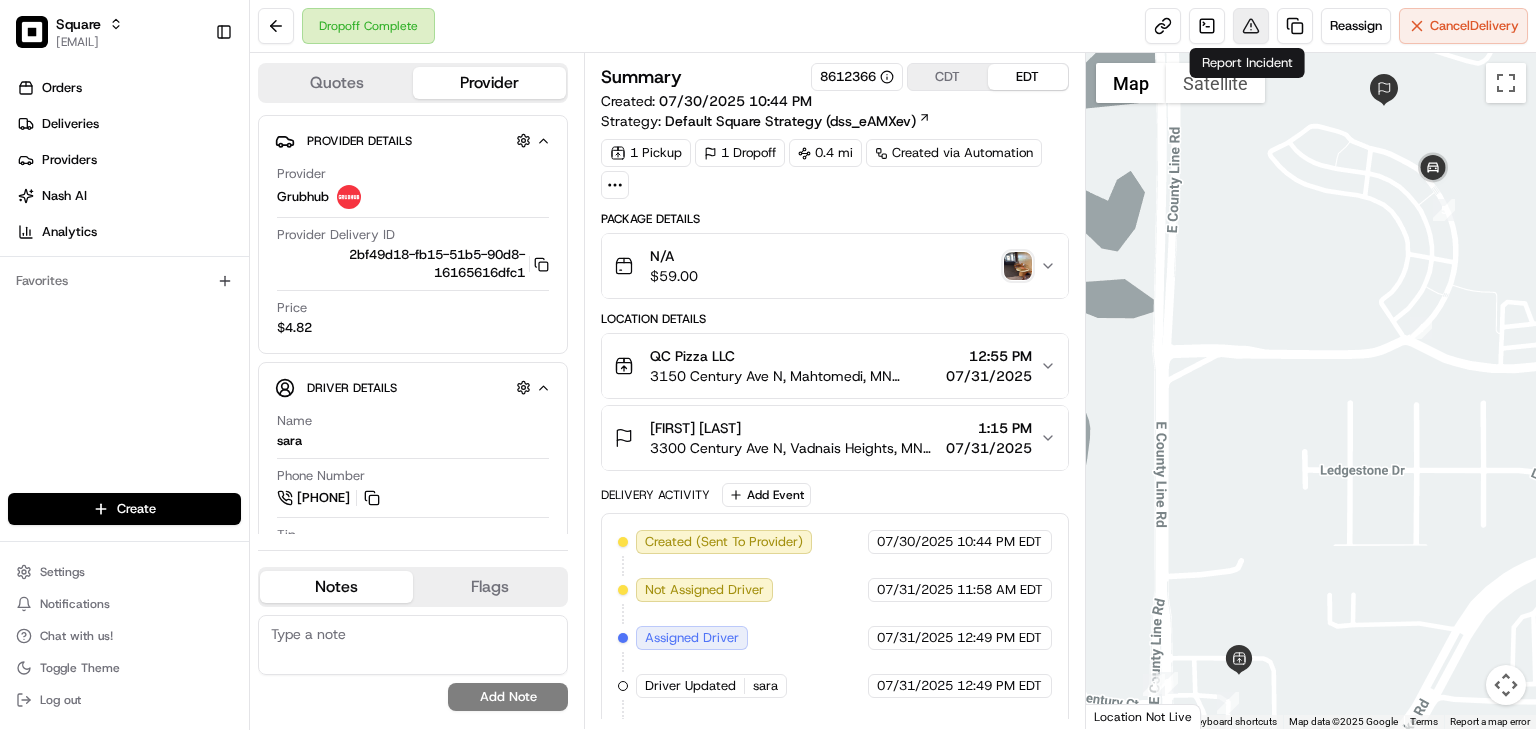 click at bounding box center [1251, 26] 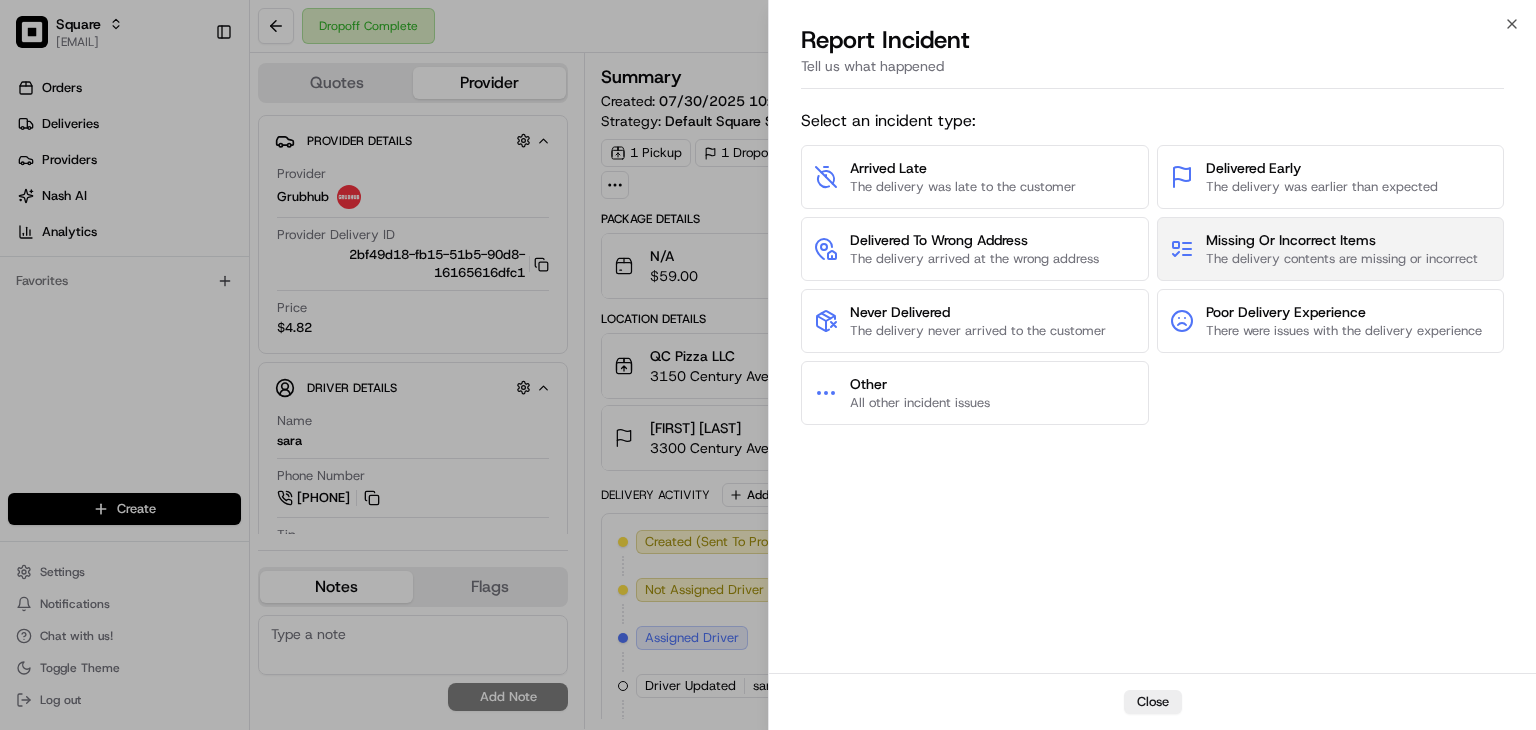click on "Missing Or Incorrect Items" at bounding box center [1342, 240] 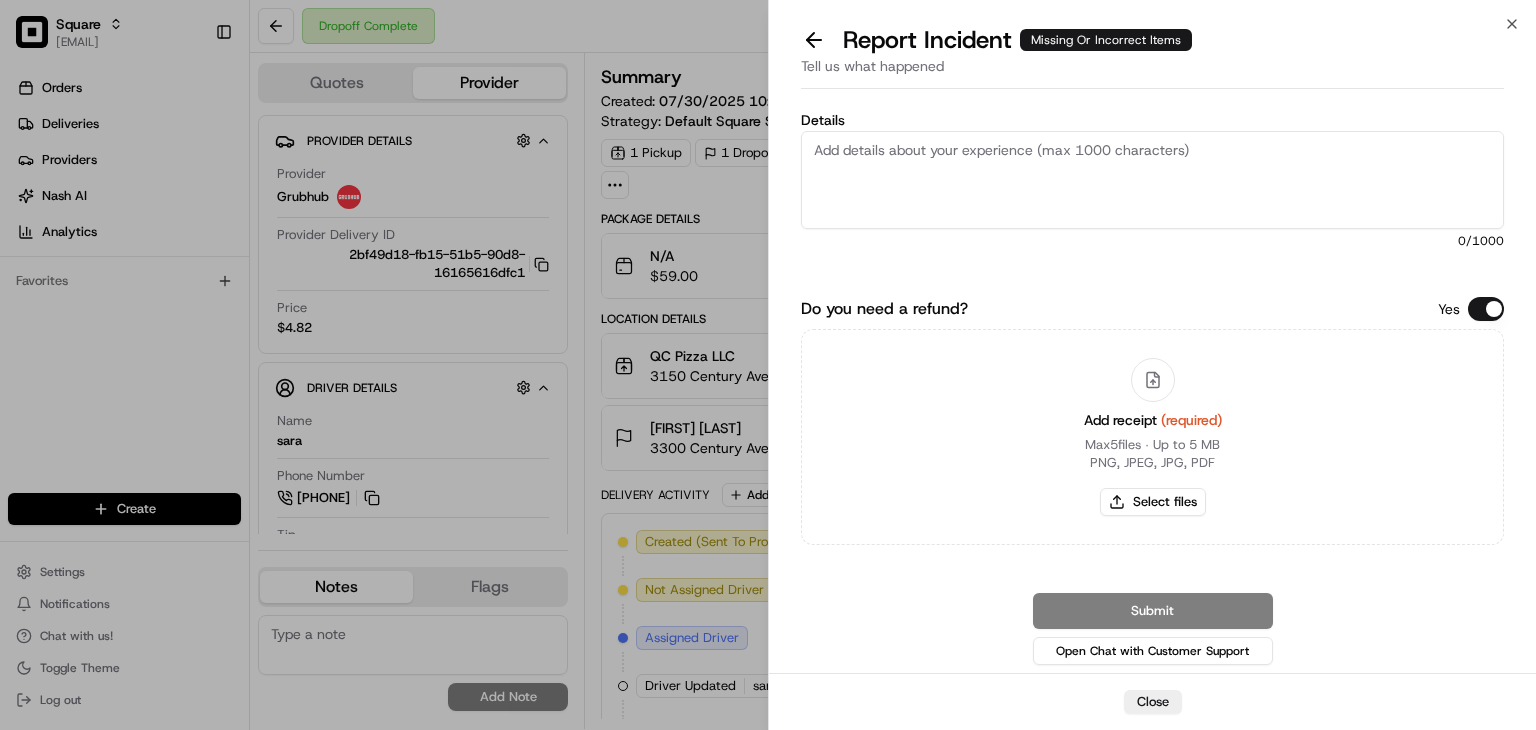 click on "Yes" at bounding box center [1471, 309] 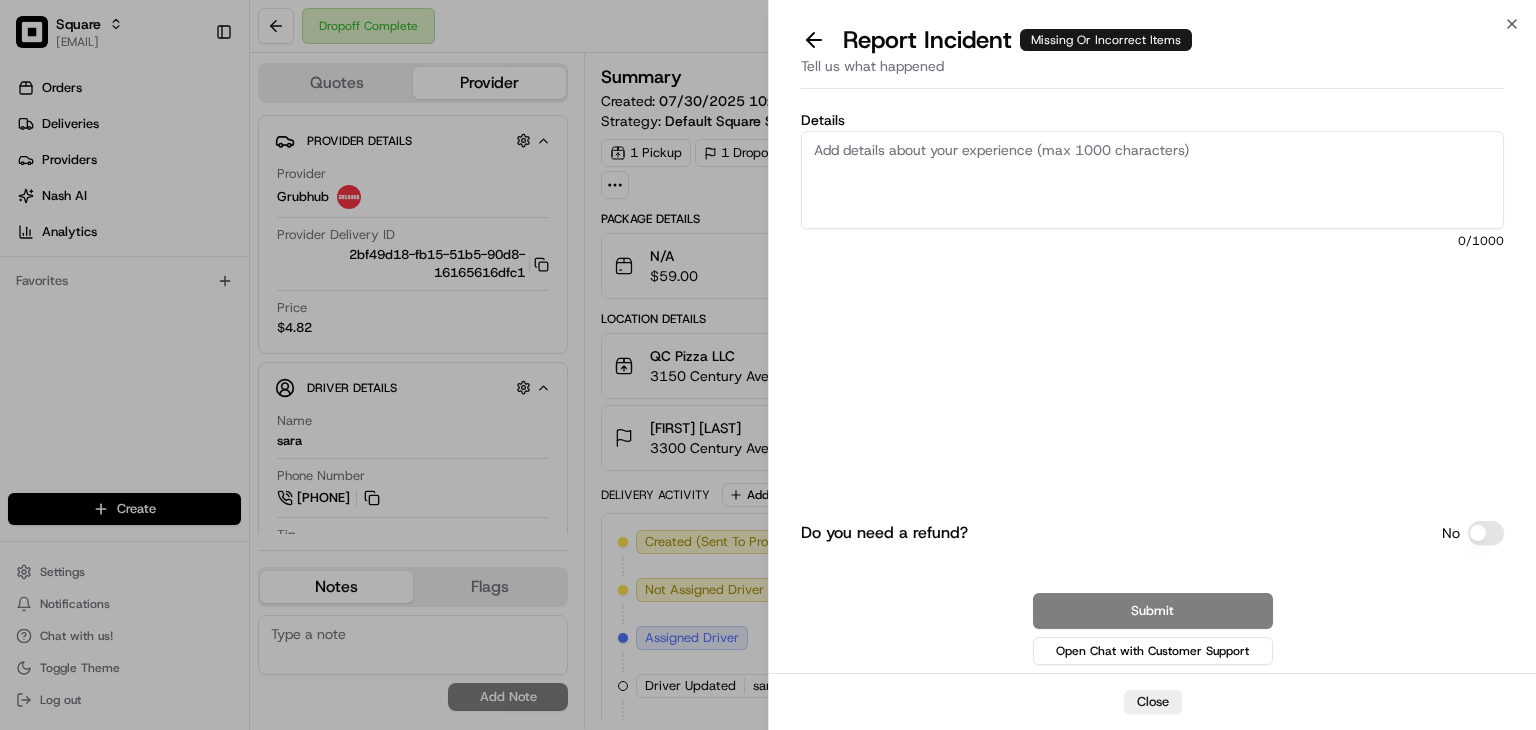 click on "Details" at bounding box center [1152, 180] 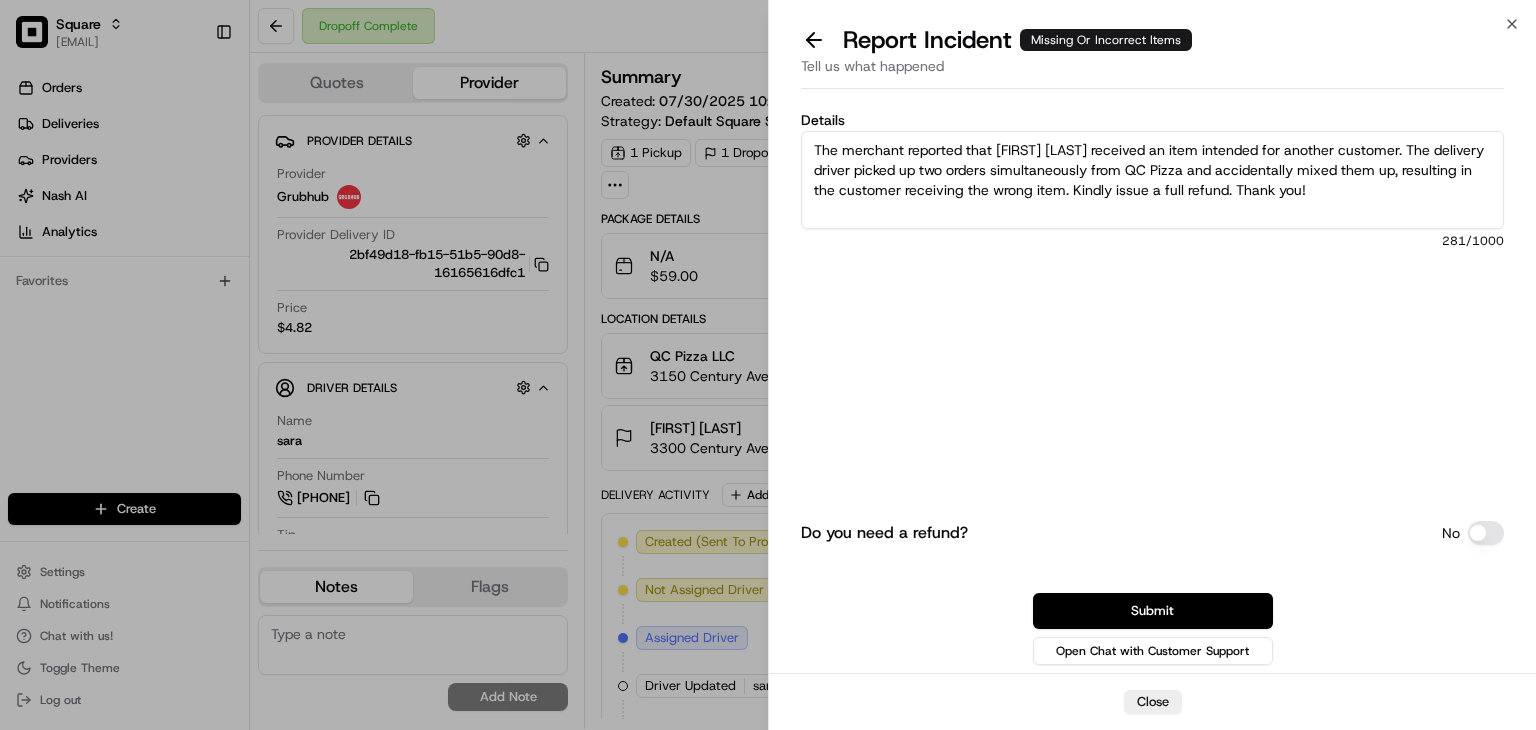 click on "The merchant reported that Julie Daniels received an item intended for another customer. The delivery driver picked up two orders simultaneously from QC Pizza and accidentally mixed them up, resulting in the customer receiving the wrong item. Kindly issue a full refund. Thank you!" at bounding box center (1152, 180) 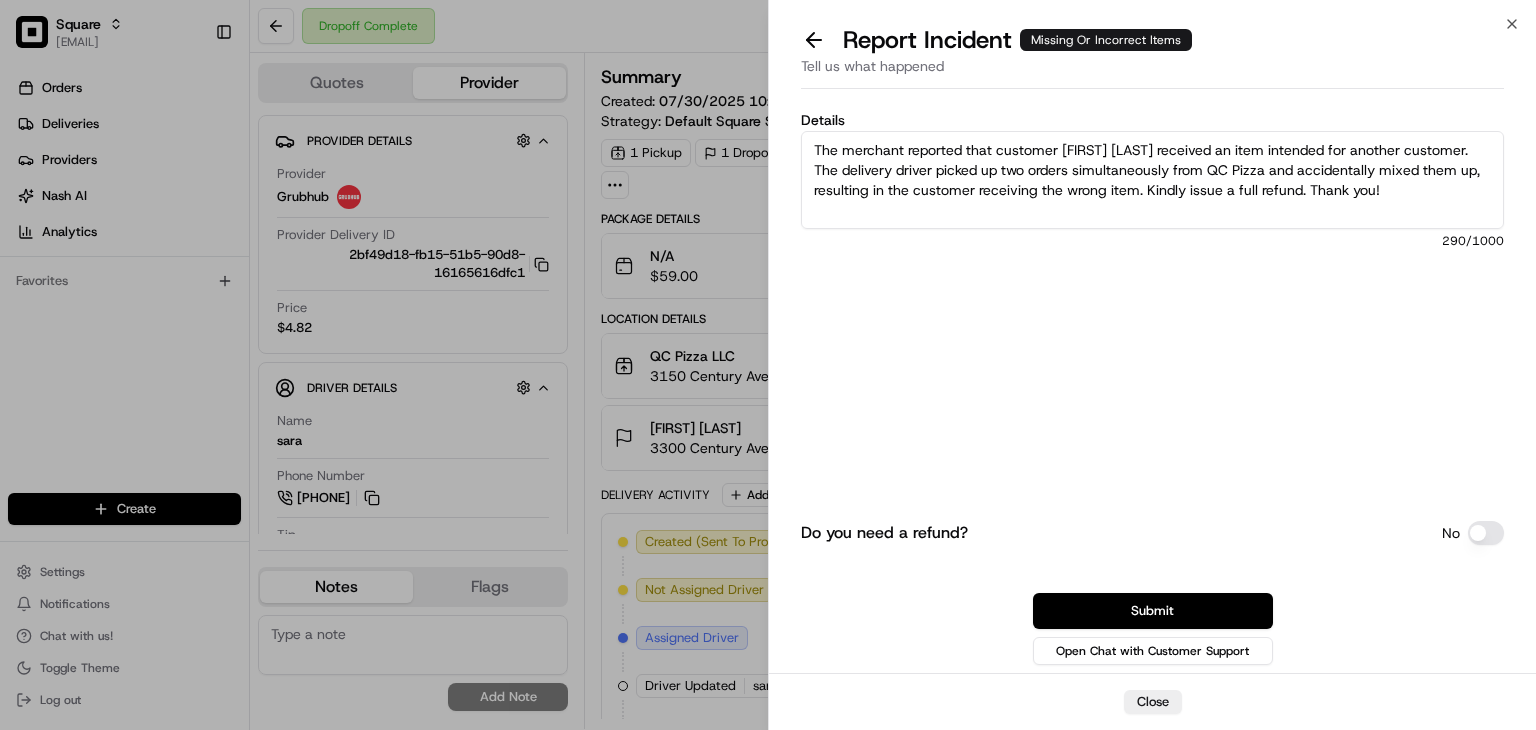 click on "Details The merchant reported that customer Julie Daniels received an item intended for another customer. The delivery driver picked up two orders simultaneously from QC Pizza and accidentally mixed them up, resulting in the customer receiving the wrong item. Kindly issue a full refund. Thank you! 290 /1000" at bounding box center [1152, 224] 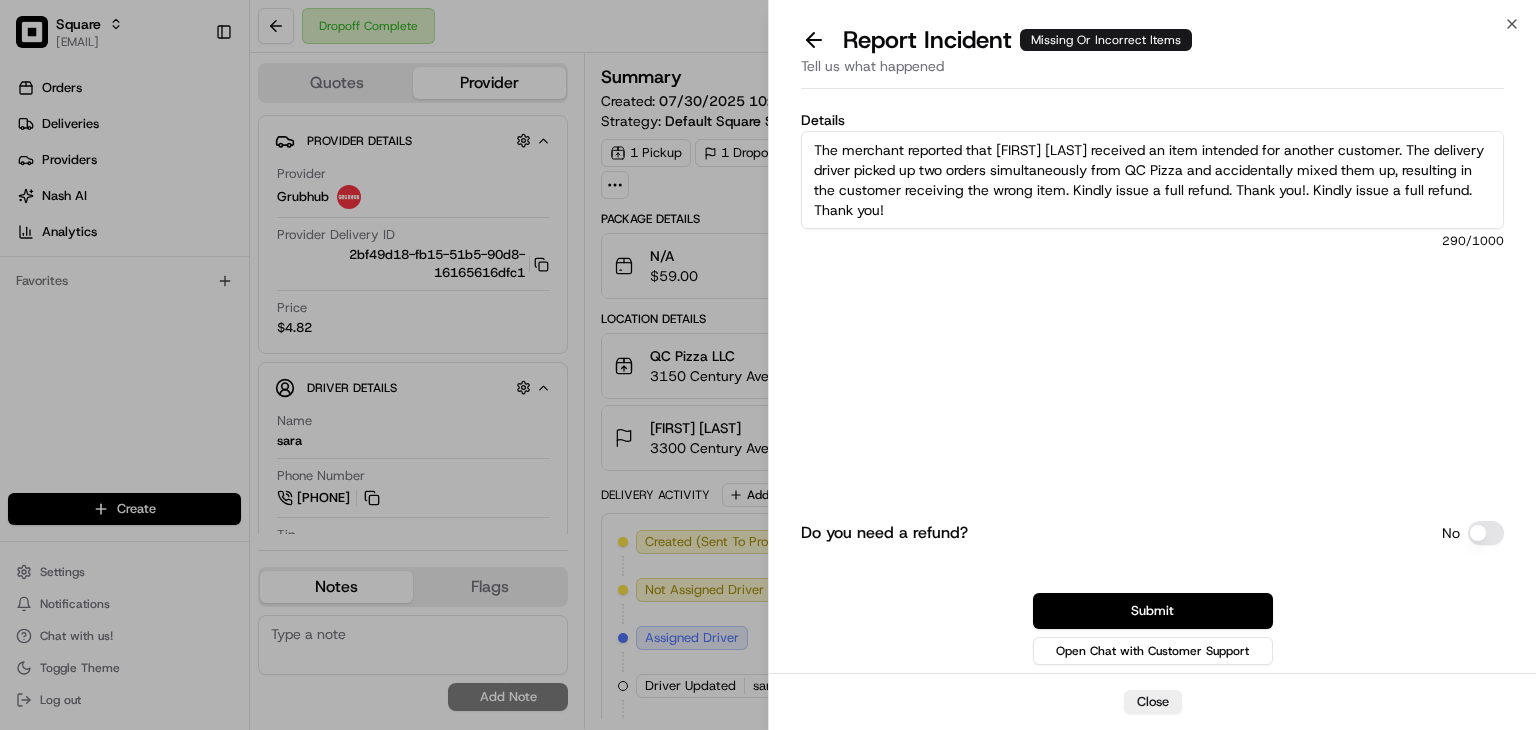 type on "The merchant reported that Julie Daniels received an item intended for another customer. The delivery driver picked up two orders simultaneously from QC Pizza and accidentally mixed them up, resulting in the customer receiving the wrong item. Kindly issue a full refund. Thank you!. Kindly issue a full refund. Thank you!" 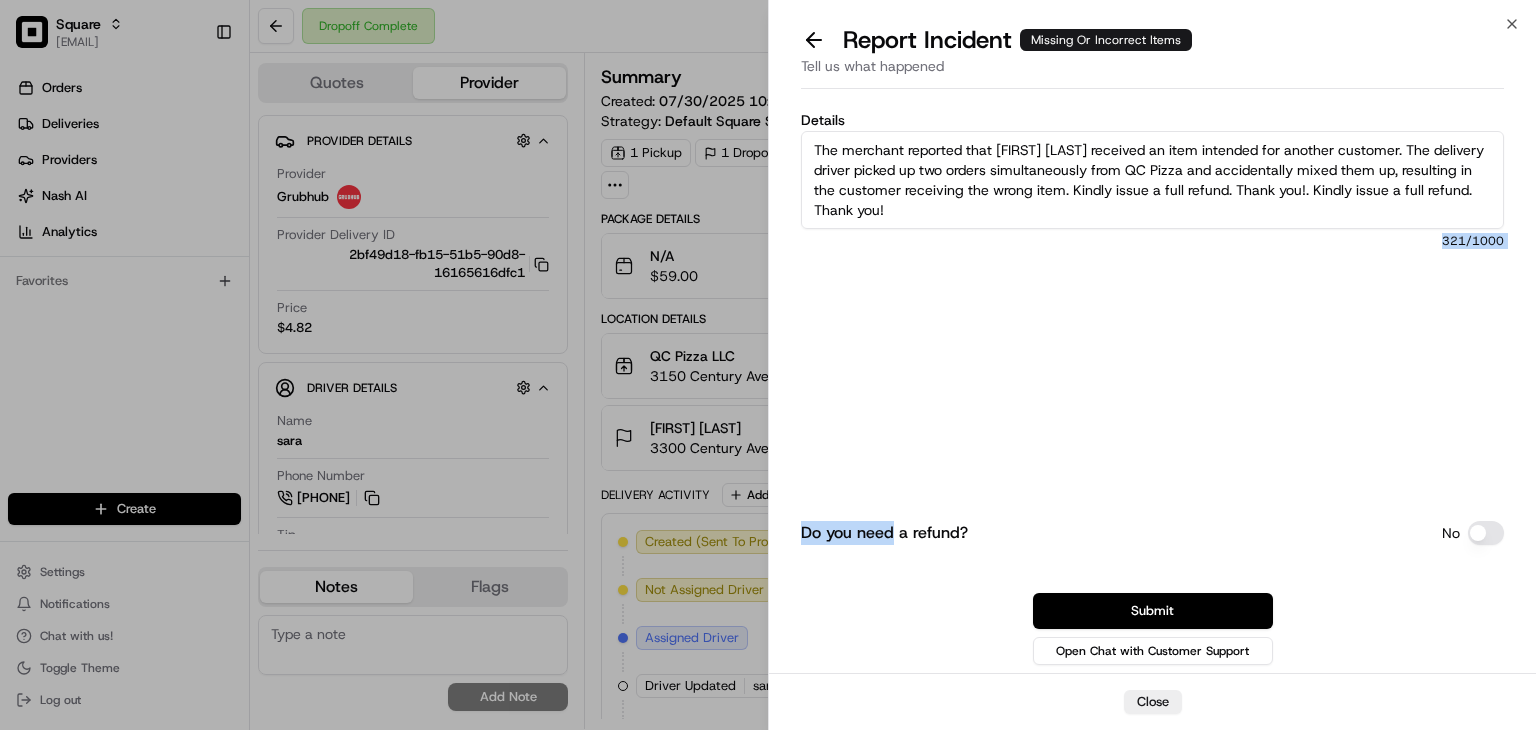 drag, startPoint x: 888, startPoint y: 352, endPoint x: 894, endPoint y: 370, distance: 18.973665 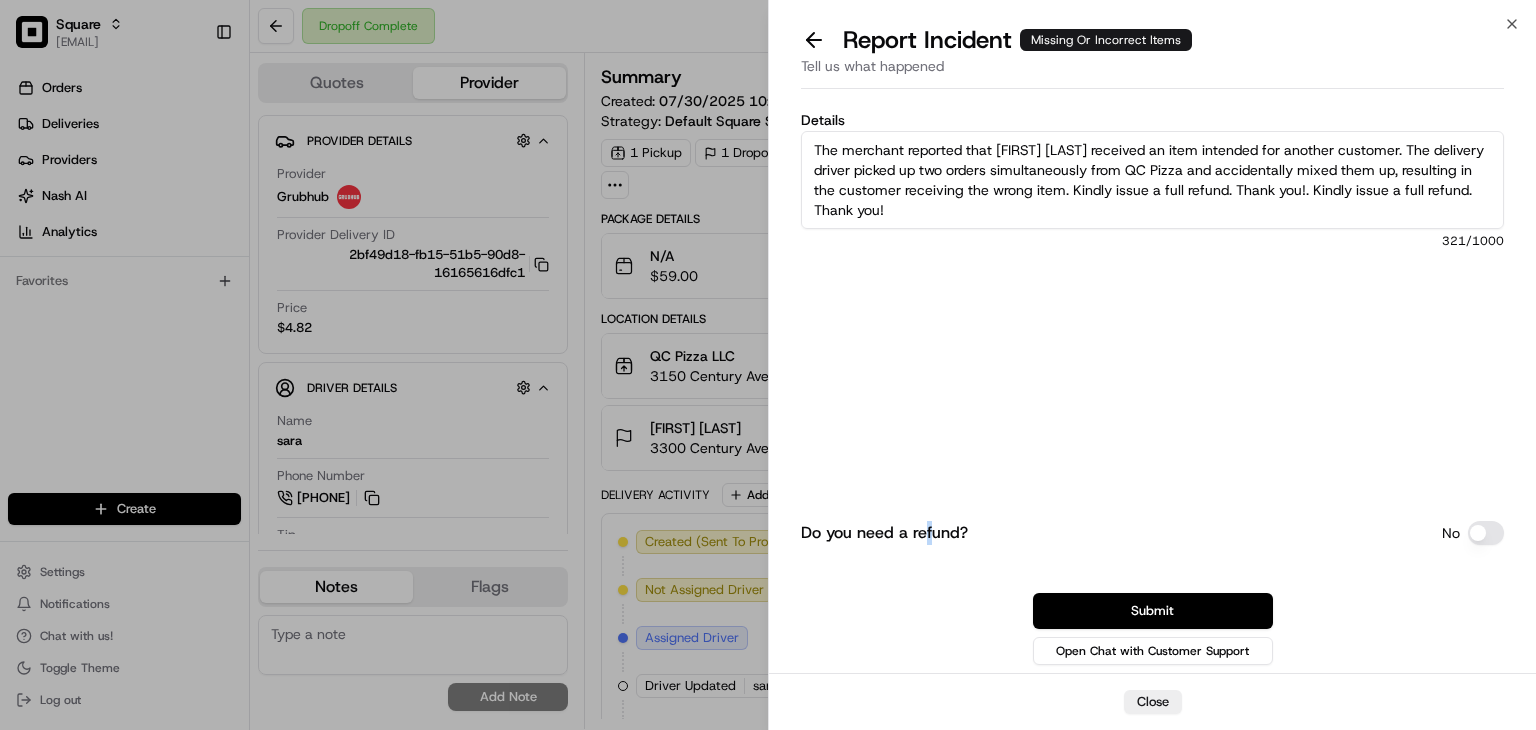 drag, startPoint x: 894, startPoint y: 370, endPoint x: 1000, endPoint y: 231, distance: 174.8056 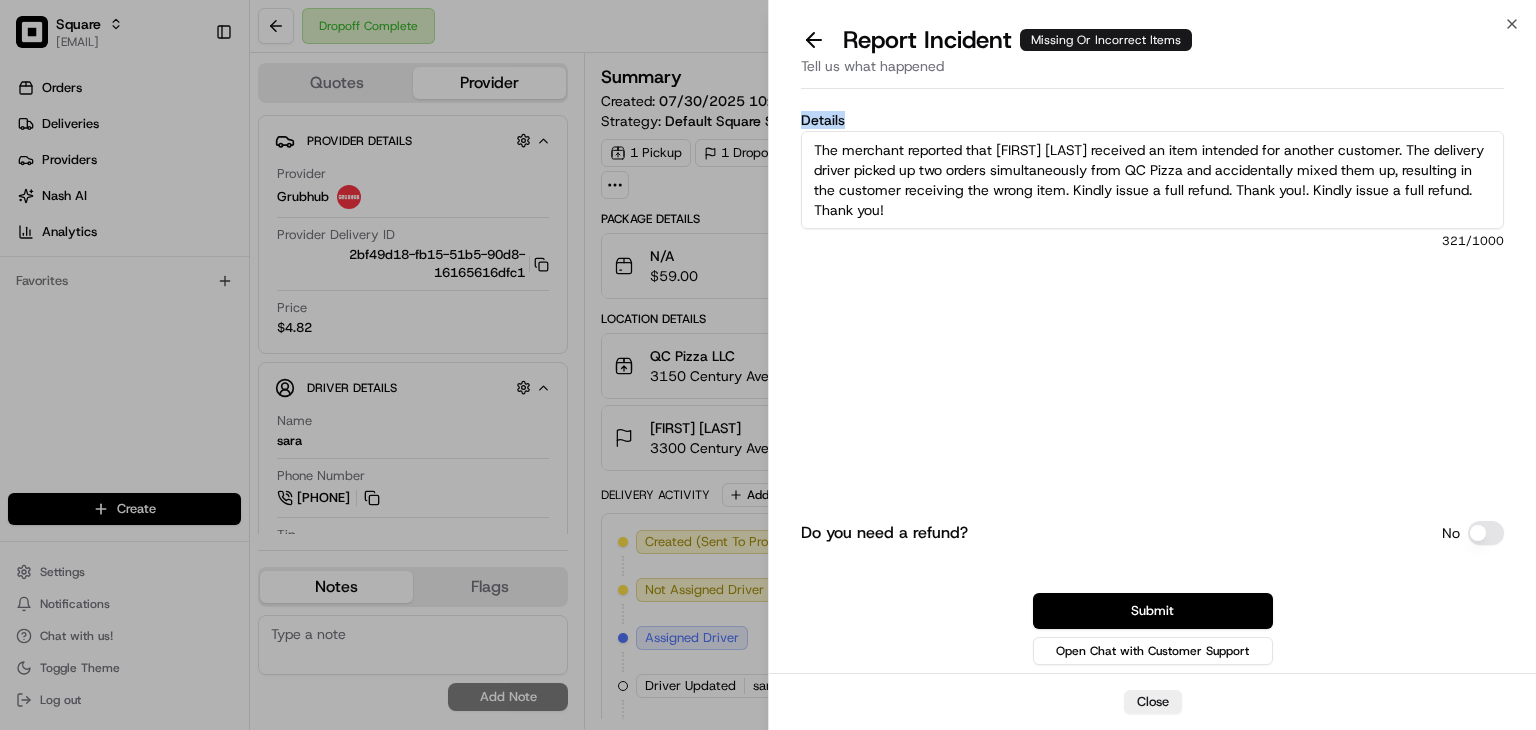 click on "Details The merchant reported that Julie Daniels received an item intended for another customer. The delivery driver picked up two orders simultaneously from QC Pizza and accidentally mixed them up, resulting in the customer receiving the wrong item. Kindly issue a full refund. Thank you!. Kindly issue a full refund. Thank you! 321 /1000" at bounding box center [1152, 224] 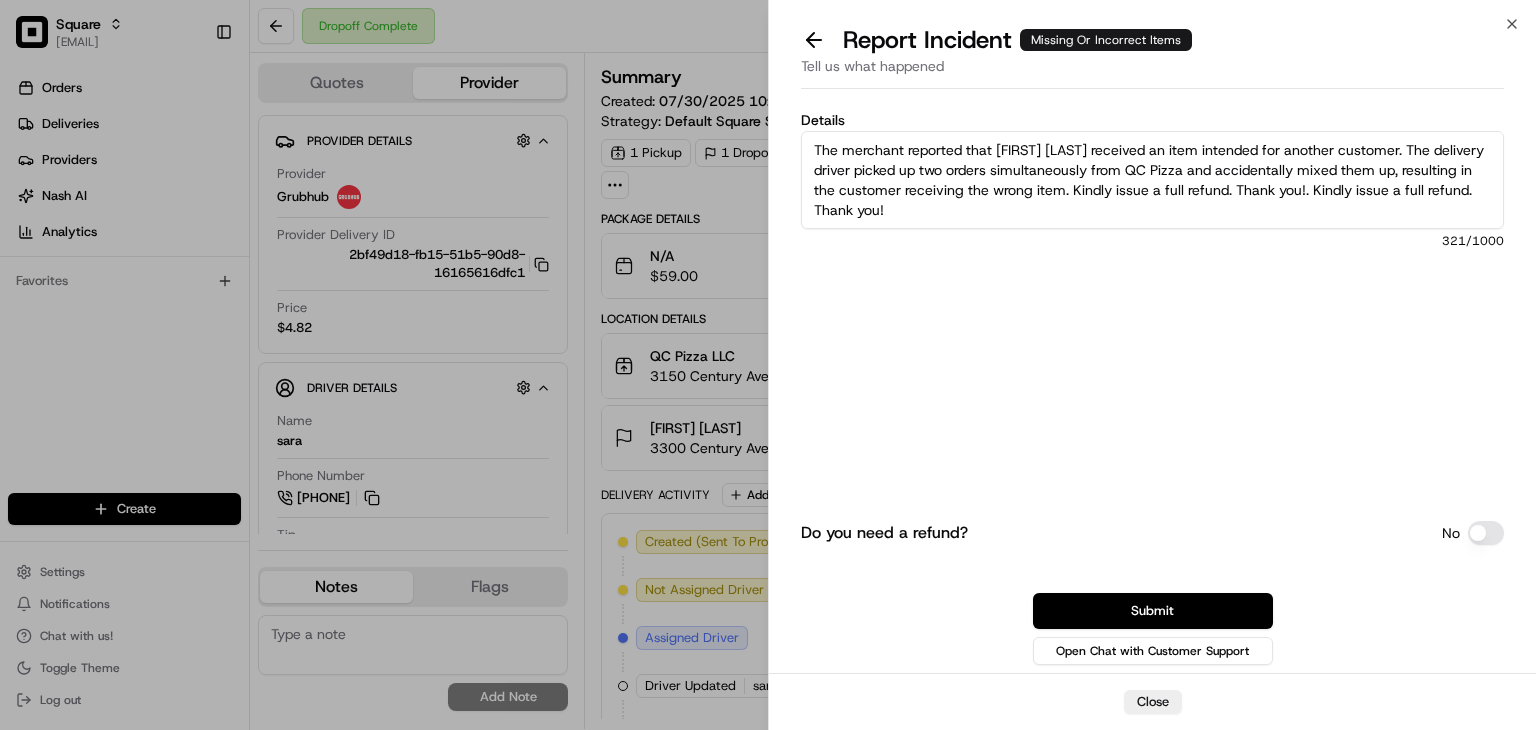click on "Details The merchant reported that Julie Daniels received an item intended for another customer. The delivery driver picked up two orders simultaneously from QC Pizza and accidentally mixed them up, resulting in the customer receiving the wrong item. Kindly issue a full refund. Thank you!. Kindly issue a full refund. Thank you! 321 /1000 Do you need a refund? No Submit Open Chat with Customer Support" at bounding box center [1152, 385] 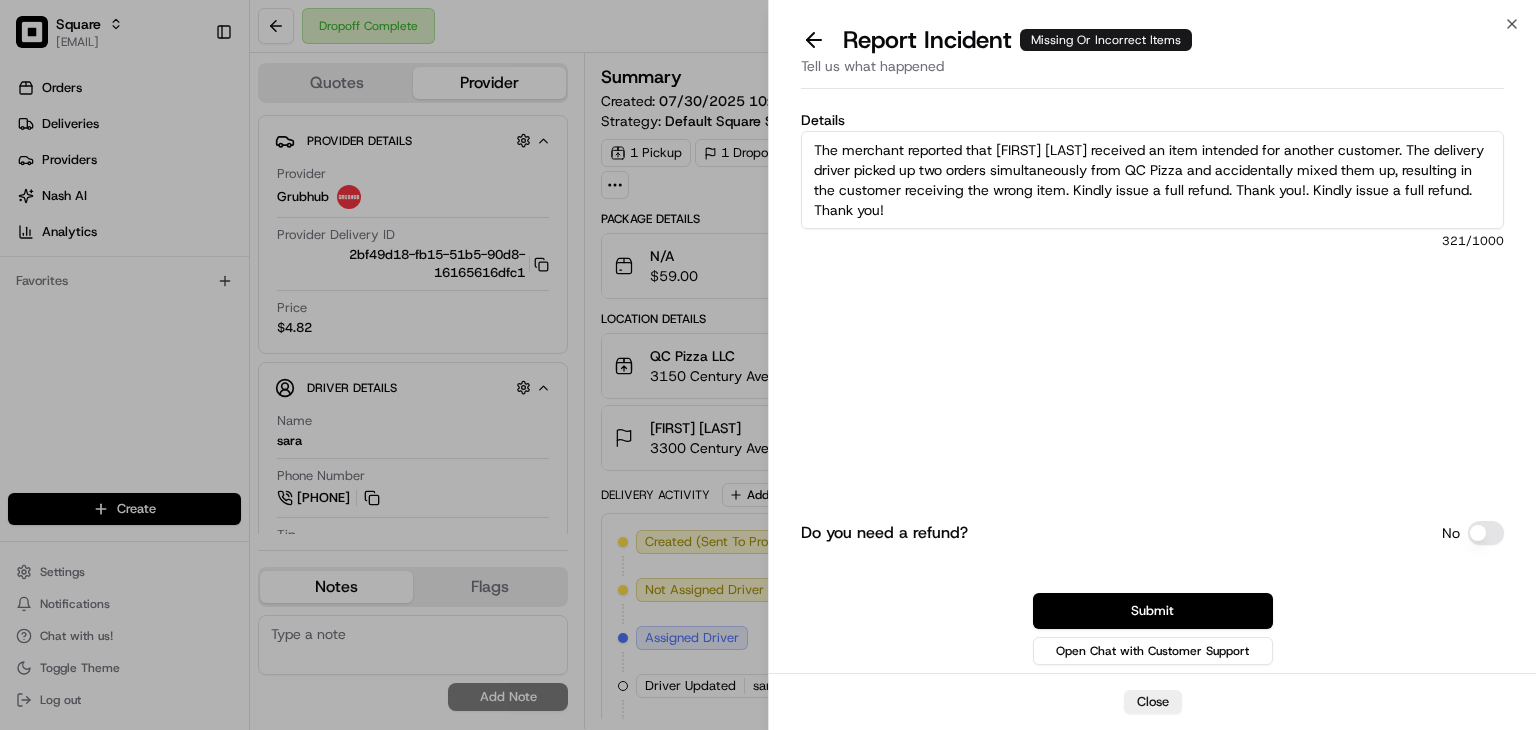 drag, startPoint x: 946, startPoint y: 205, endPoint x: 956, endPoint y: 188, distance: 19.723083 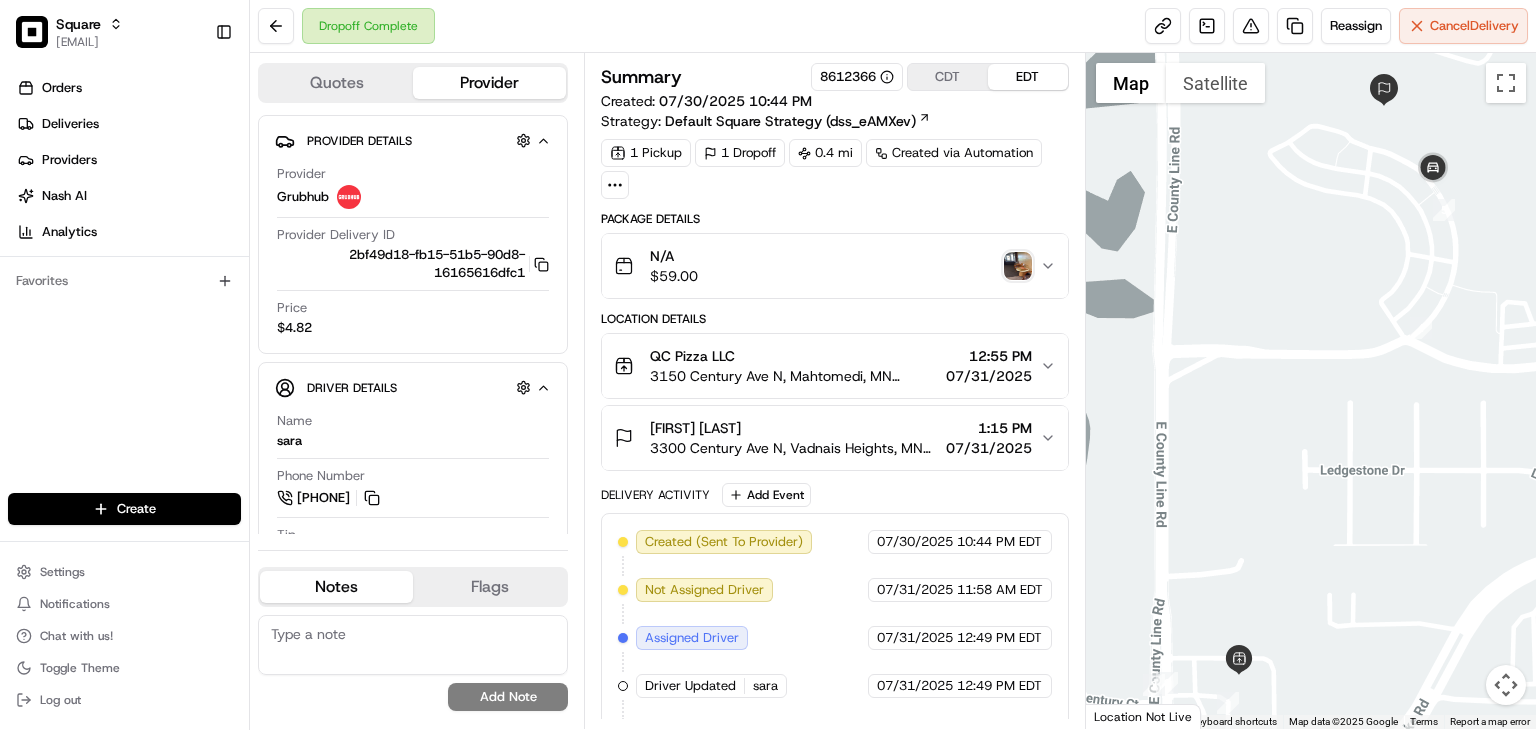 paste on "The merchant reported that Julie Daniels received an item intended for another customer. The delivery driver picked up two orders simultaneously from QC Pizza and accidentally mixed them up, resulting in the customer receiving the wrong item" 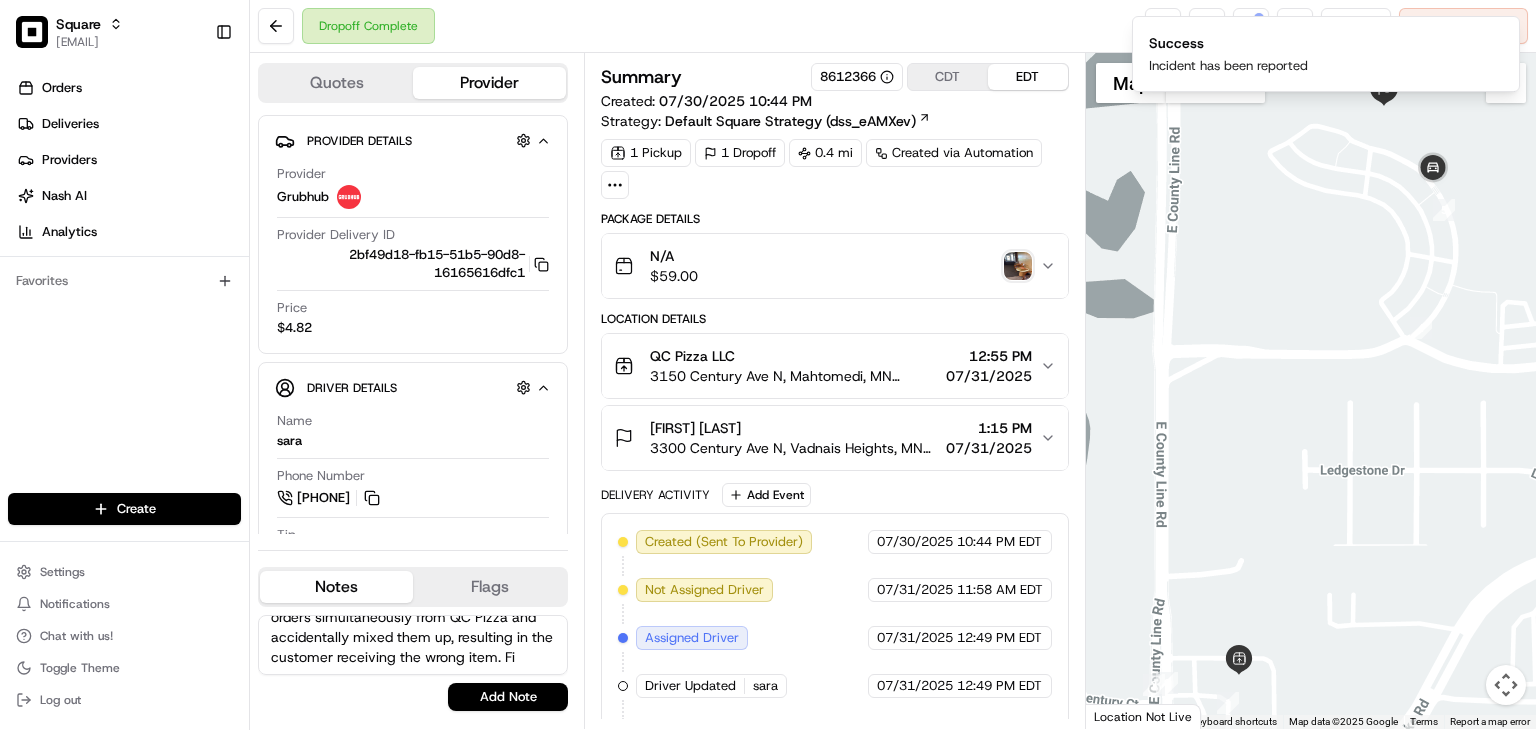scroll, scrollTop: 88, scrollLeft: 0, axis: vertical 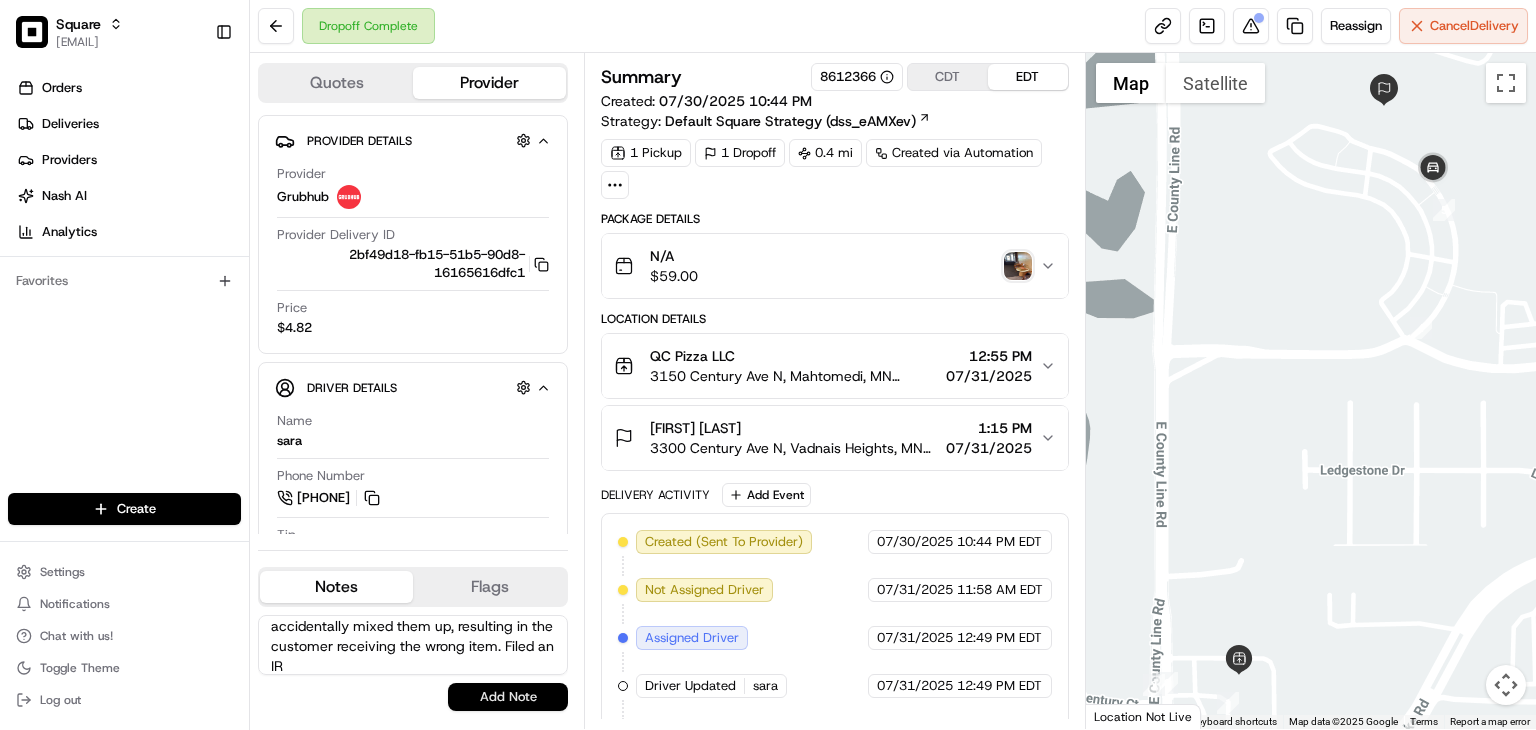 type on "The merchant reported that Julie Daniels received an item intended for another customer. The delivery driver picked up two orders simultaneously from QC Pizza and accidentally mixed them up, resulting in the customer receiving the wrong item. Filed an IR" 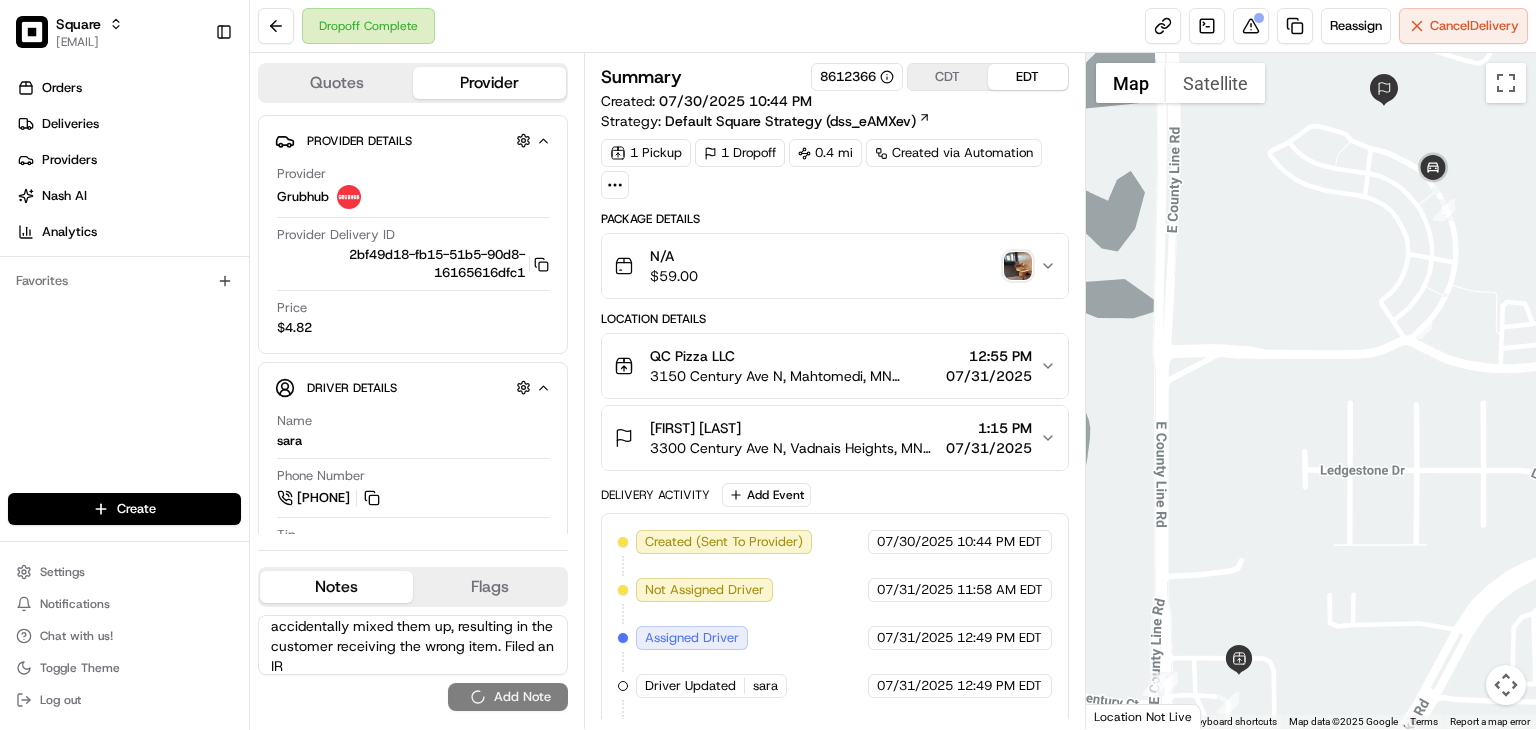 type 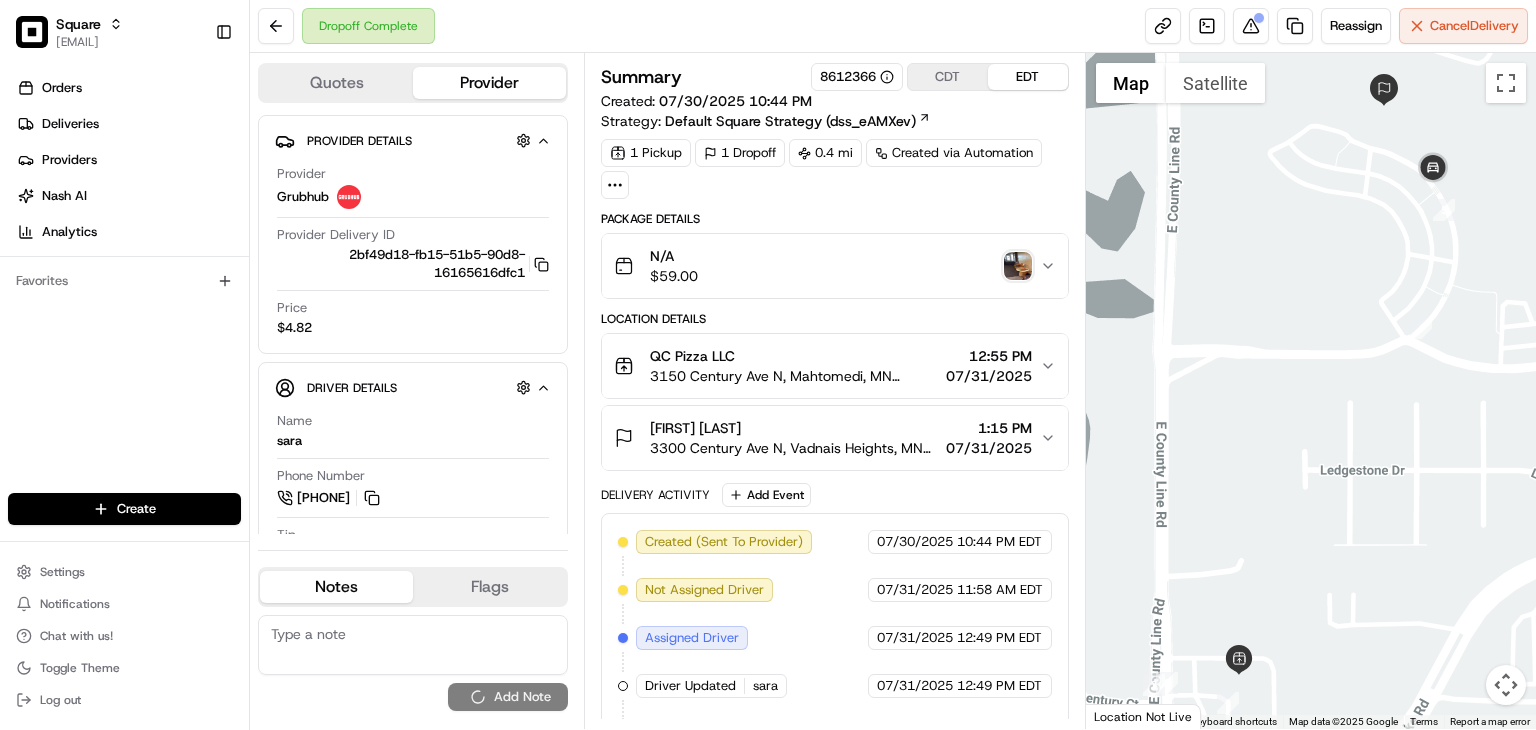 scroll, scrollTop: 0, scrollLeft: 0, axis: both 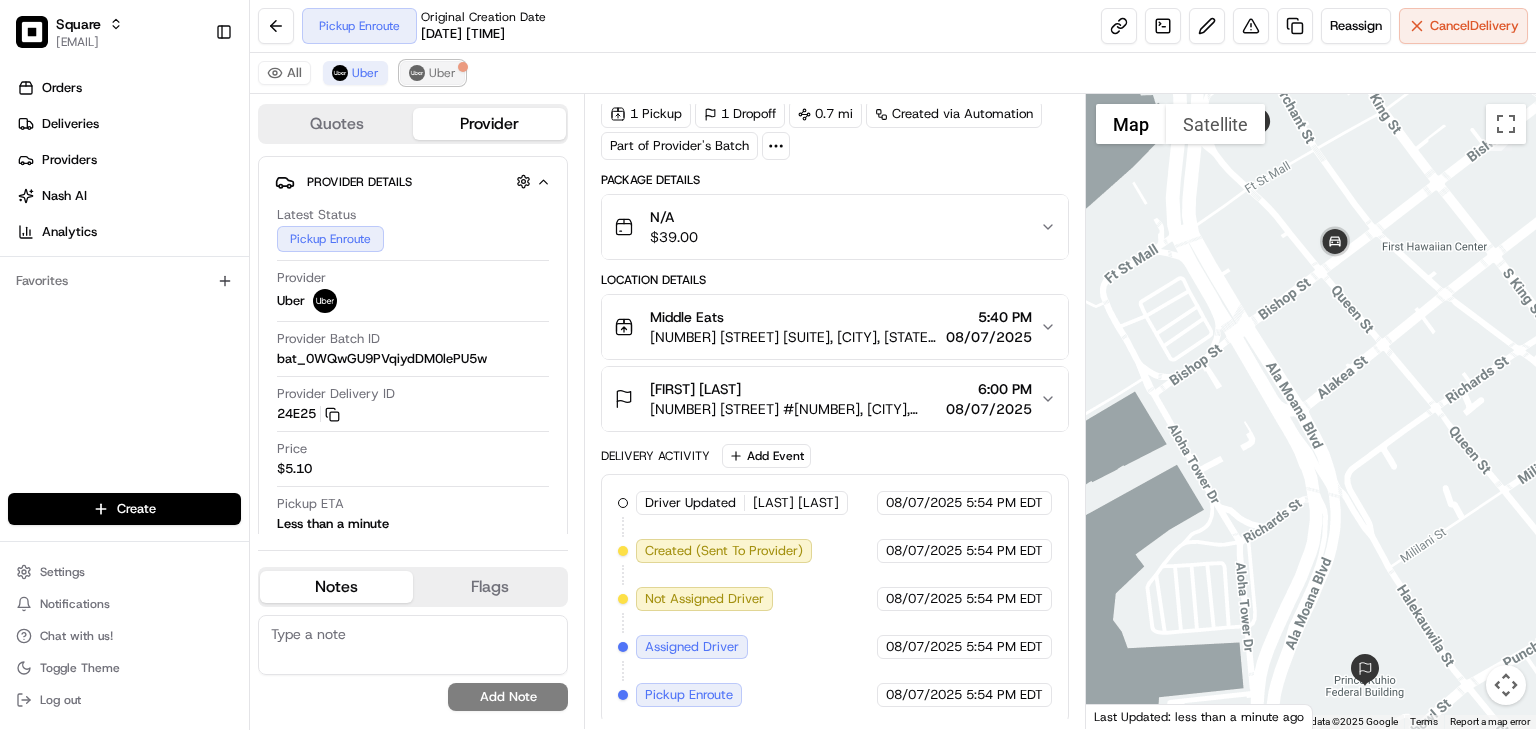 click on "Uber" at bounding box center [442, 73] 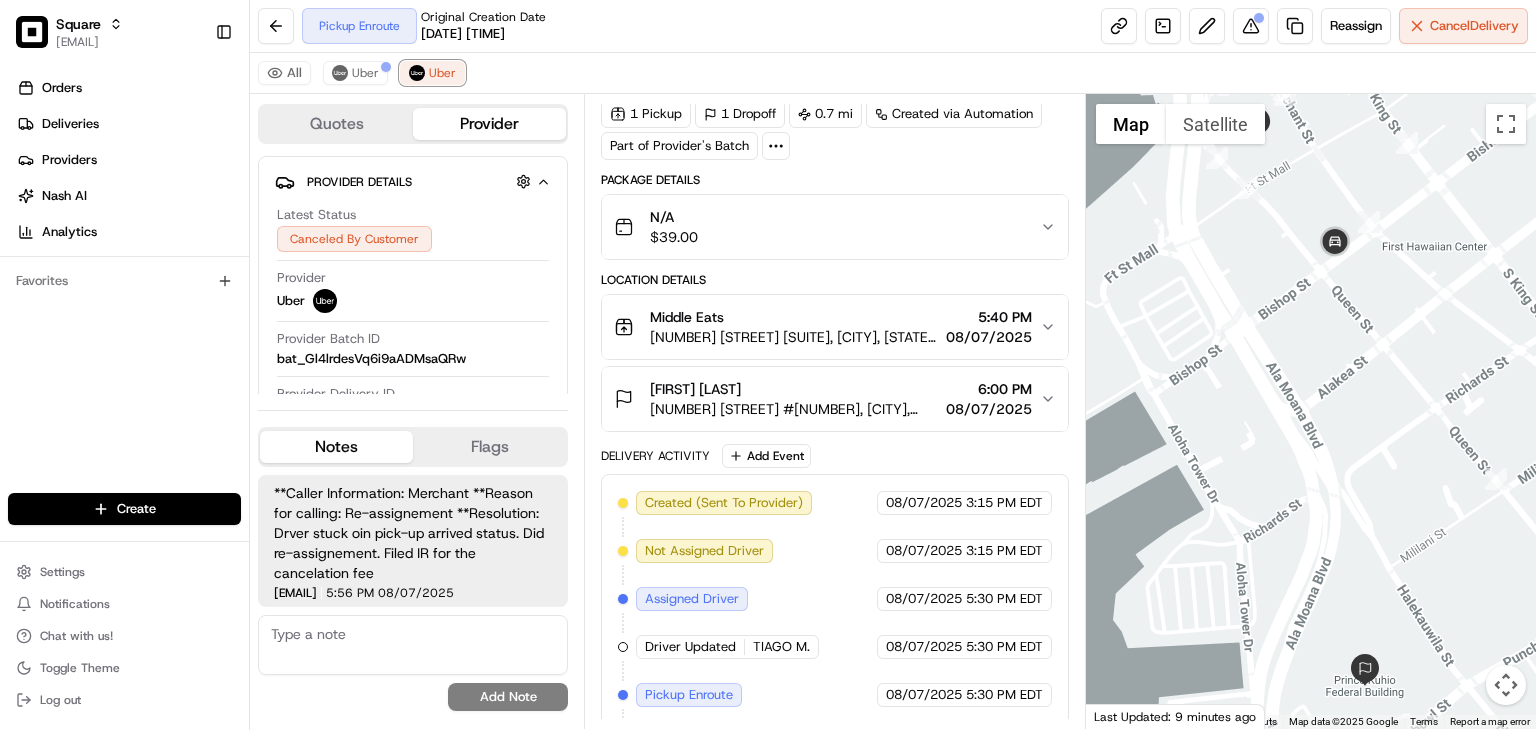 scroll, scrollTop: 272, scrollLeft: 0, axis: vertical 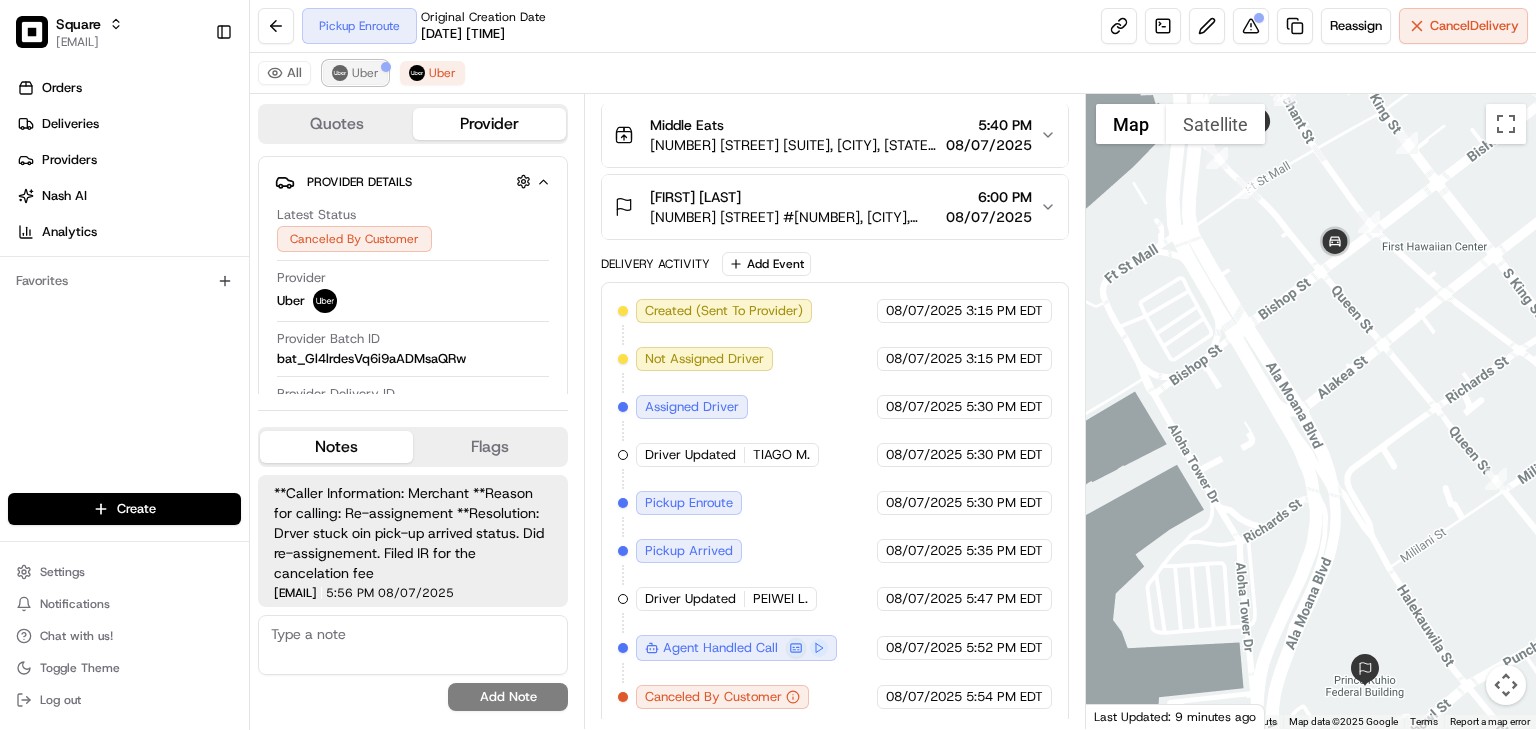 click on "Uber" at bounding box center [365, 73] 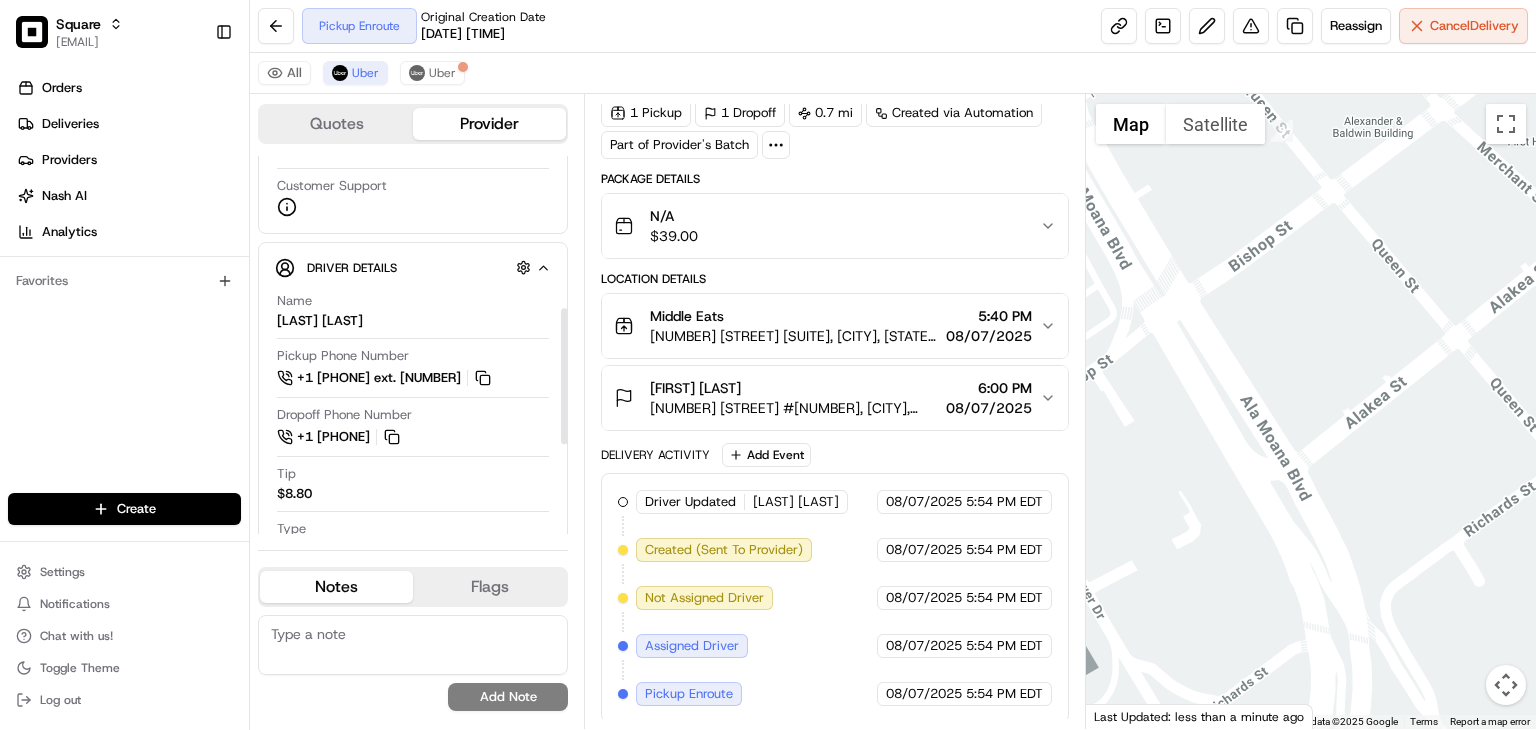 scroll, scrollTop: 400, scrollLeft: 0, axis: vertical 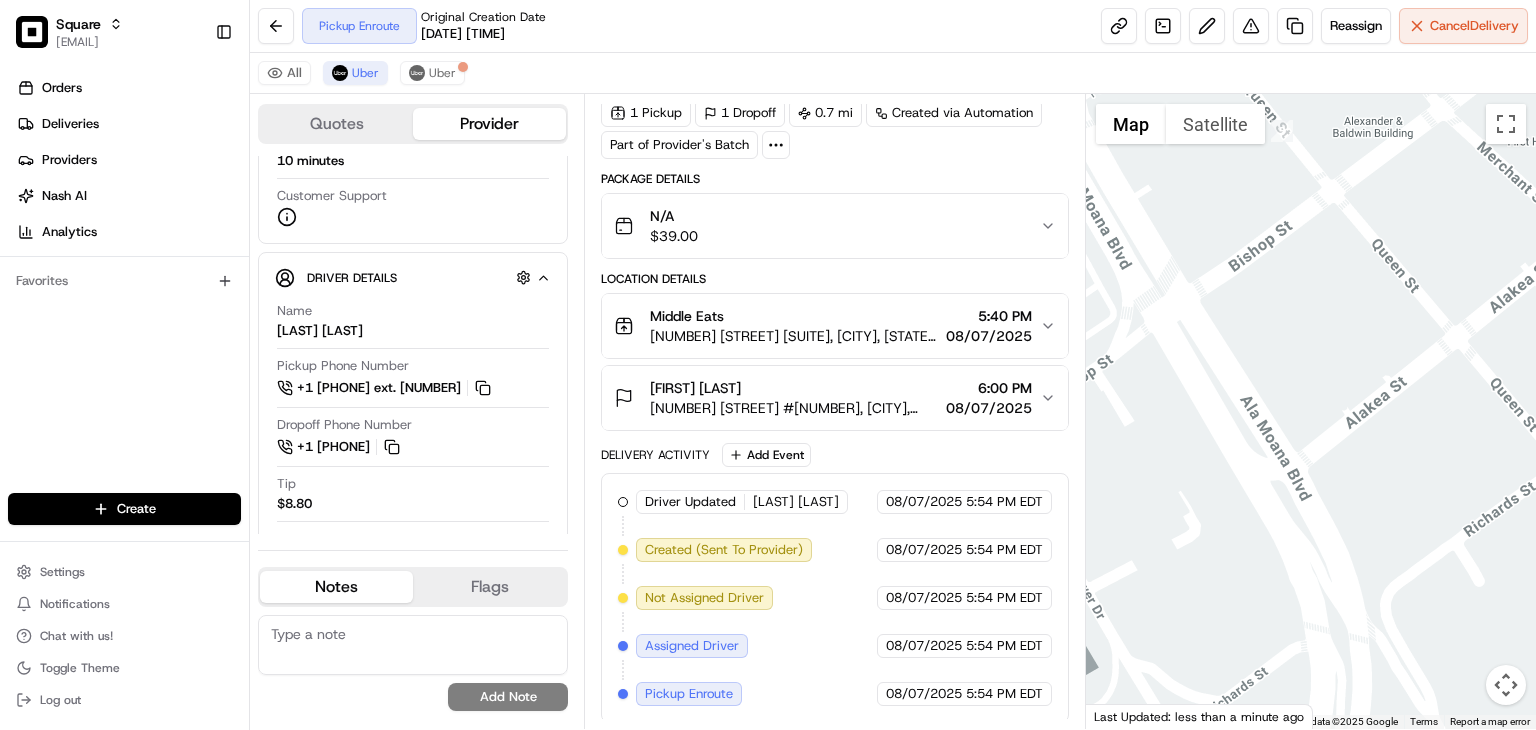 click at bounding box center (413, 645) 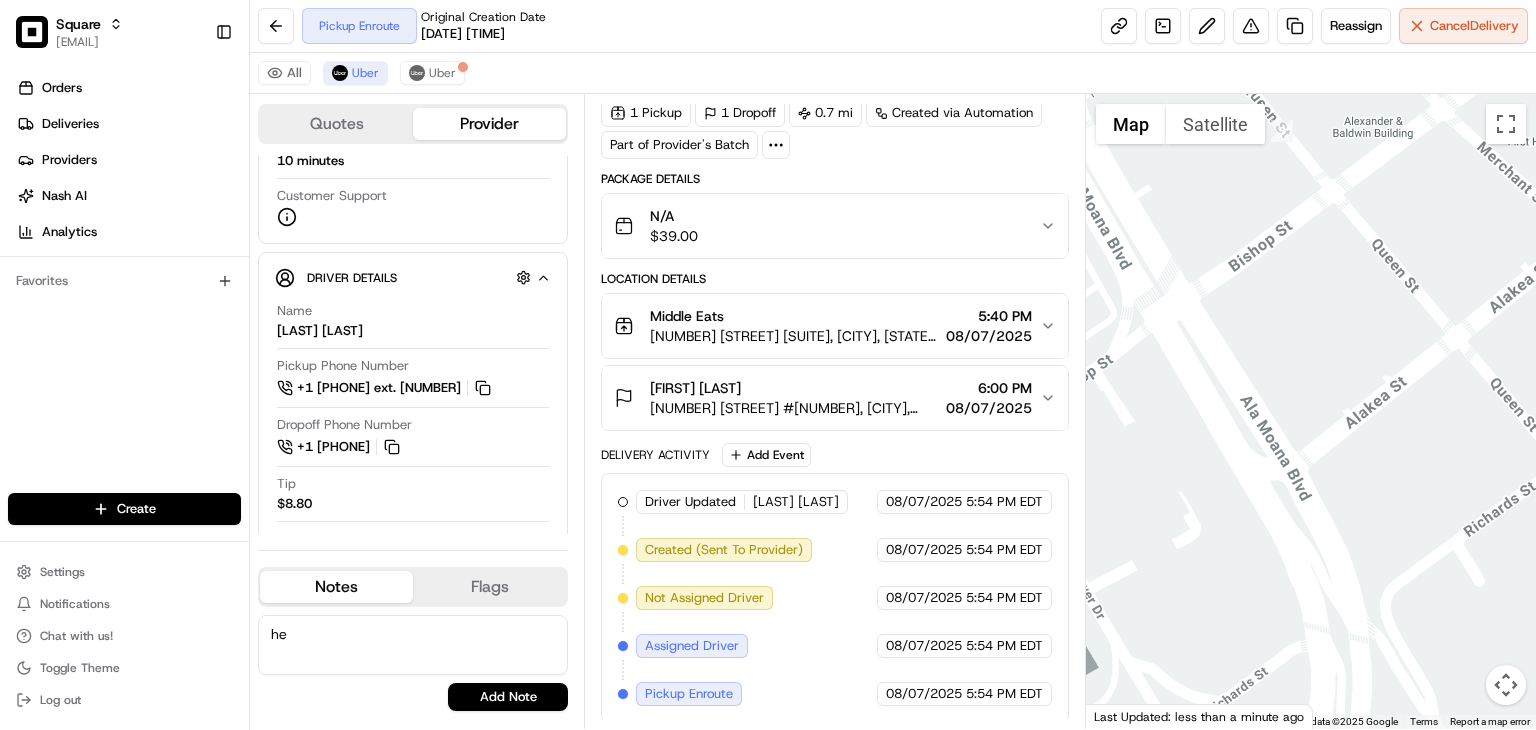 type on "h" 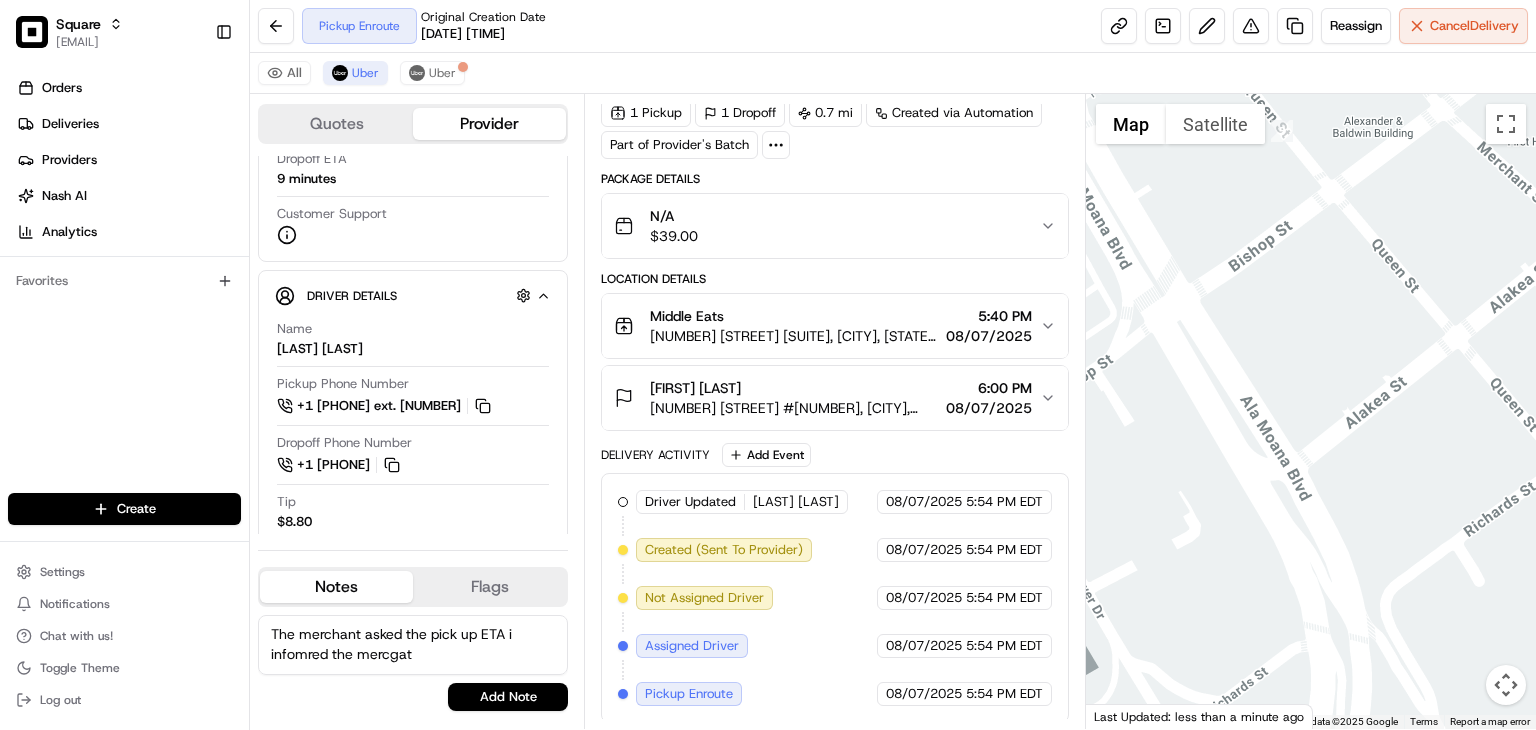 scroll, scrollTop: 418, scrollLeft: 0, axis: vertical 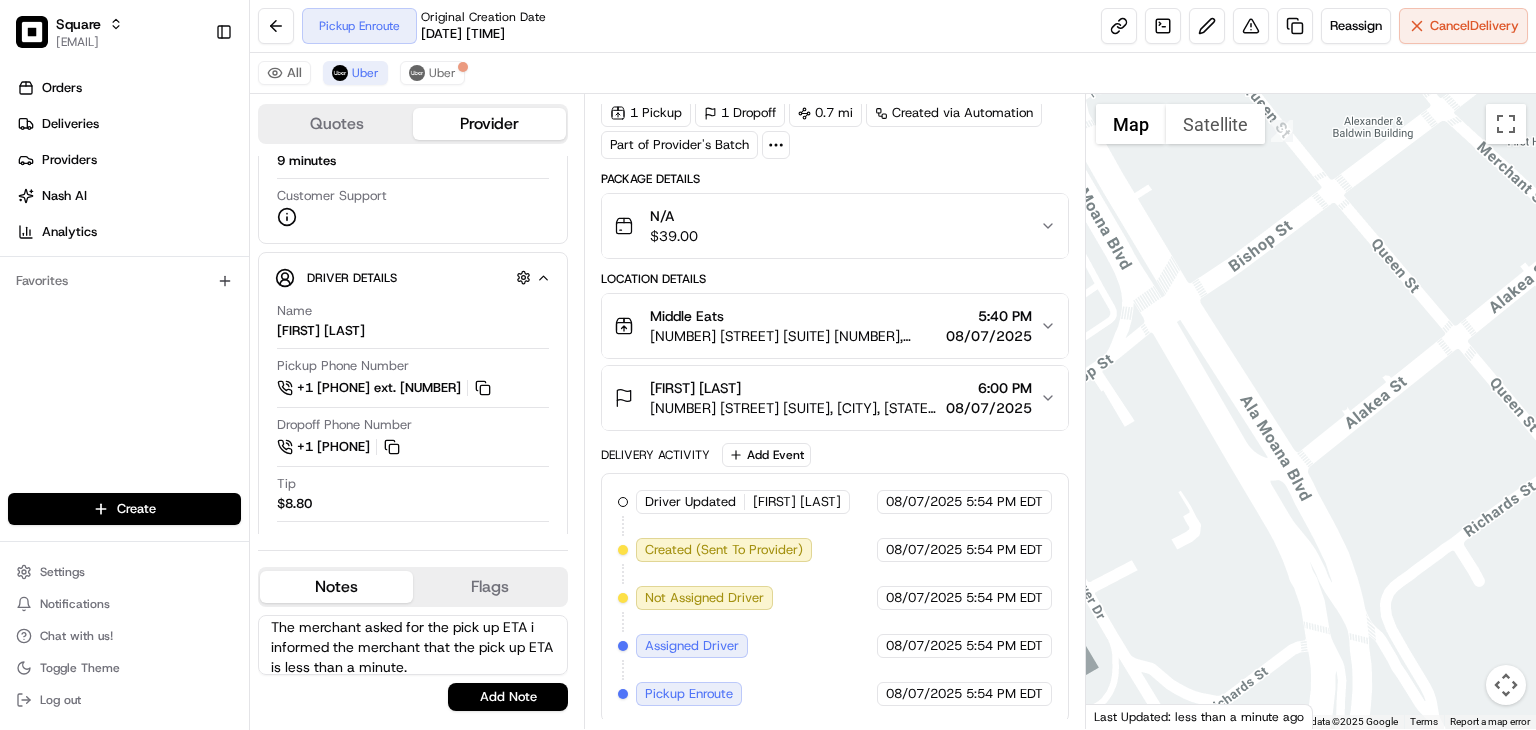 click on "The merchant asked for the pick up ETA i informed the merchant that the pick up ETA is less than a minute." 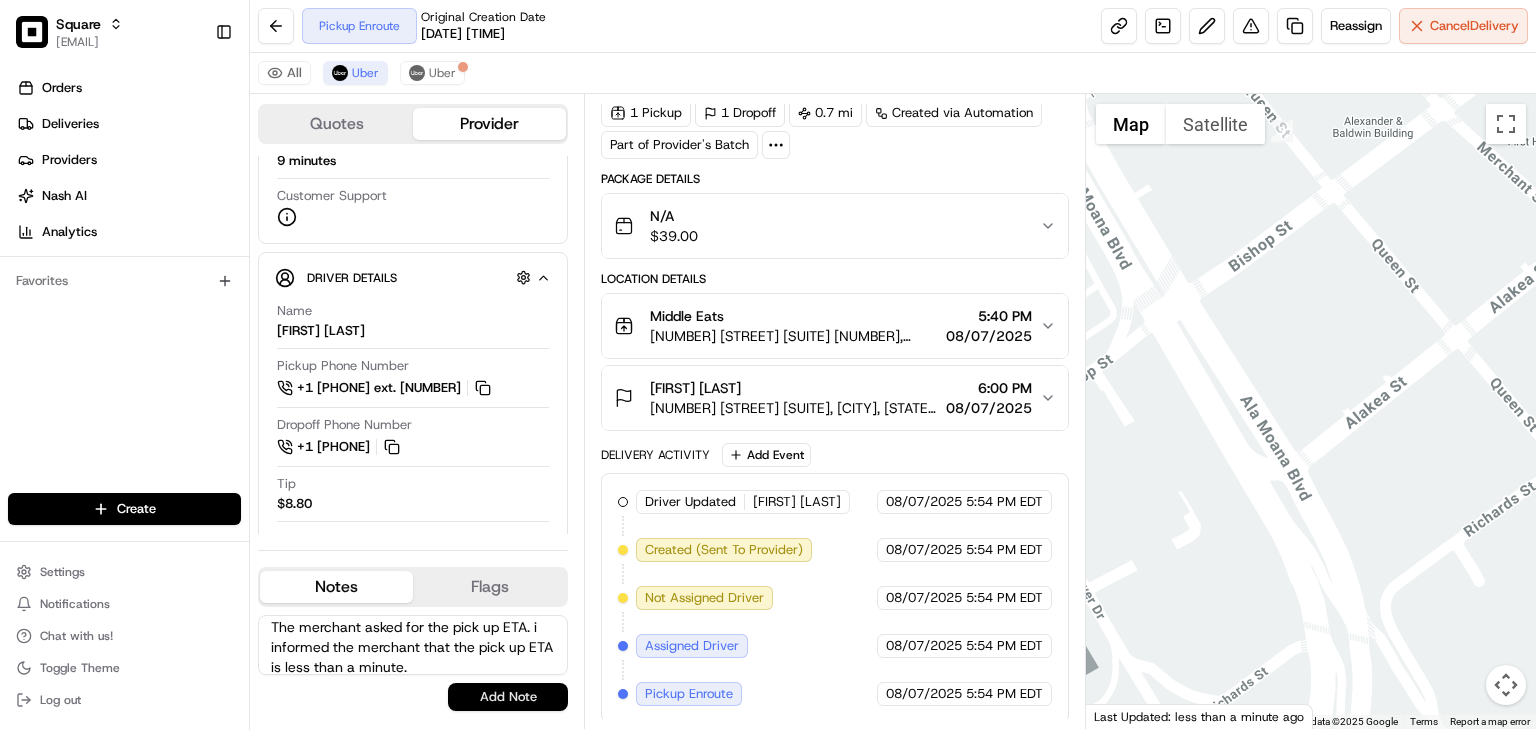 type on "The merchant asked for the pick up ETA. i informed the merchant that the pick up ETA is less than a minute." 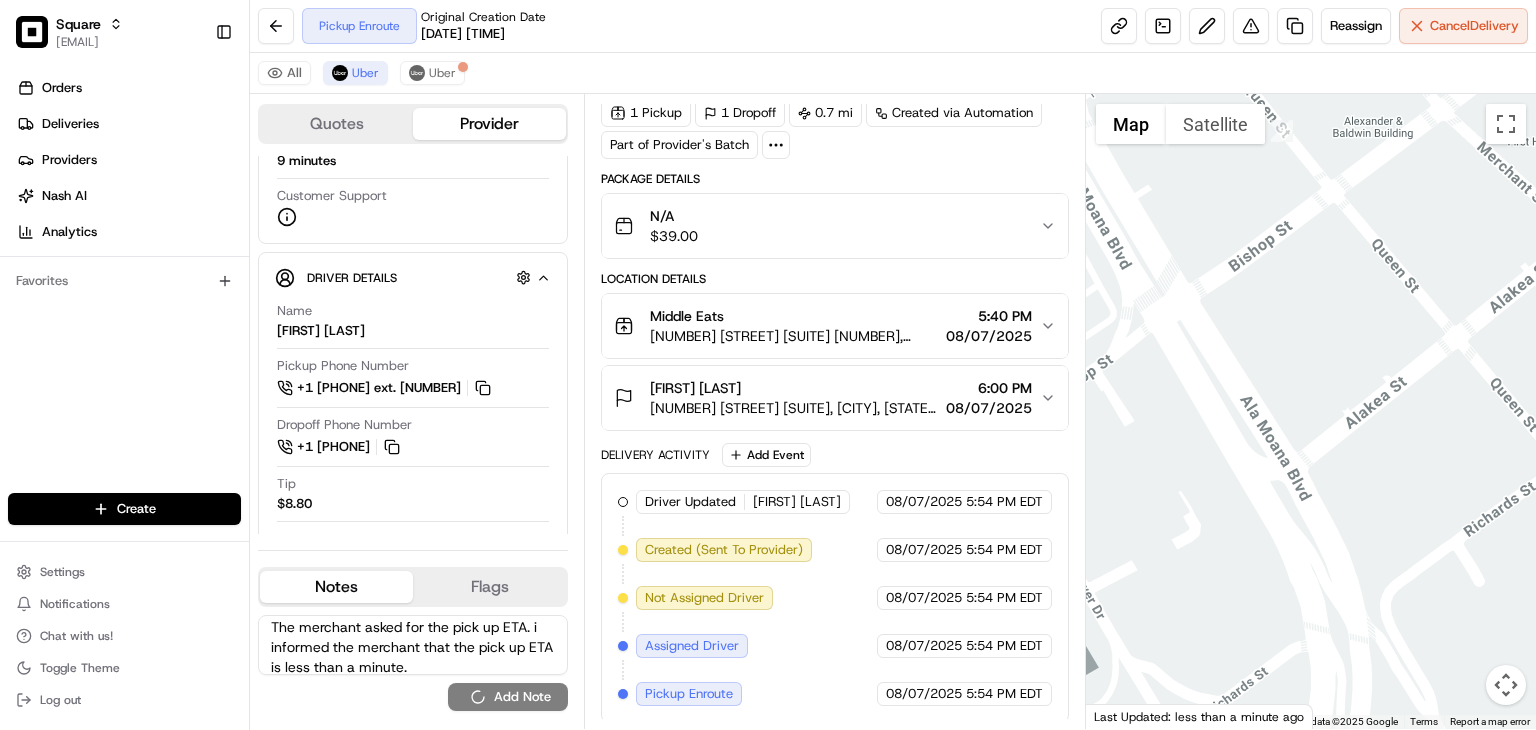 type 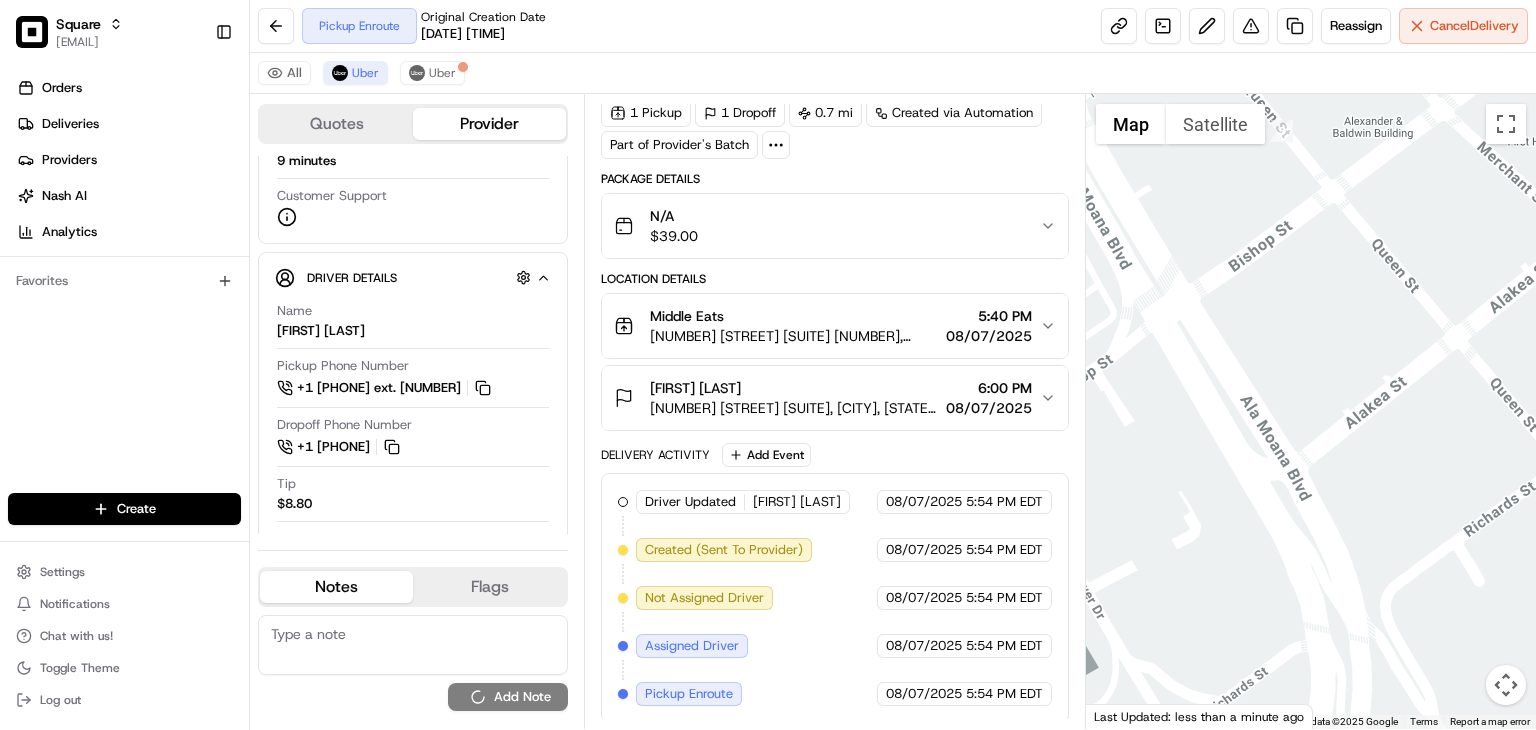 scroll, scrollTop: 0, scrollLeft: 0, axis: both 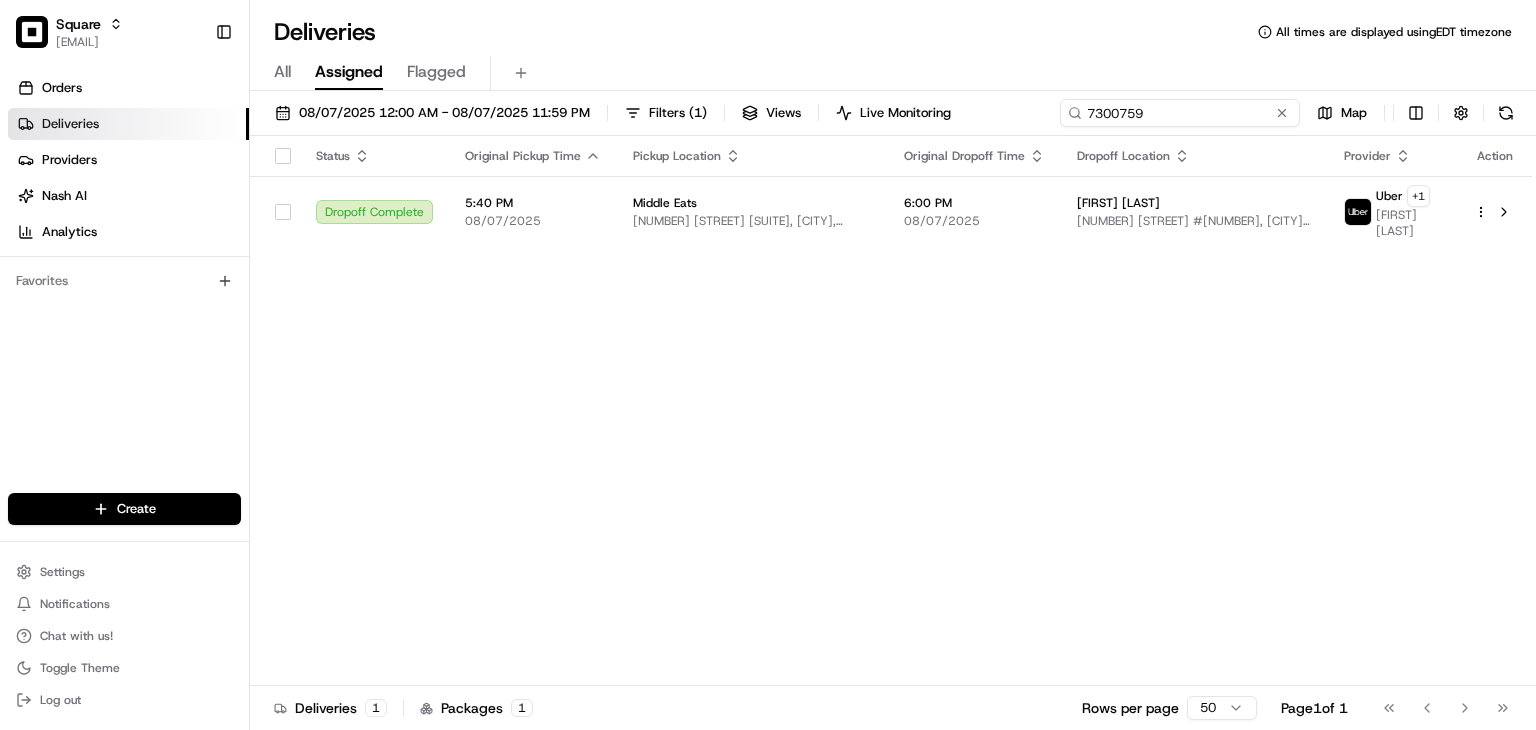click on "7300759" at bounding box center [1180, 113] 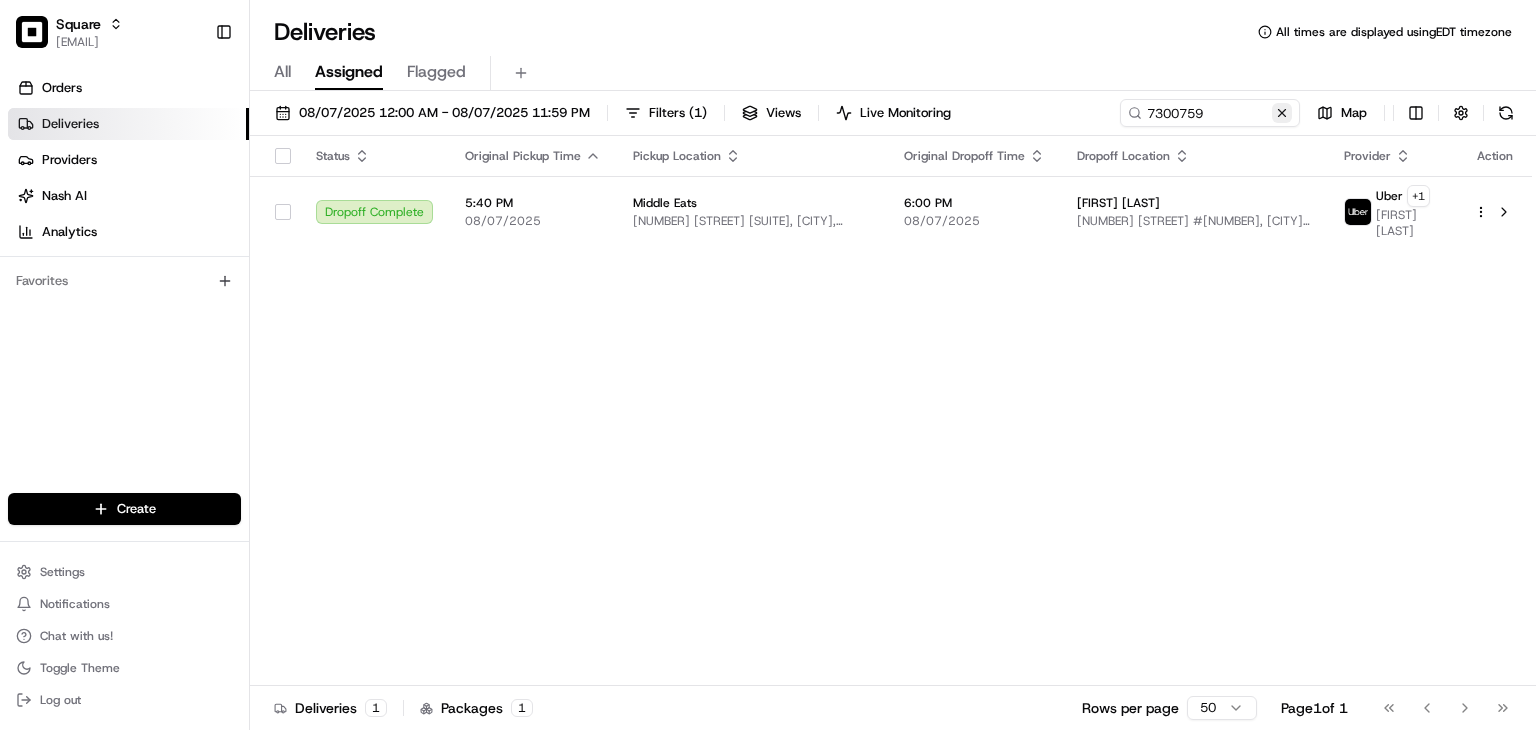 click at bounding box center [1282, 113] 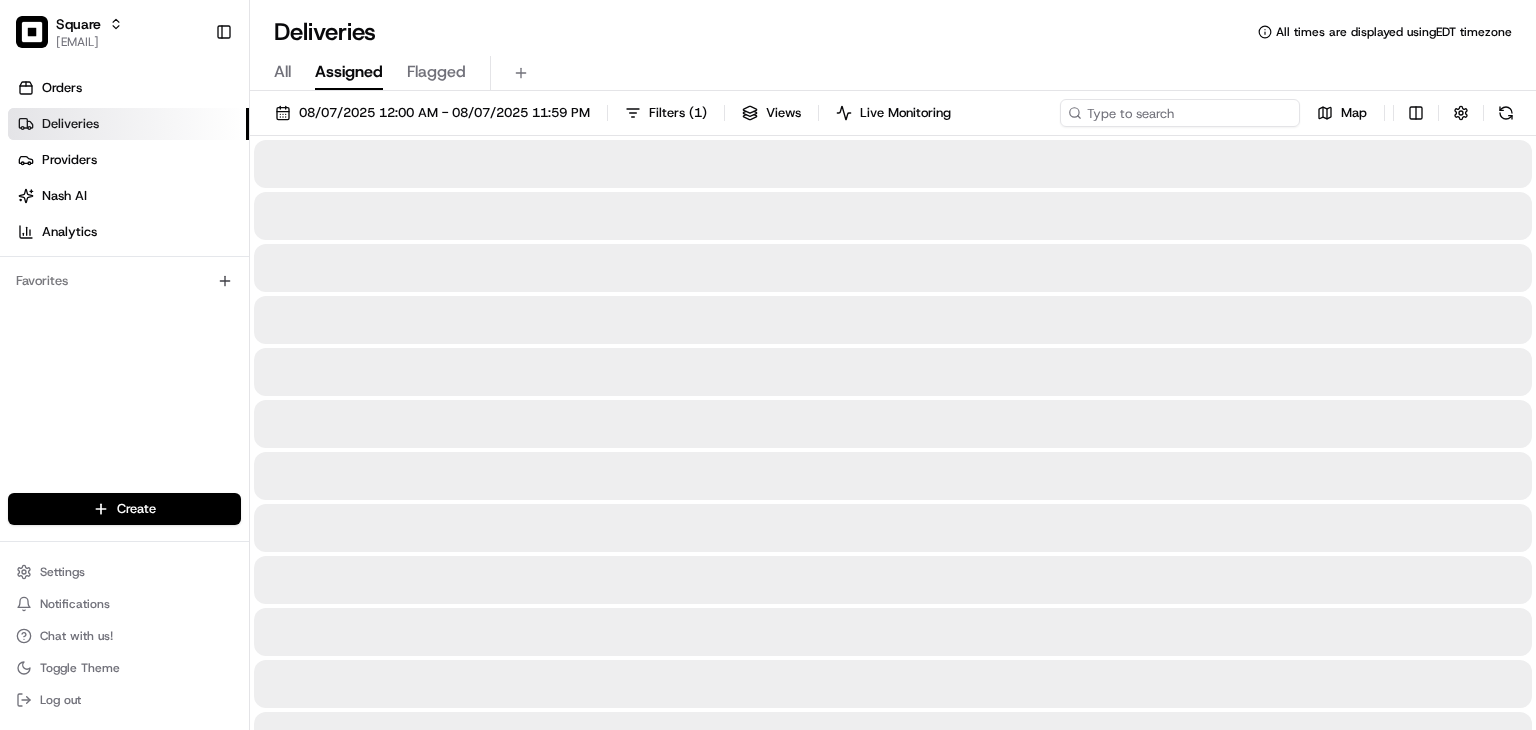 click at bounding box center [1180, 113] 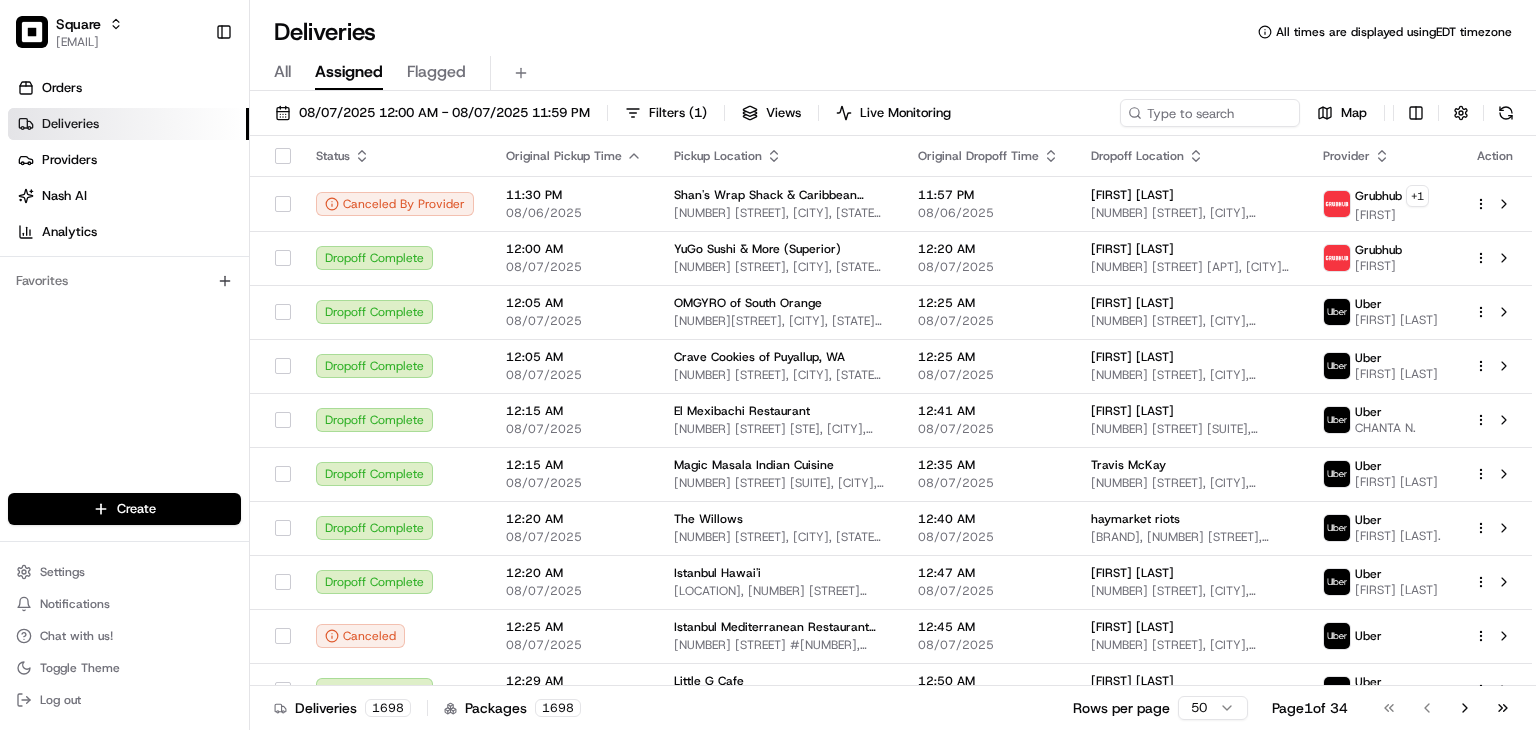 click on "All Assigned Flagged" at bounding box center [893, 73] 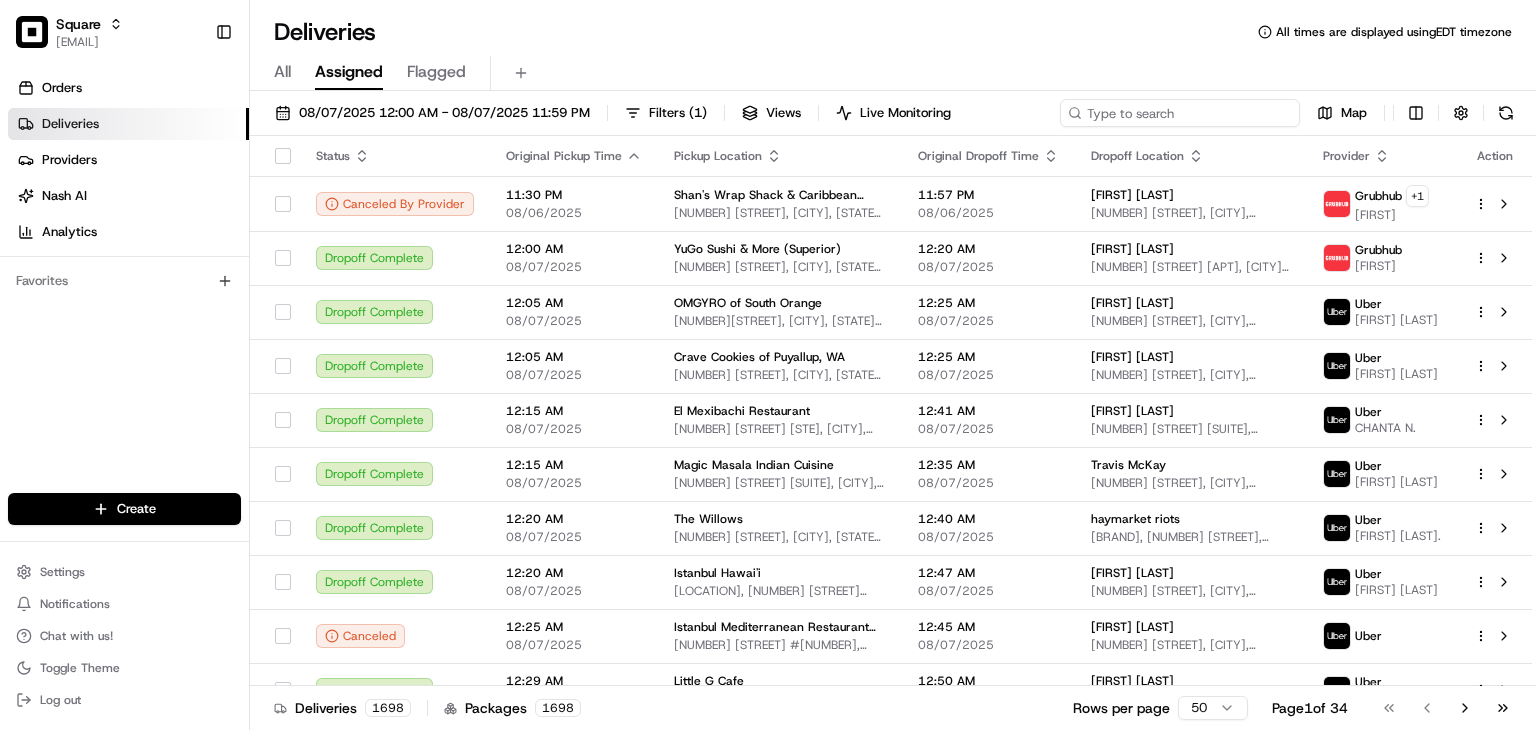 click at bounding box center [1180, 113] 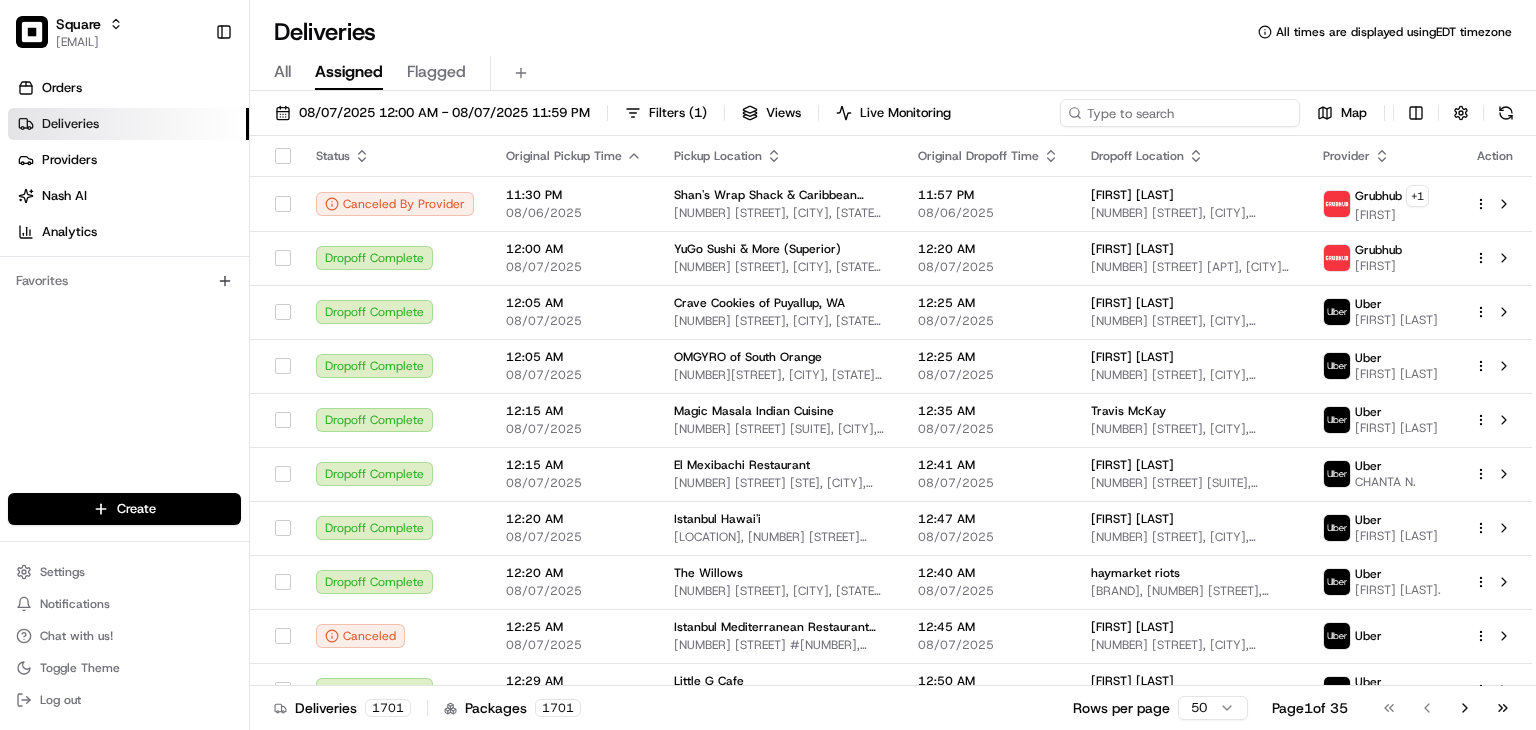 click at bounding box center [1180, 113] 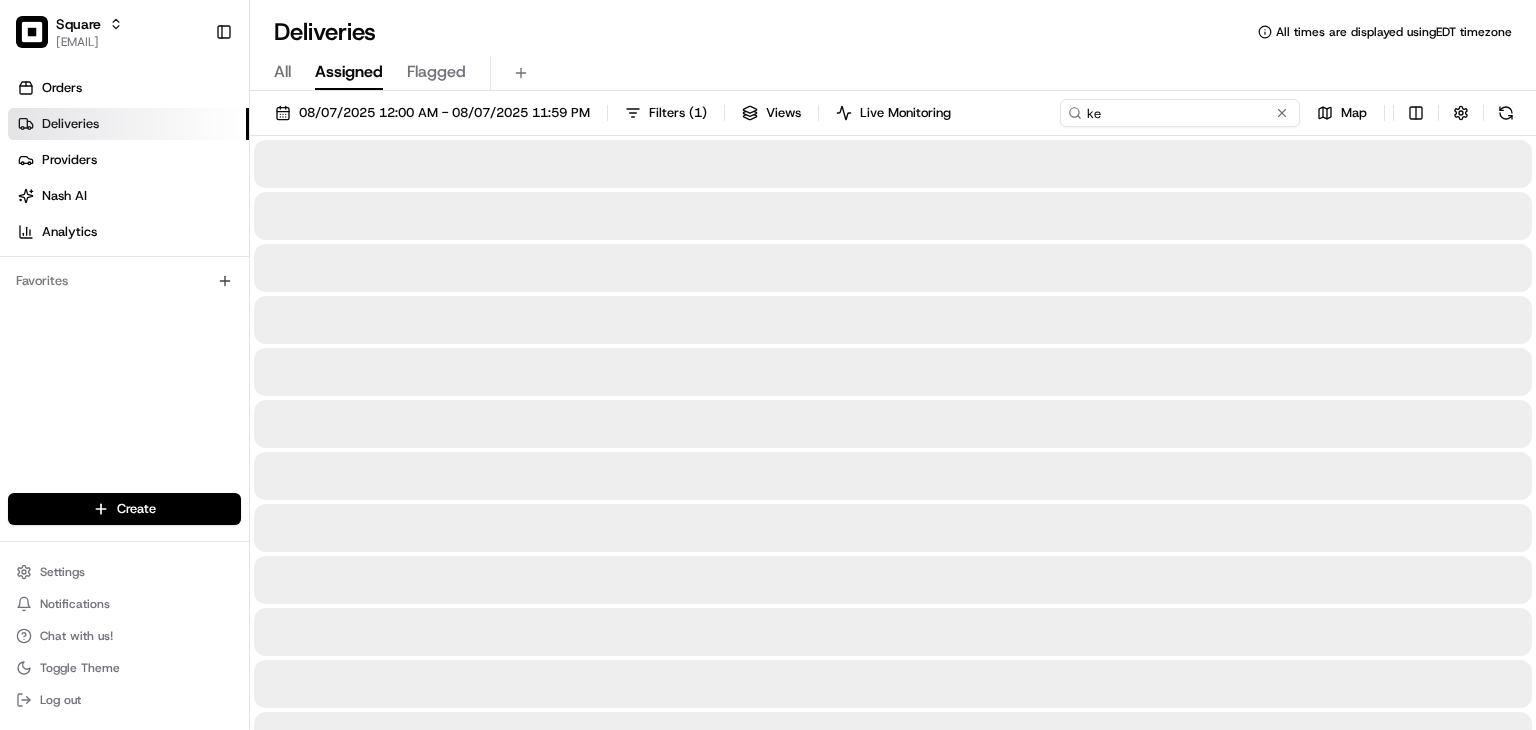 type on "k" 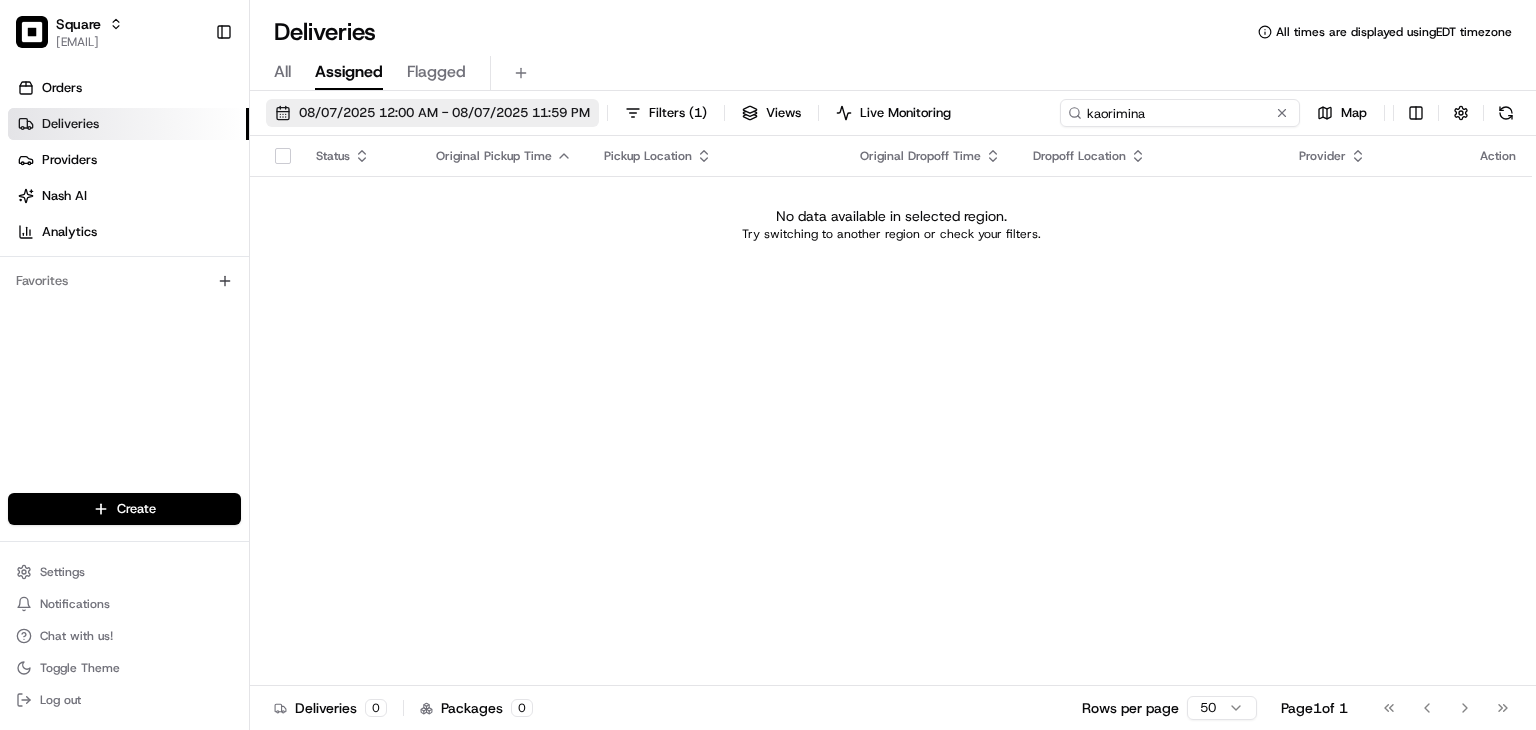 type on "kaorimina" 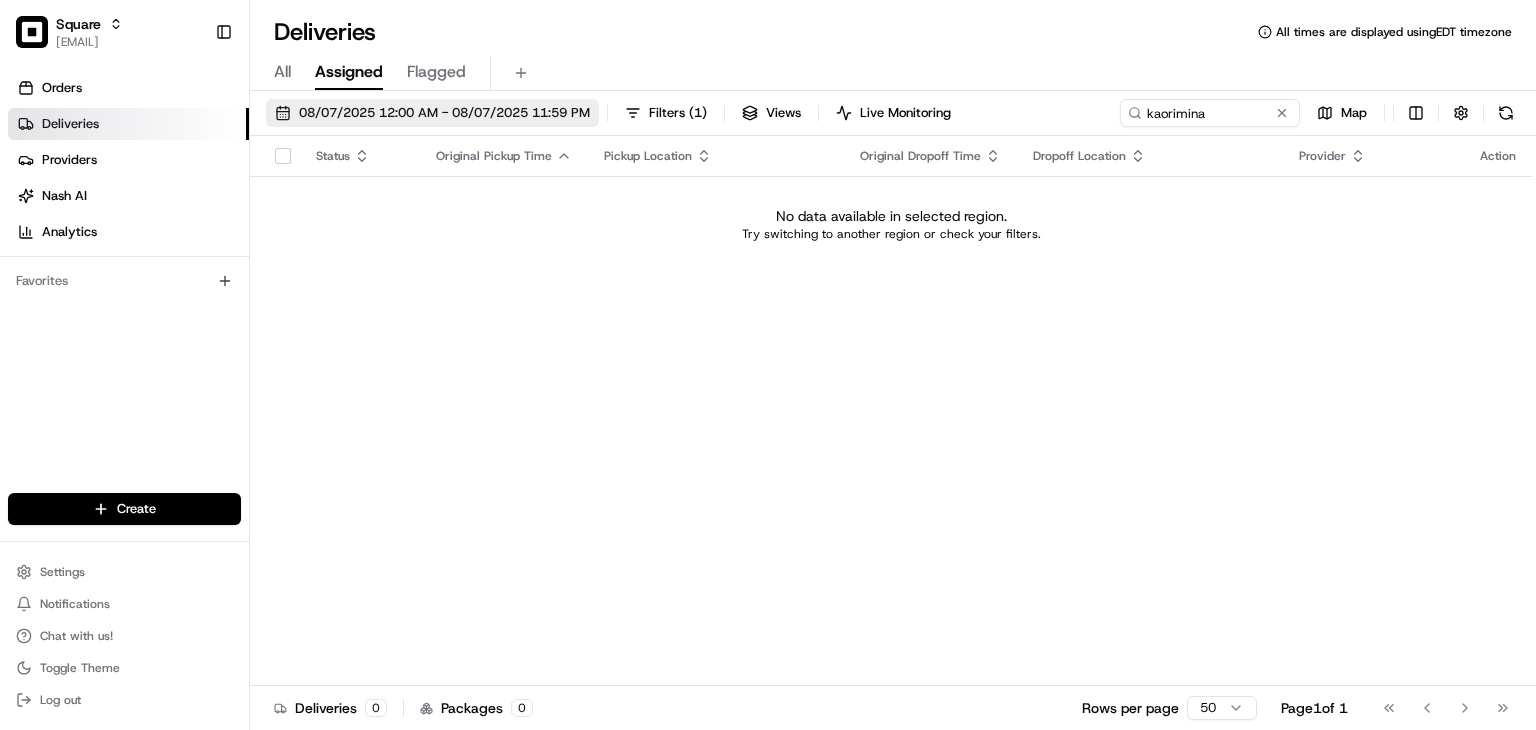 click on "08/07/2025 12:00 AM - 08/07/2025 11:59 PM" at bounding box center (444, 113) 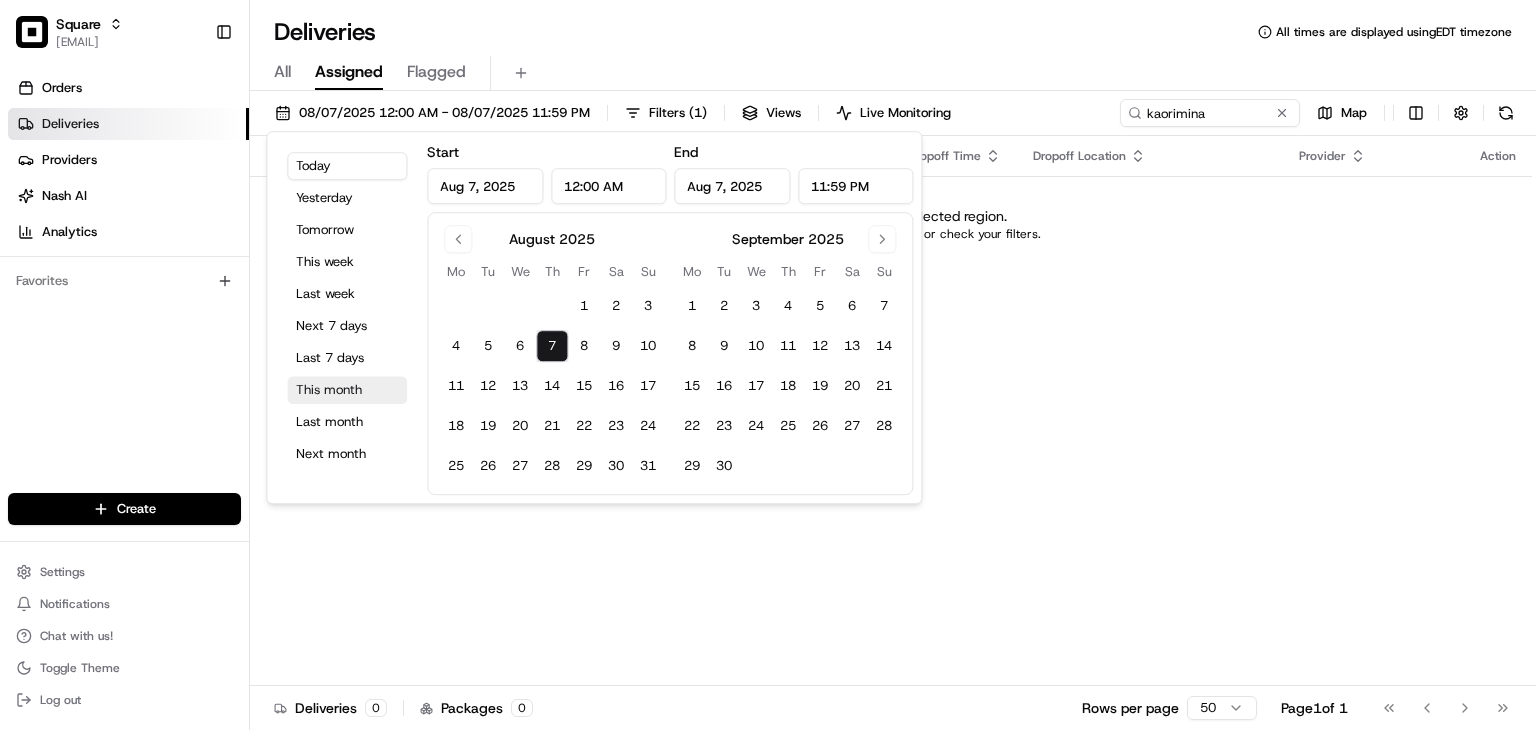 click on "This month" at bounding box center [347, 390] 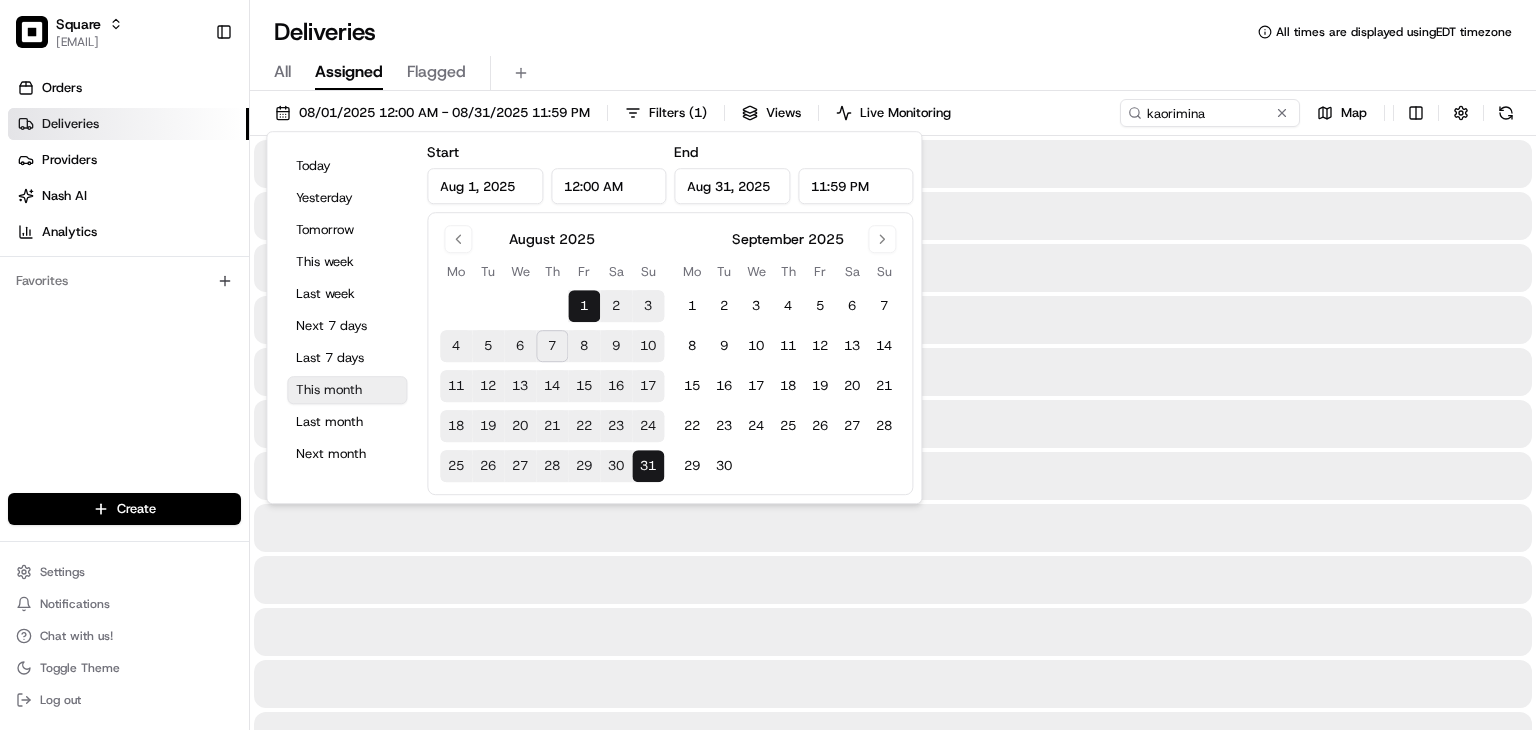 type on "Aug 1, 2025" 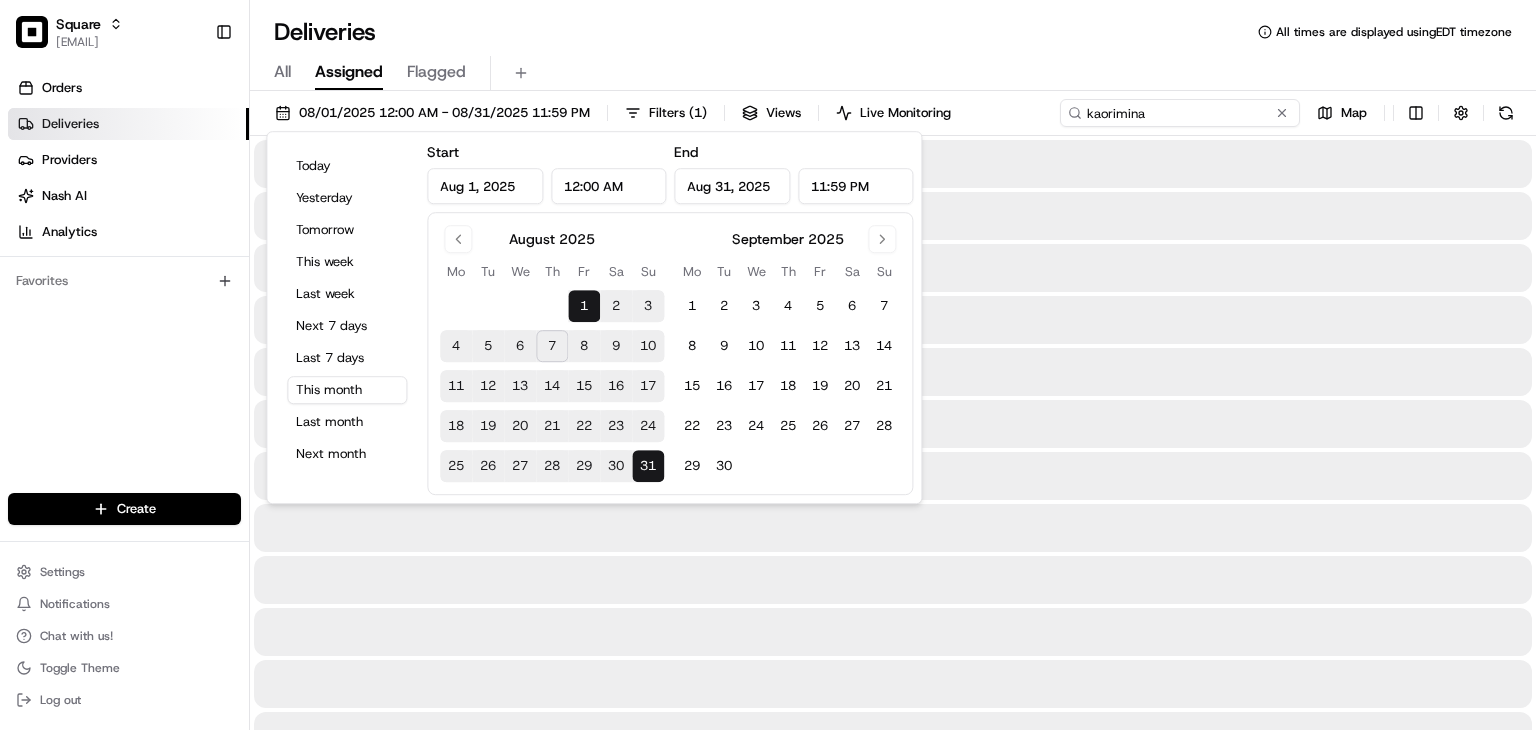 drag, startPoint x: 1164, startPoint y: 112, endPoint x: 1180, endPoint y: 116, distance: 16.492422 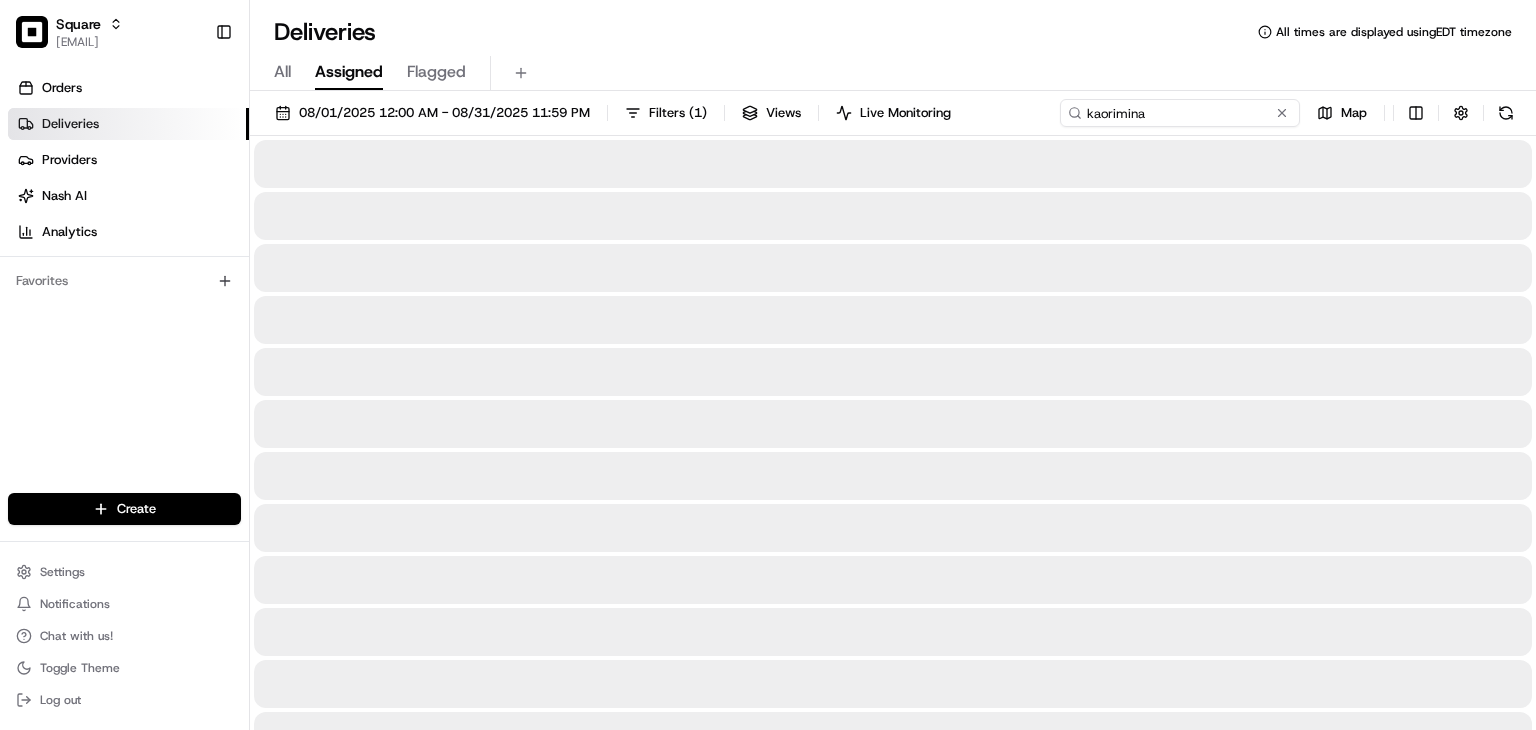 click on "kaorimina" at bounding box center (1180, 113) 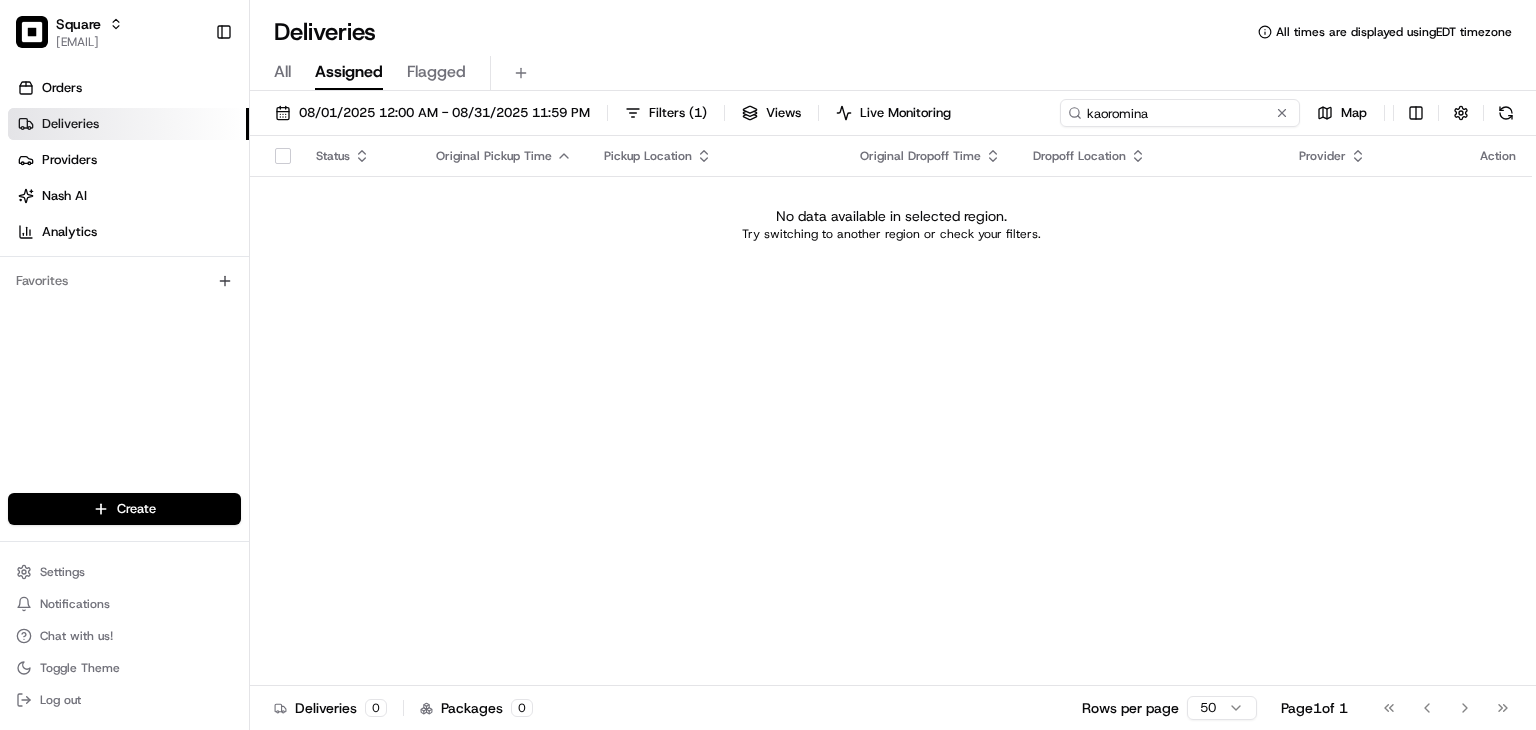 click on "kaoromina" at bounding box center [1180, 113] 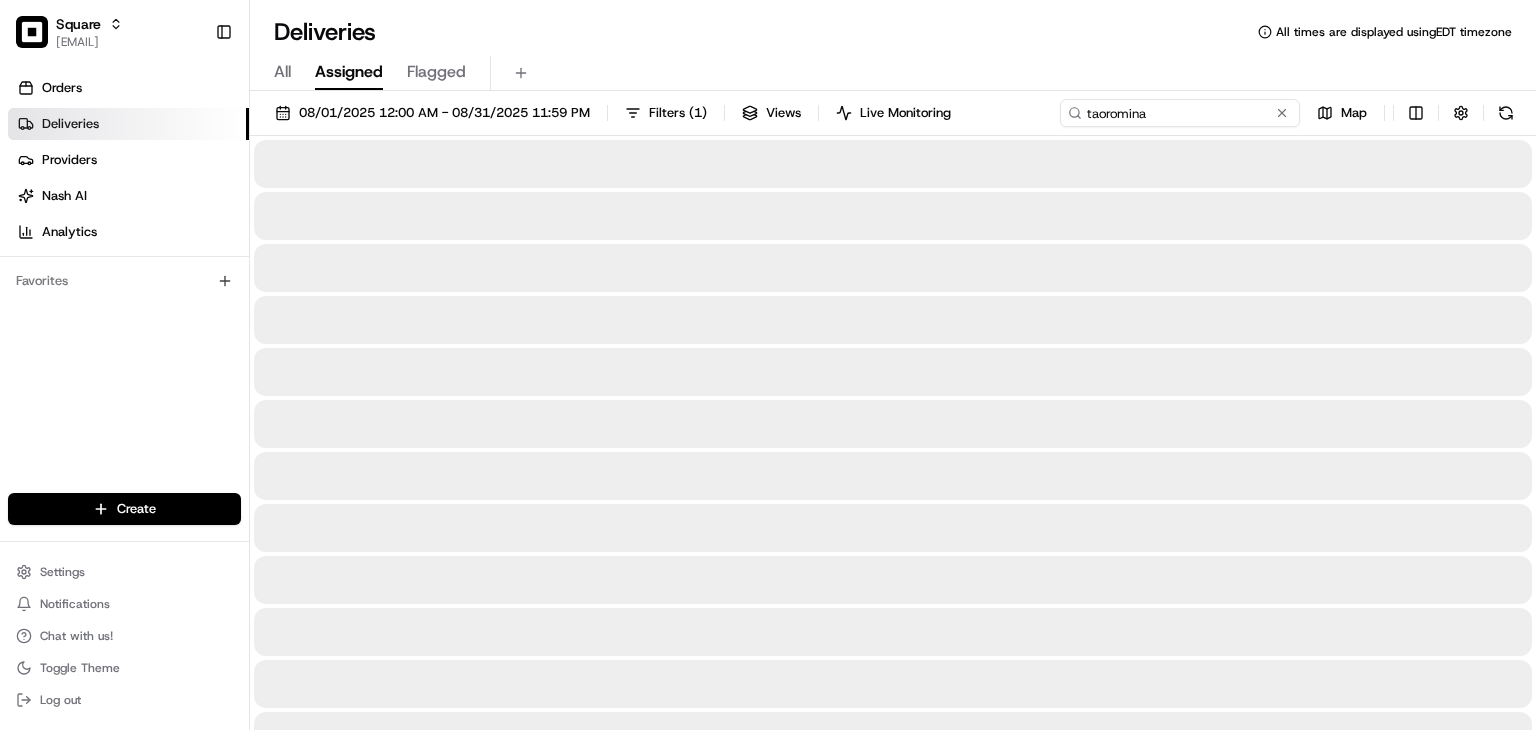 click on "taoromina" at bounding box center (1180, 113) 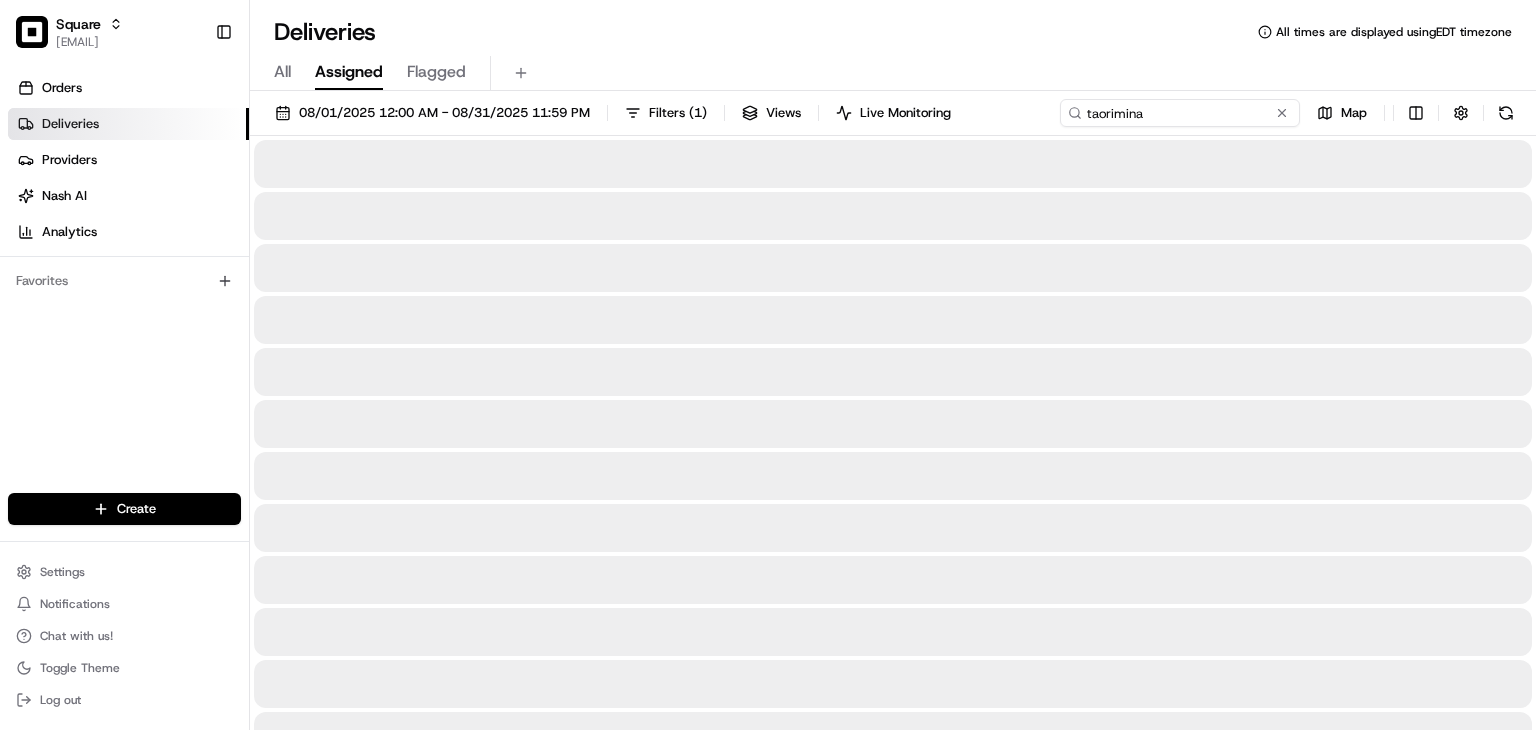 click on "taorimina" at bounding box center (1180, 113) 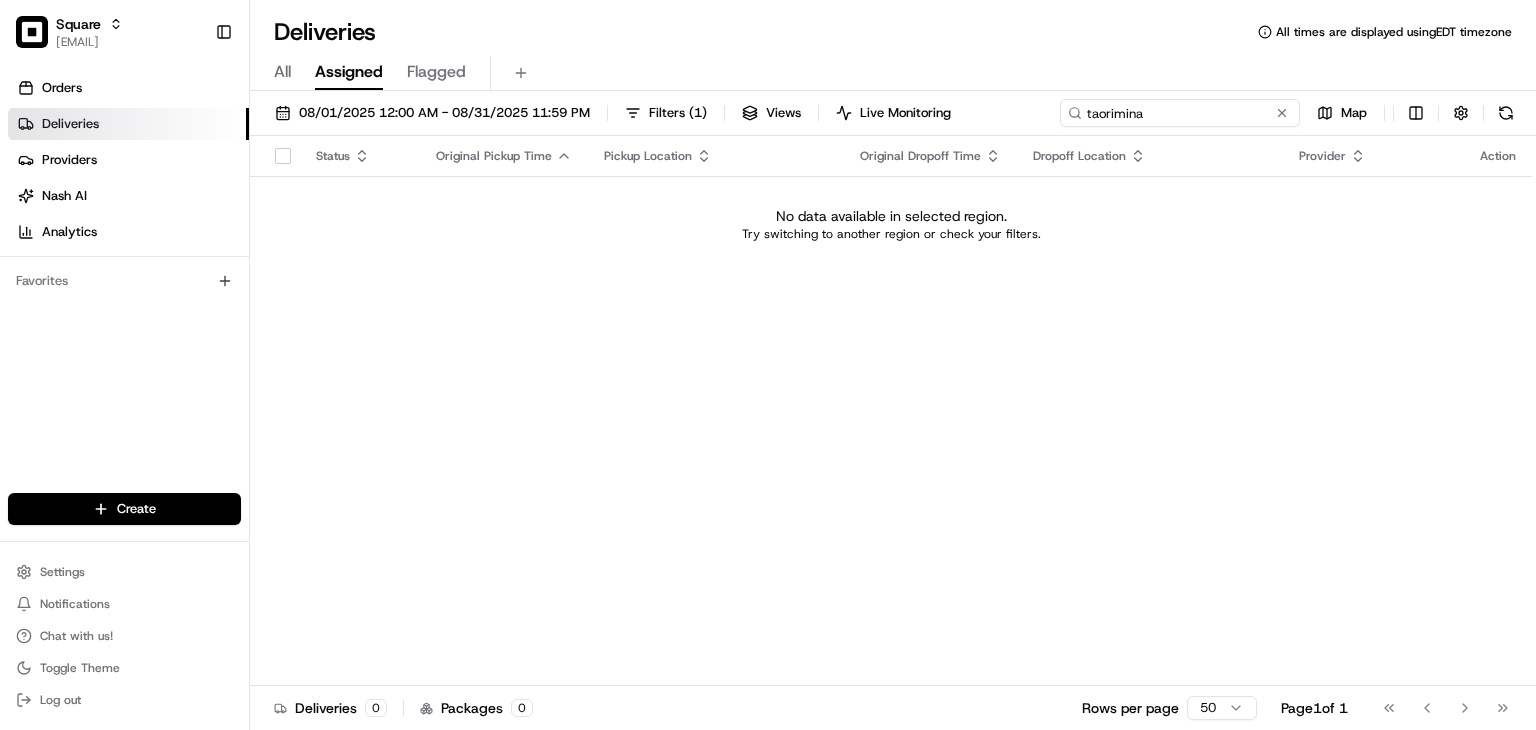 click on "taorimina" at bounding box center (1180, 113) 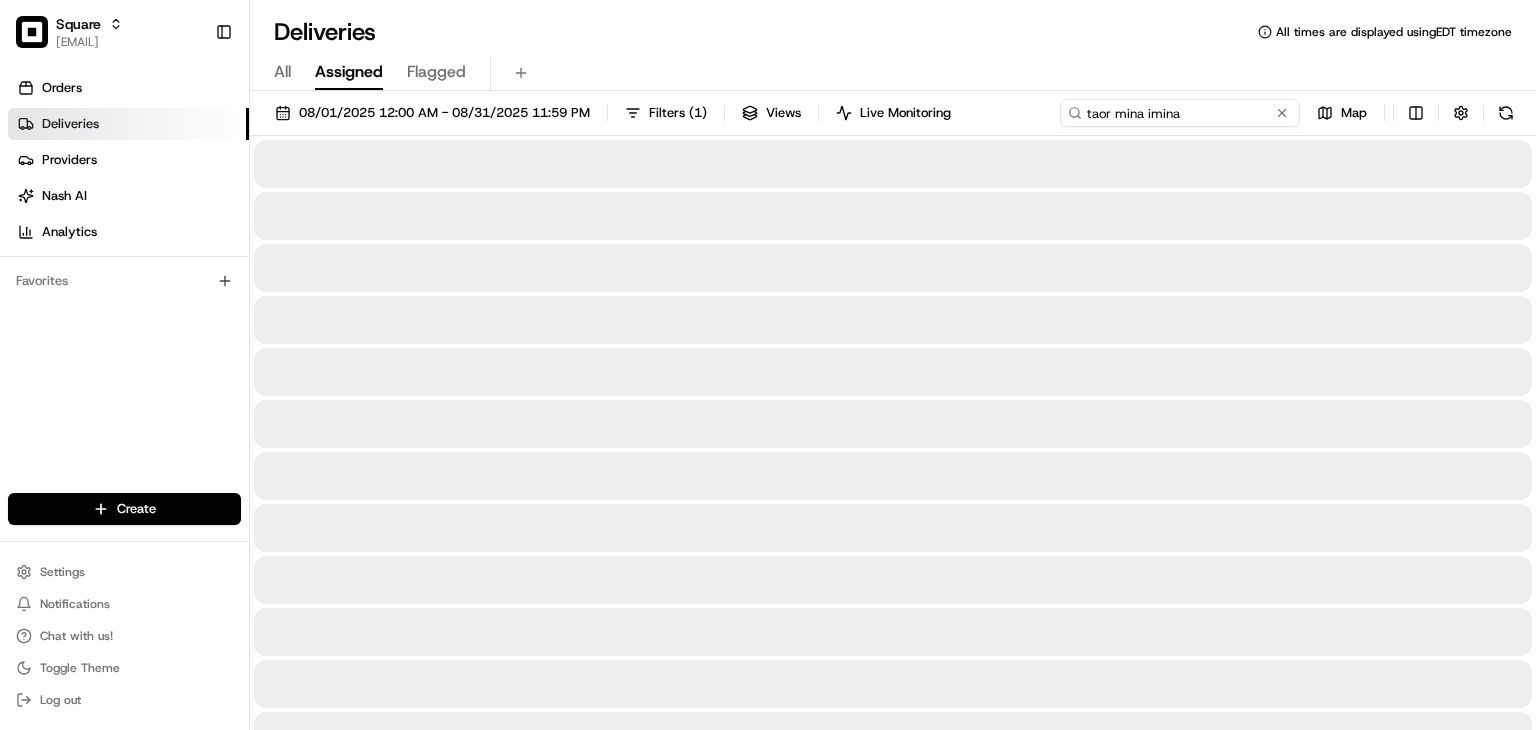 click on "taor mina imina" at bounding box center [1180, 113] 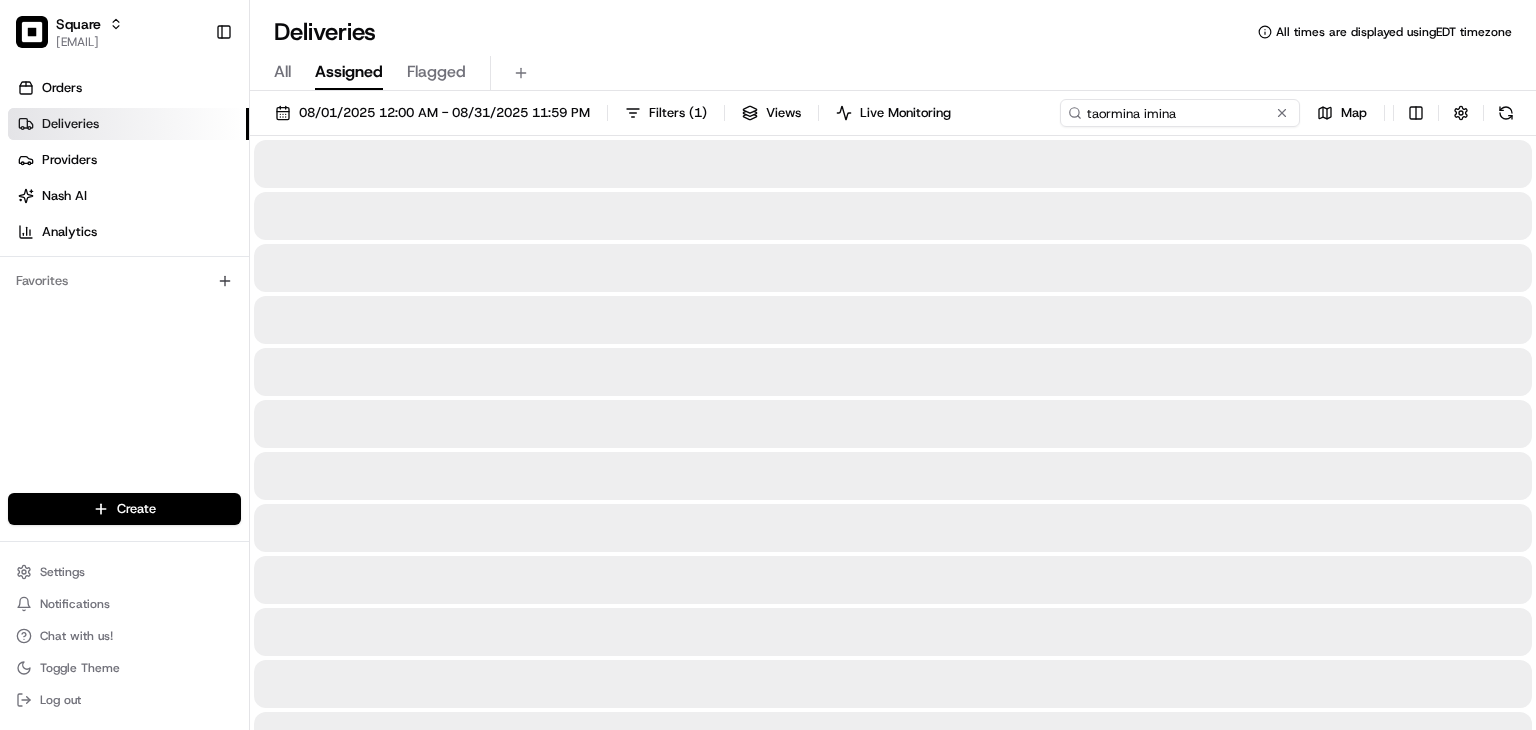 click on "taormina imina" at bounding box center (1180, 113) 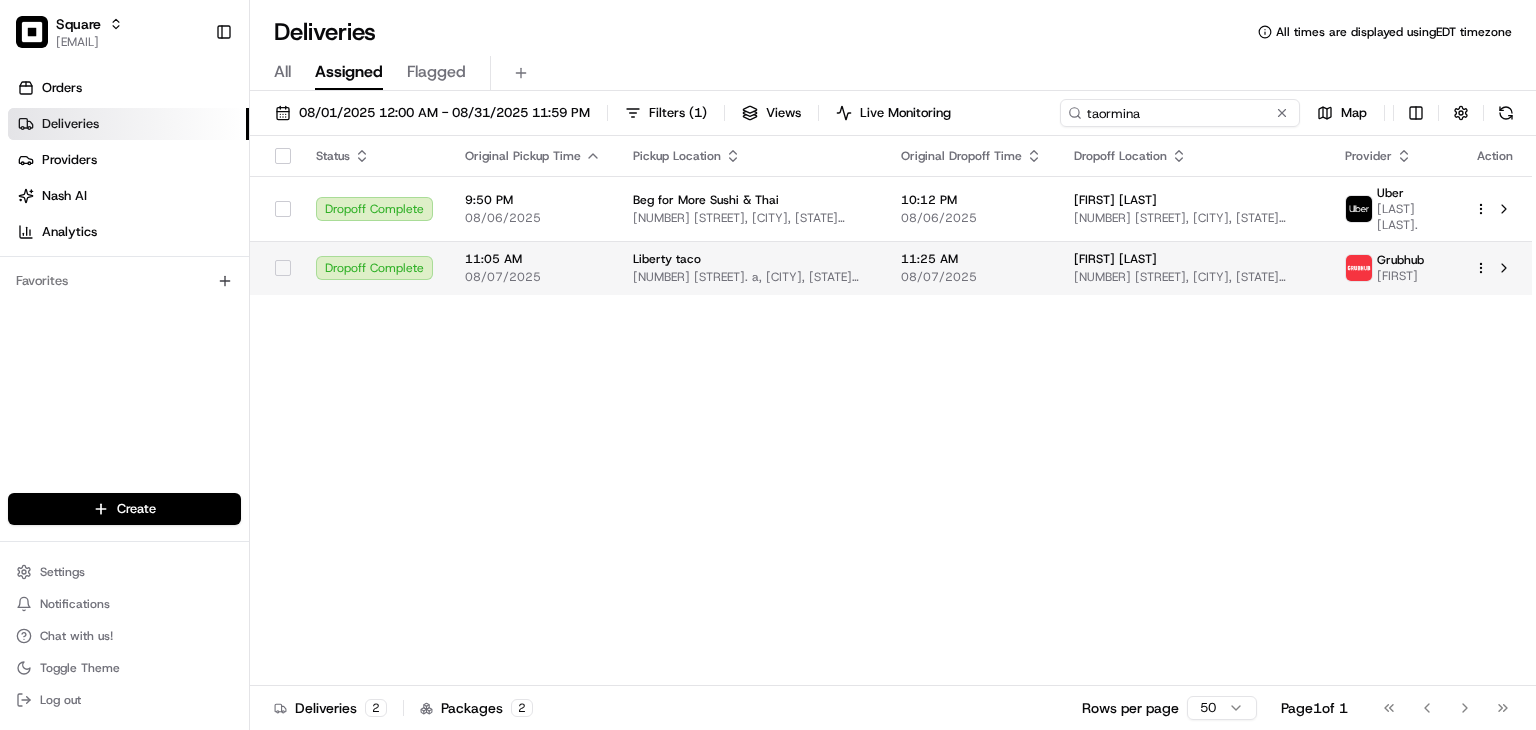 type on "taormina" 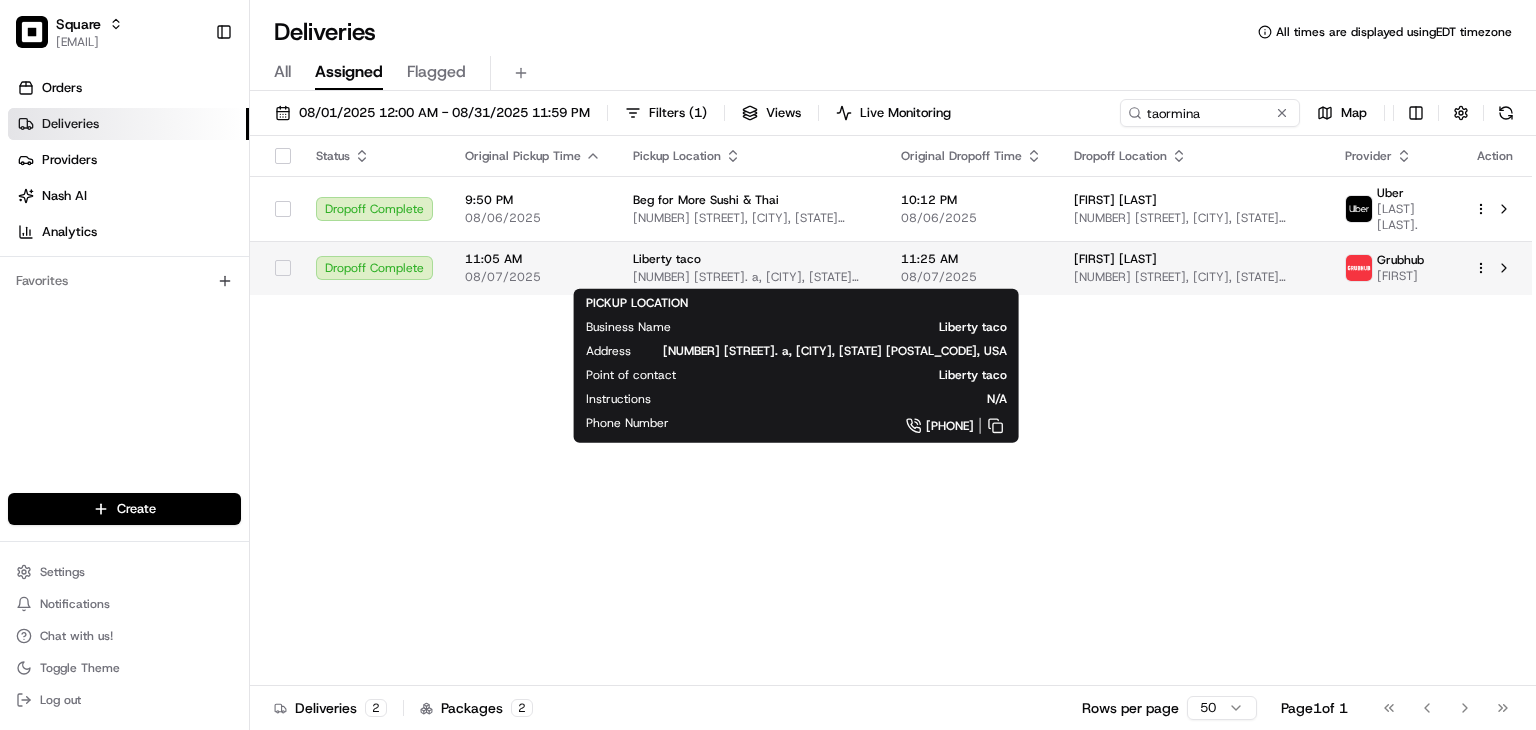 click on "11:25 AM 08/07/2025" at bounding box center [971, 268] 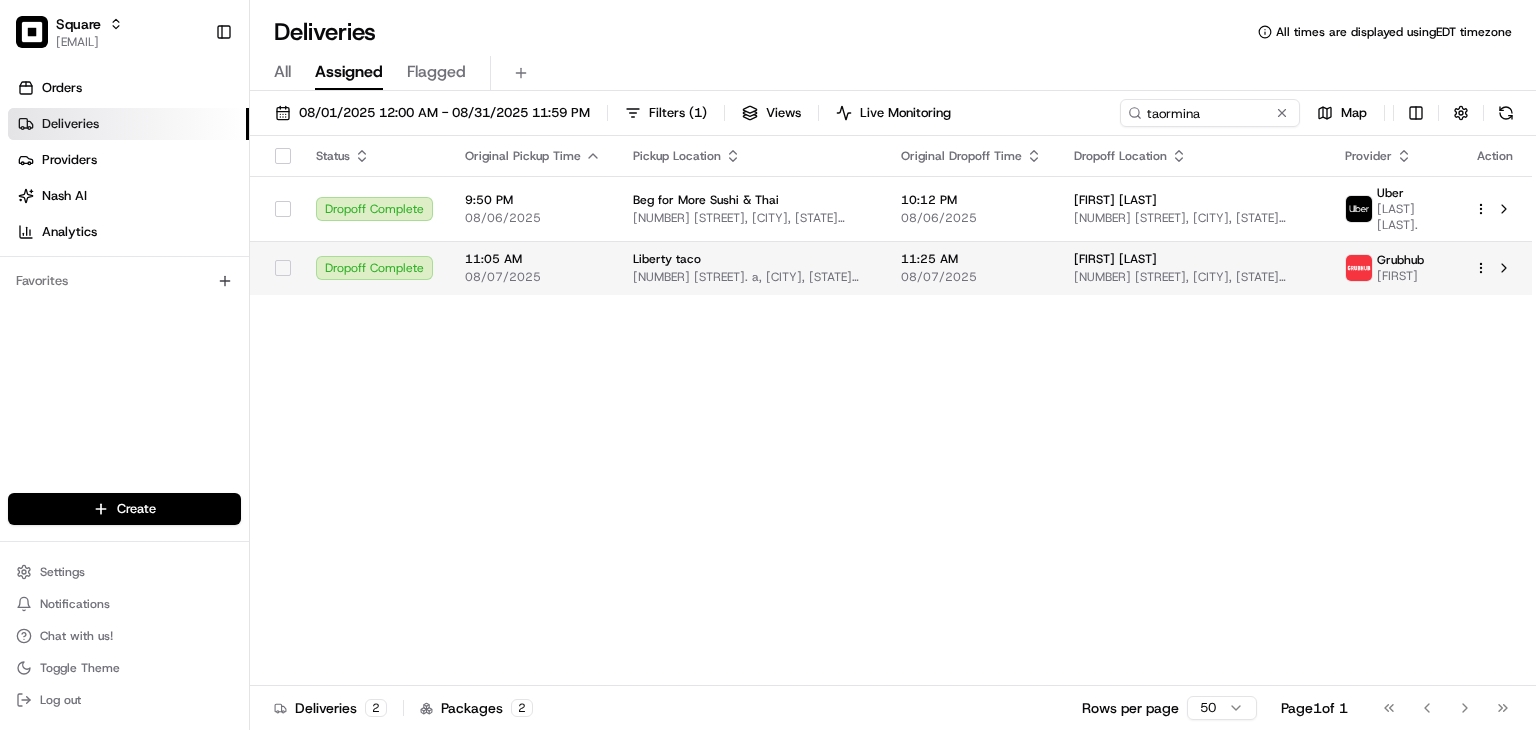 click on "[FIRST] [LAST]" at bounding box center [1115, 259] 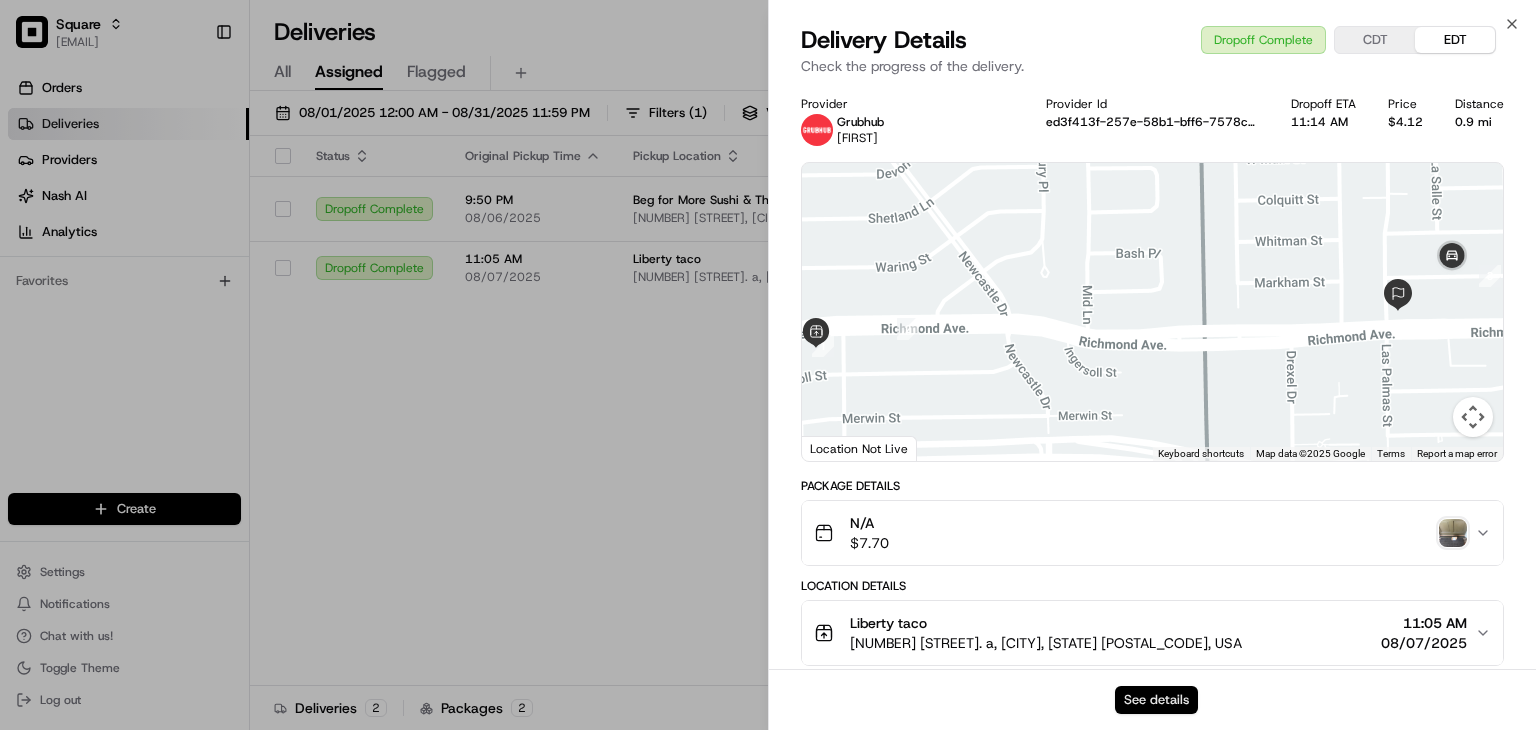 click on "See details" at bounding box center (1156, 700) 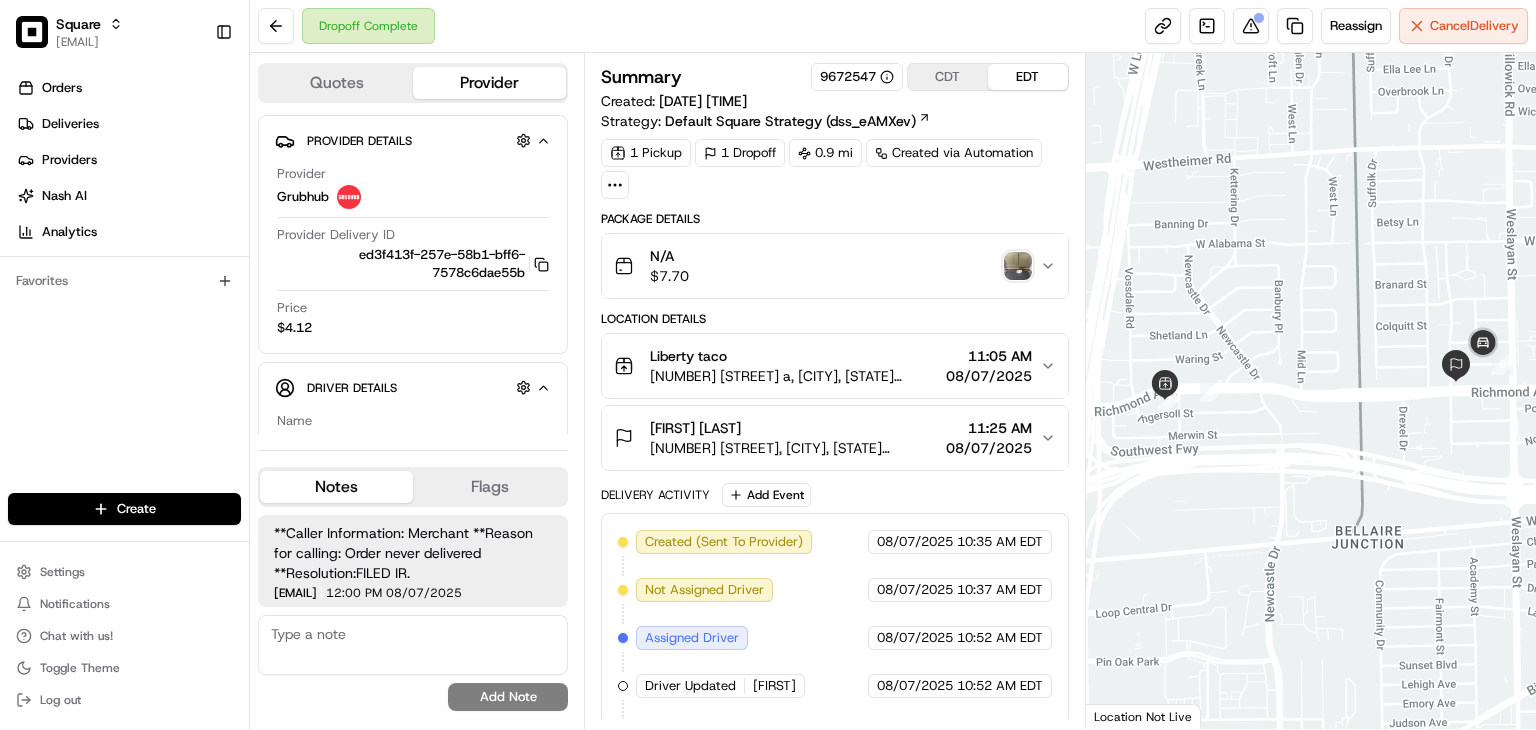 scroll, scrollTop: 0, scrollLeft: 0, axis: both 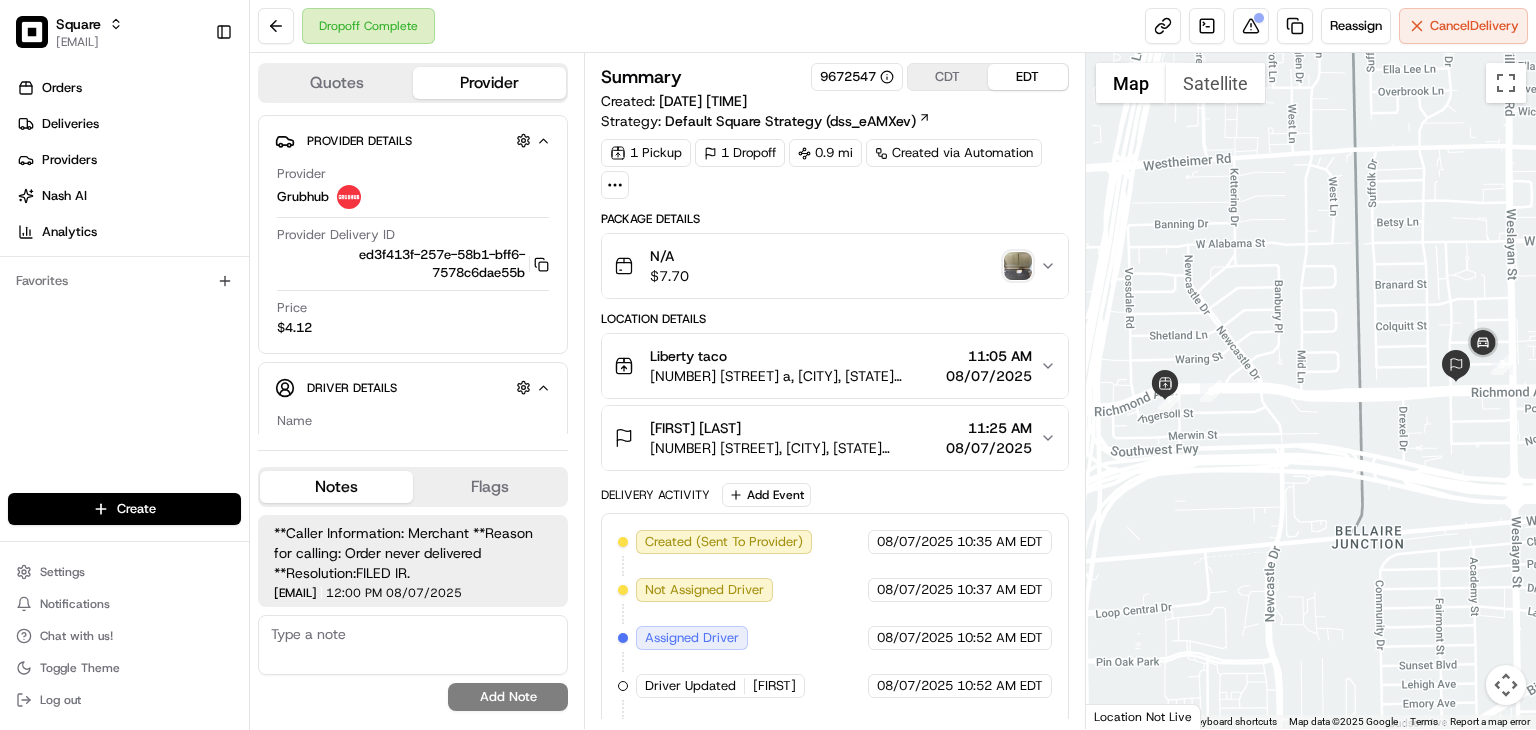 click on "CDT" at bounding box center [948, 77] 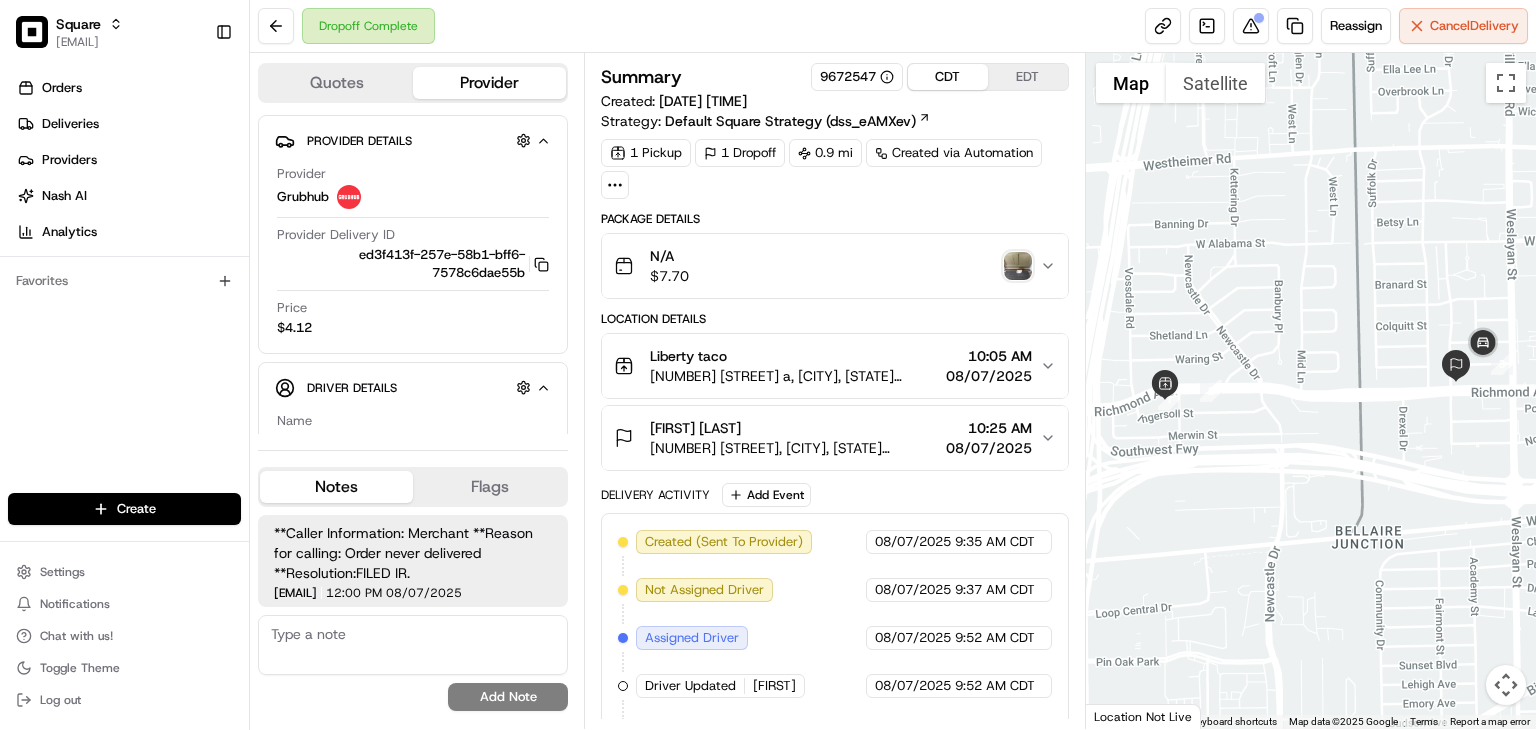 click on "10:25 AM" at bounding box center (989, 428) 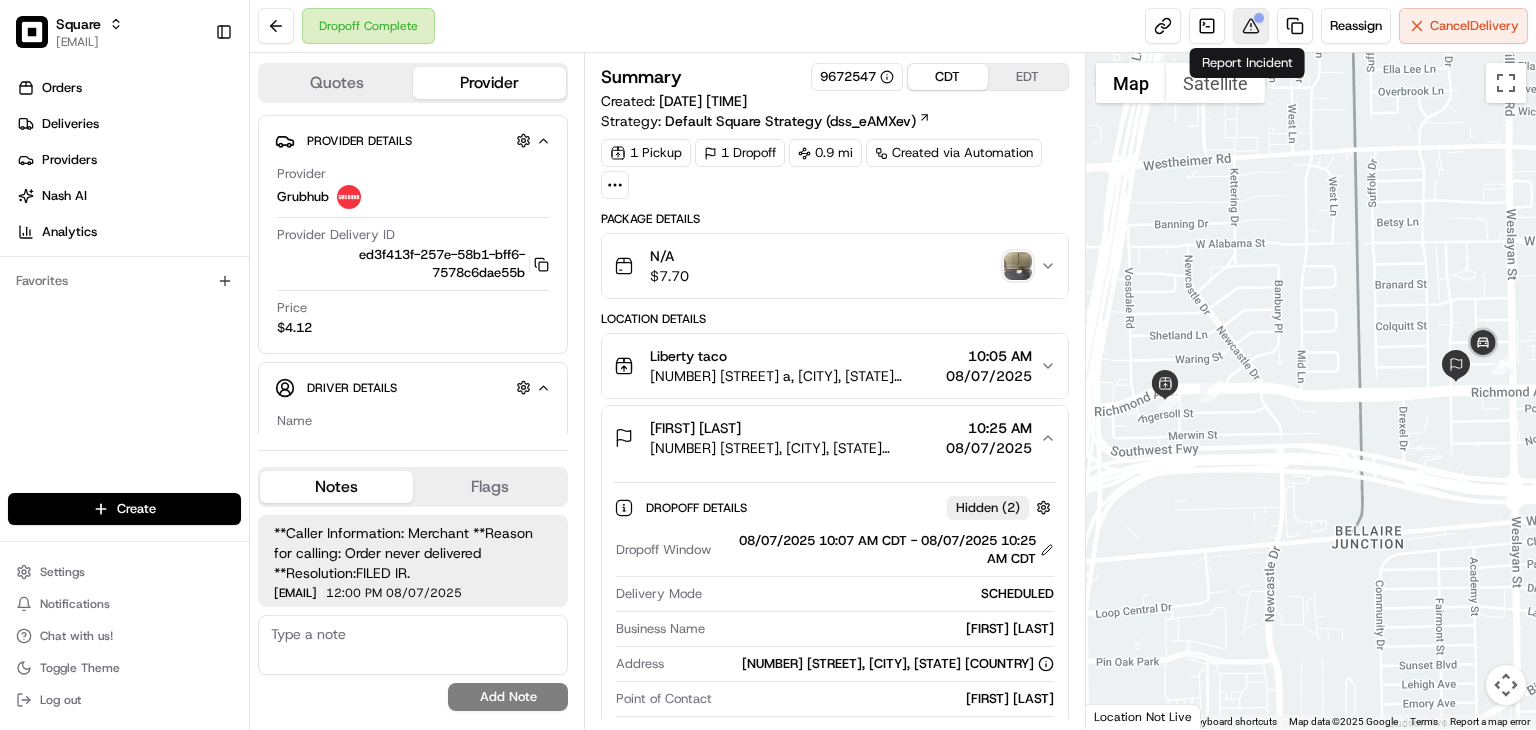 click at bounding box center (1251, 26) 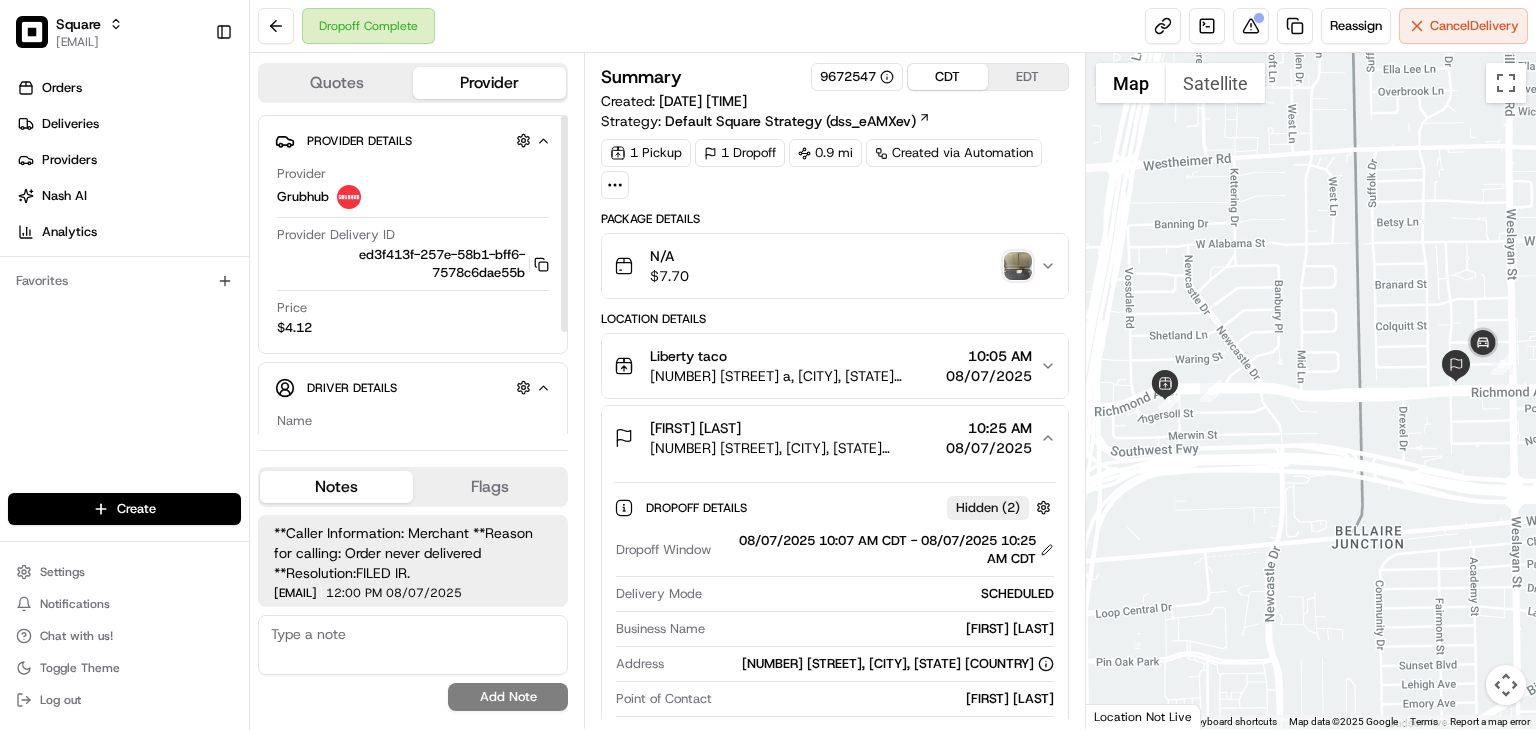 click 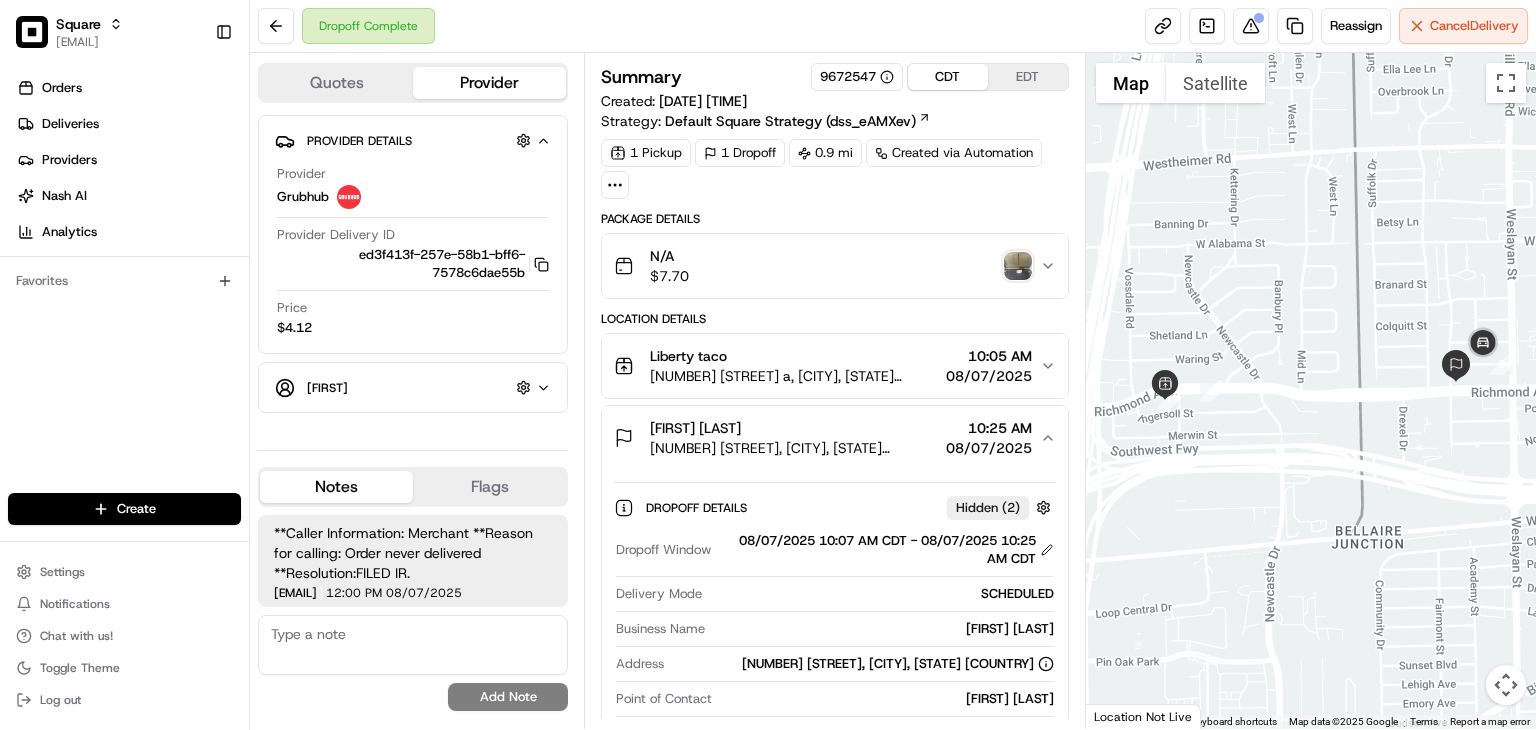 click on "10:05 AM" at bounding box center (989, 356) 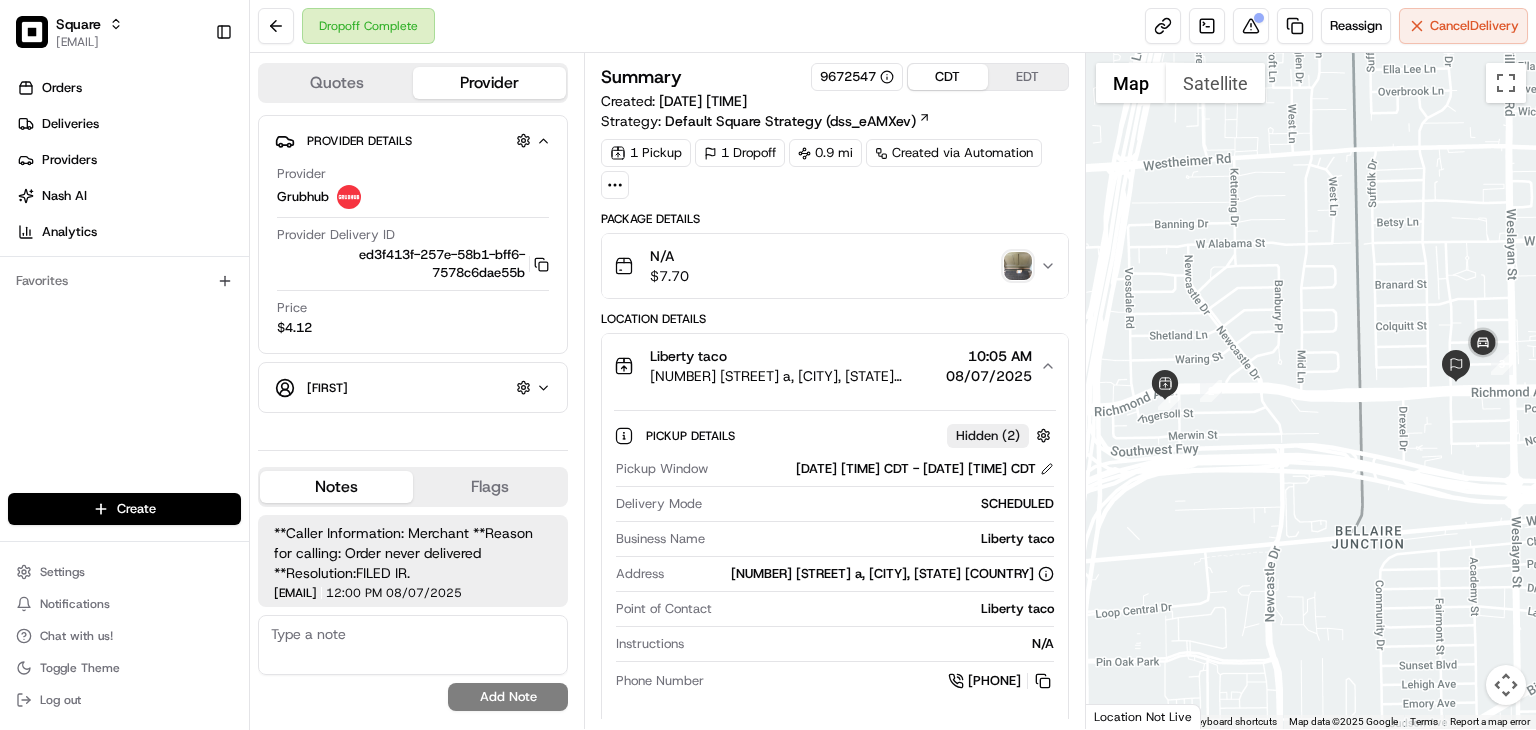 click on "10:05 AM" at bounding box center (989, 356) 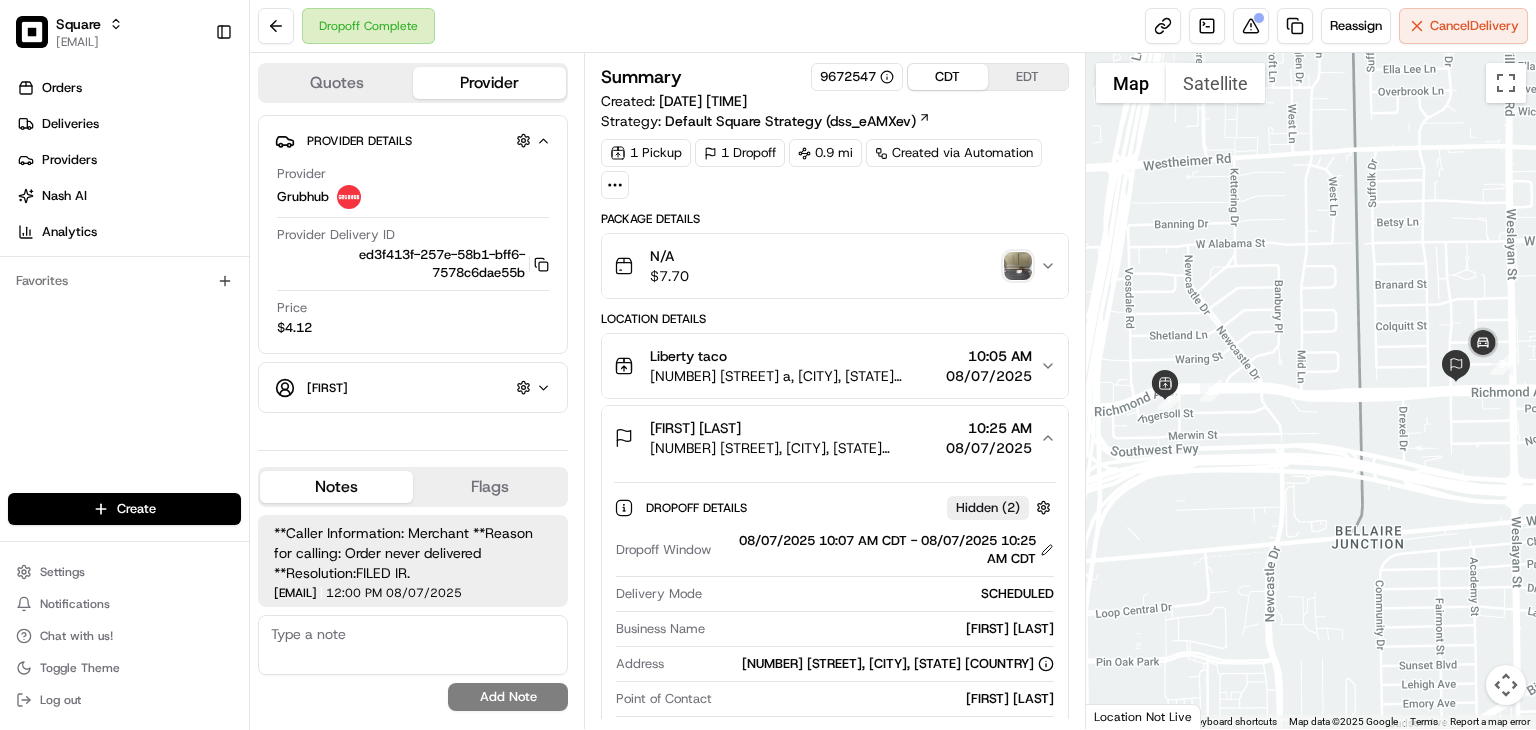 drag, startPoint x: 345, startPoint y: 650, endPoint x: 347, endPoint y: 640, distance: 10.198039 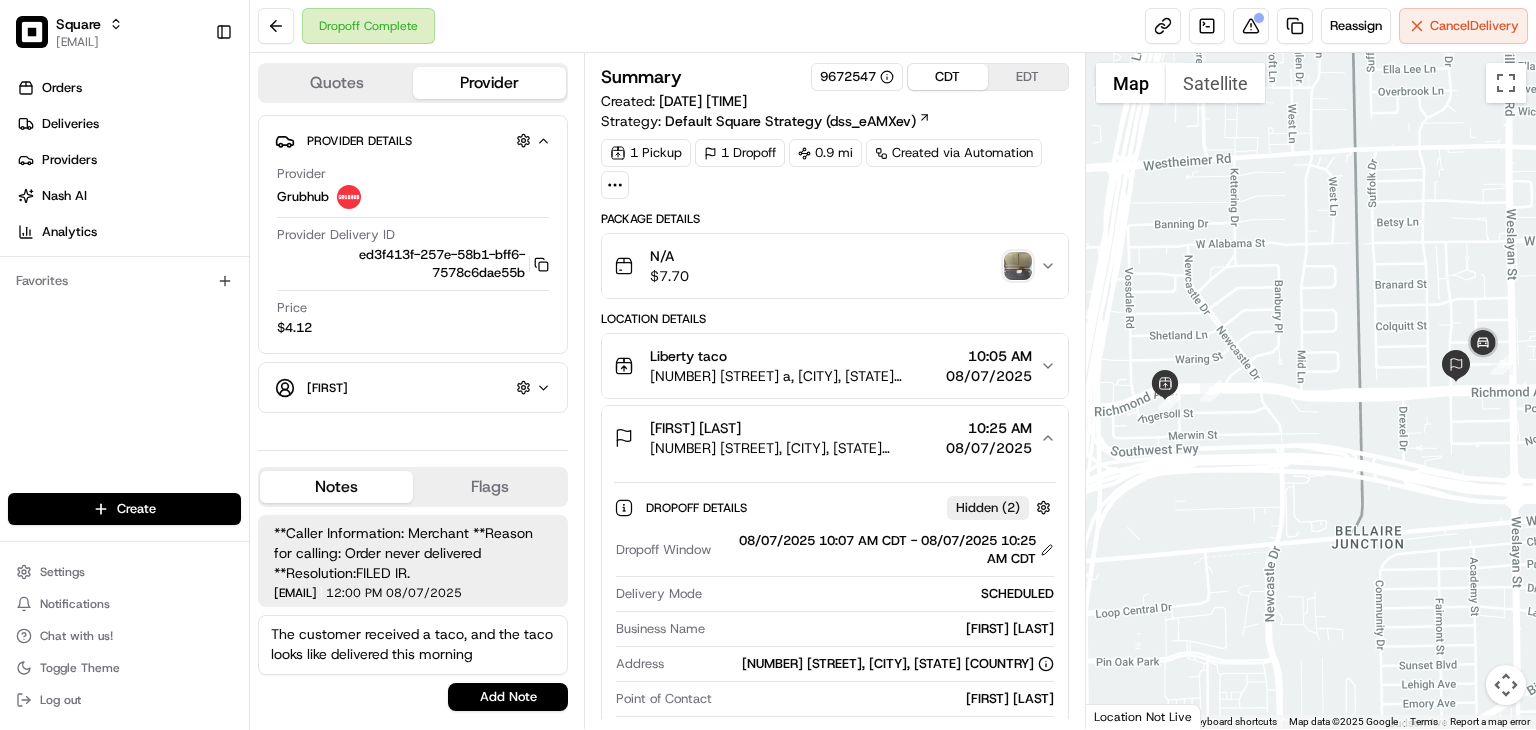 click on "The customer received a taco, and the taco looks like delivered this morning" at bounding box center (413, 645) 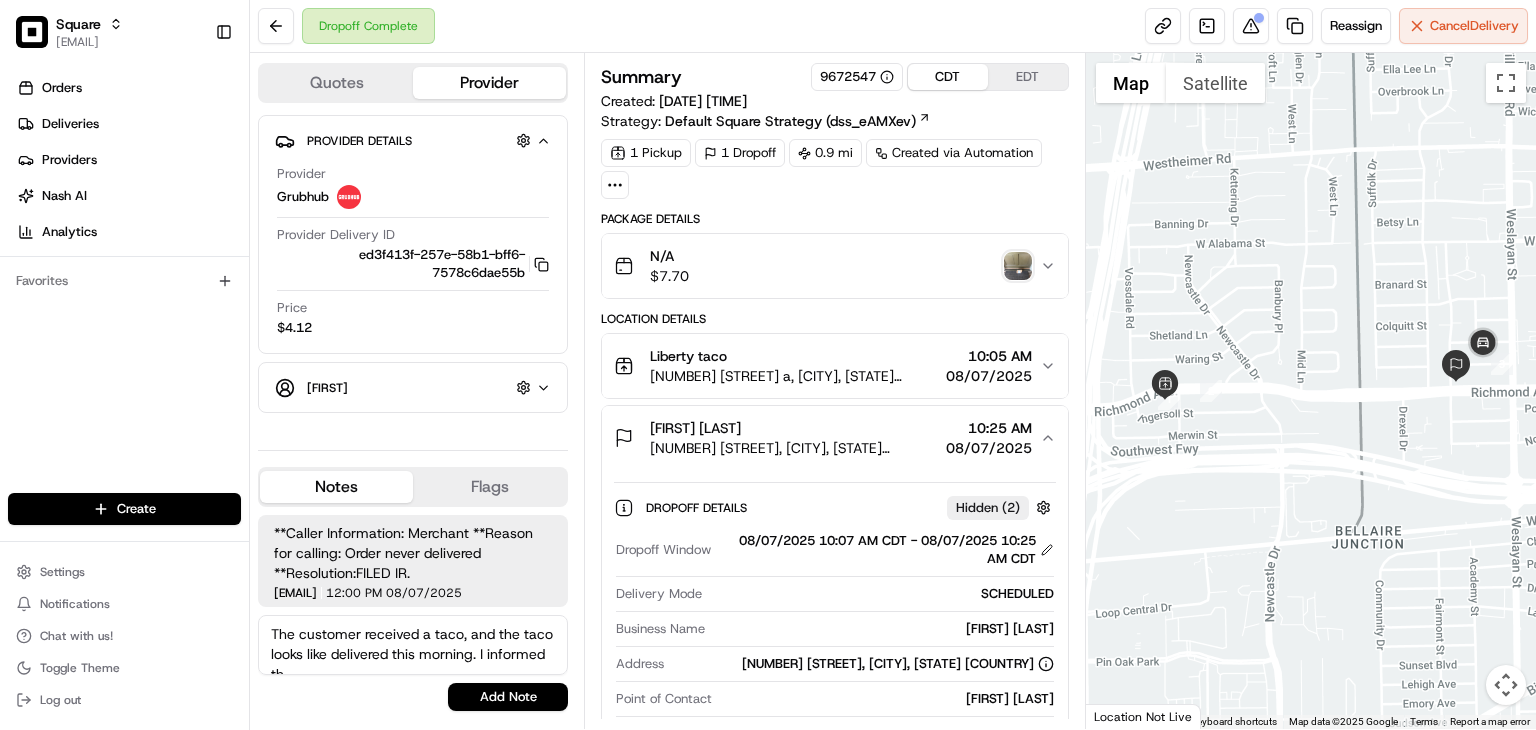 scroll, scrollTop: 8, scrollLeft: 0, axis: vertical 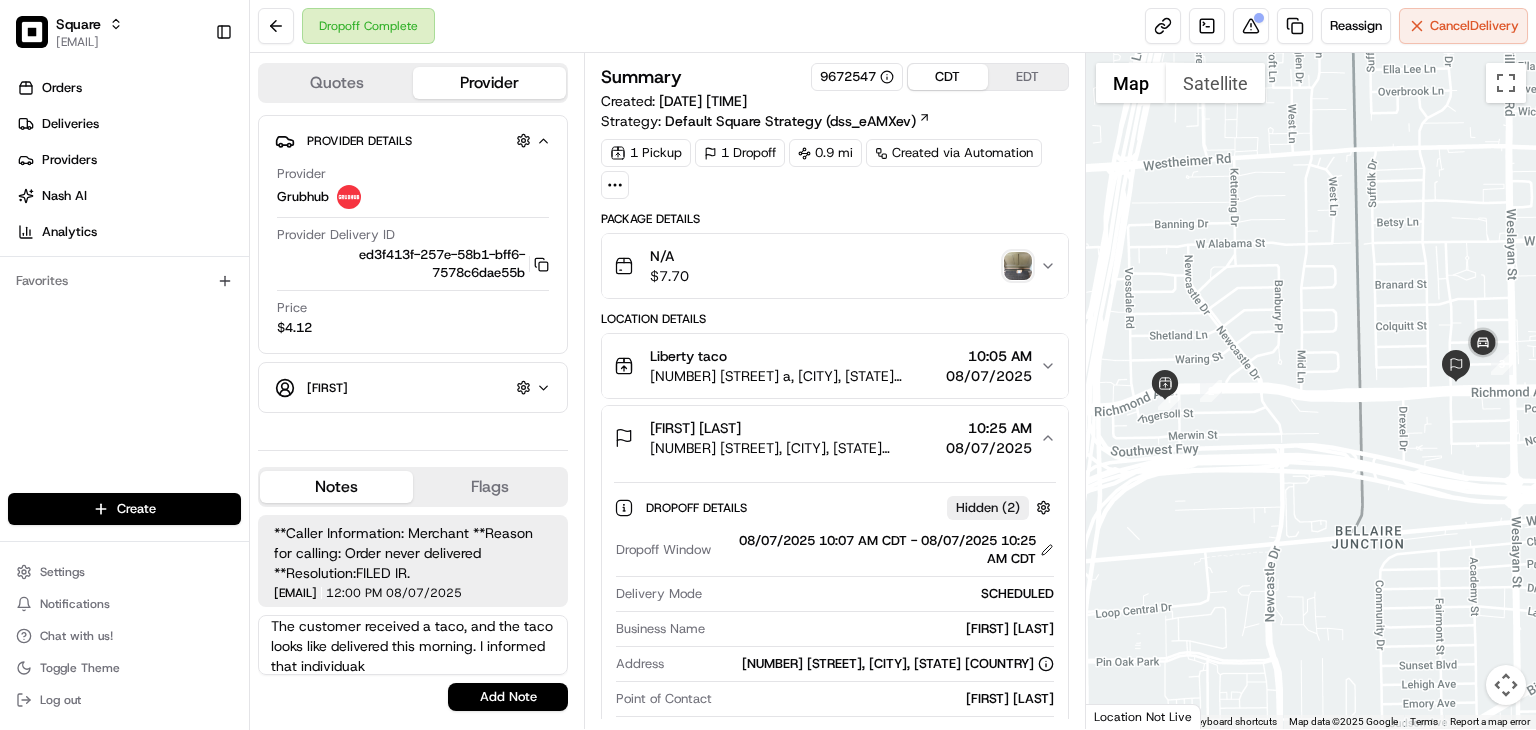 click on "The customer received a taco, and the taco looks like delivered this morning. I informed that individuak" at bounding box center [413, 645] 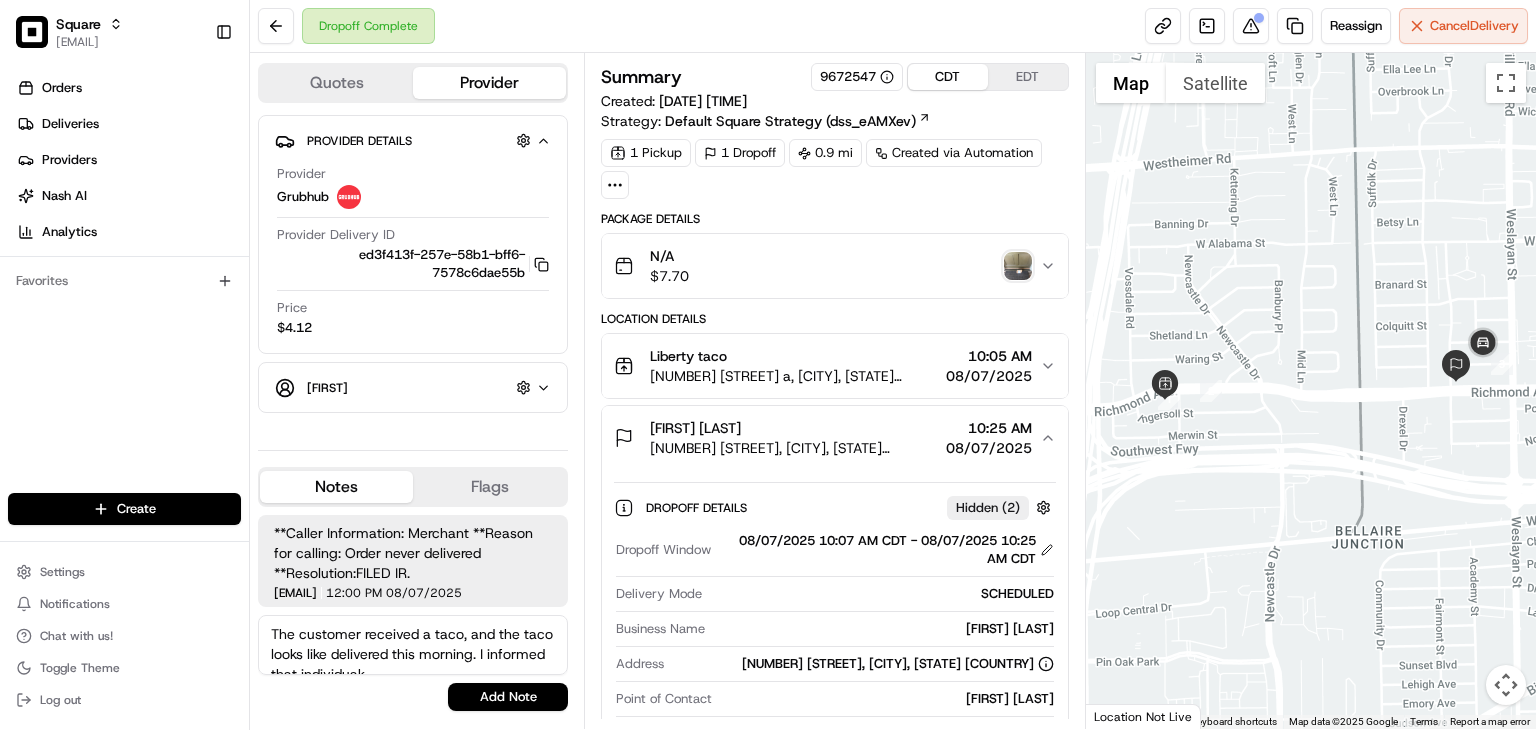 click on "The customer received a taco, and the taco looks like delivered this morning. I informed that individuak" at bounding box center [413, 645] 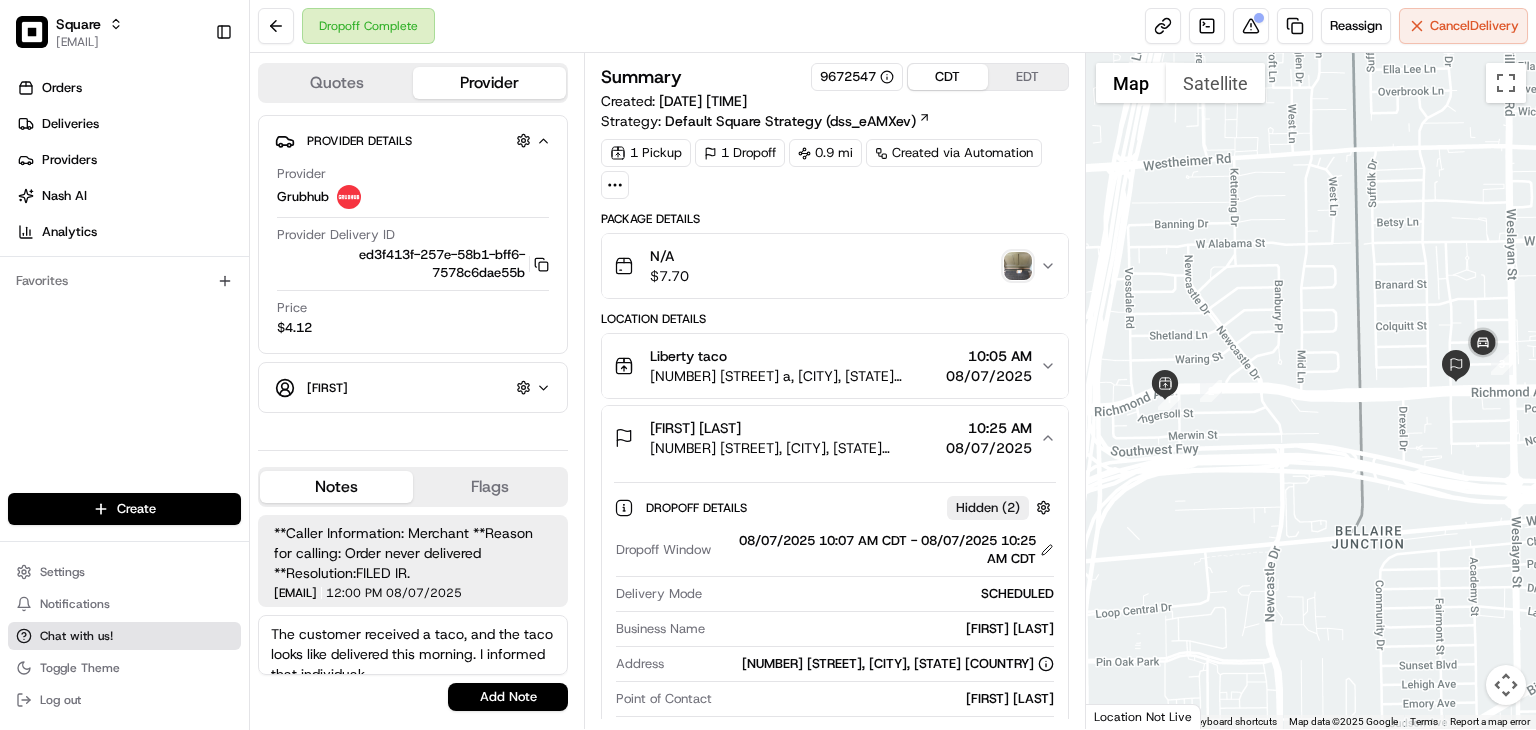 drag, startPoint x: 357, startPoint y: 633, endPoint x: 236, endPoint y: 623, distance: 121.41252 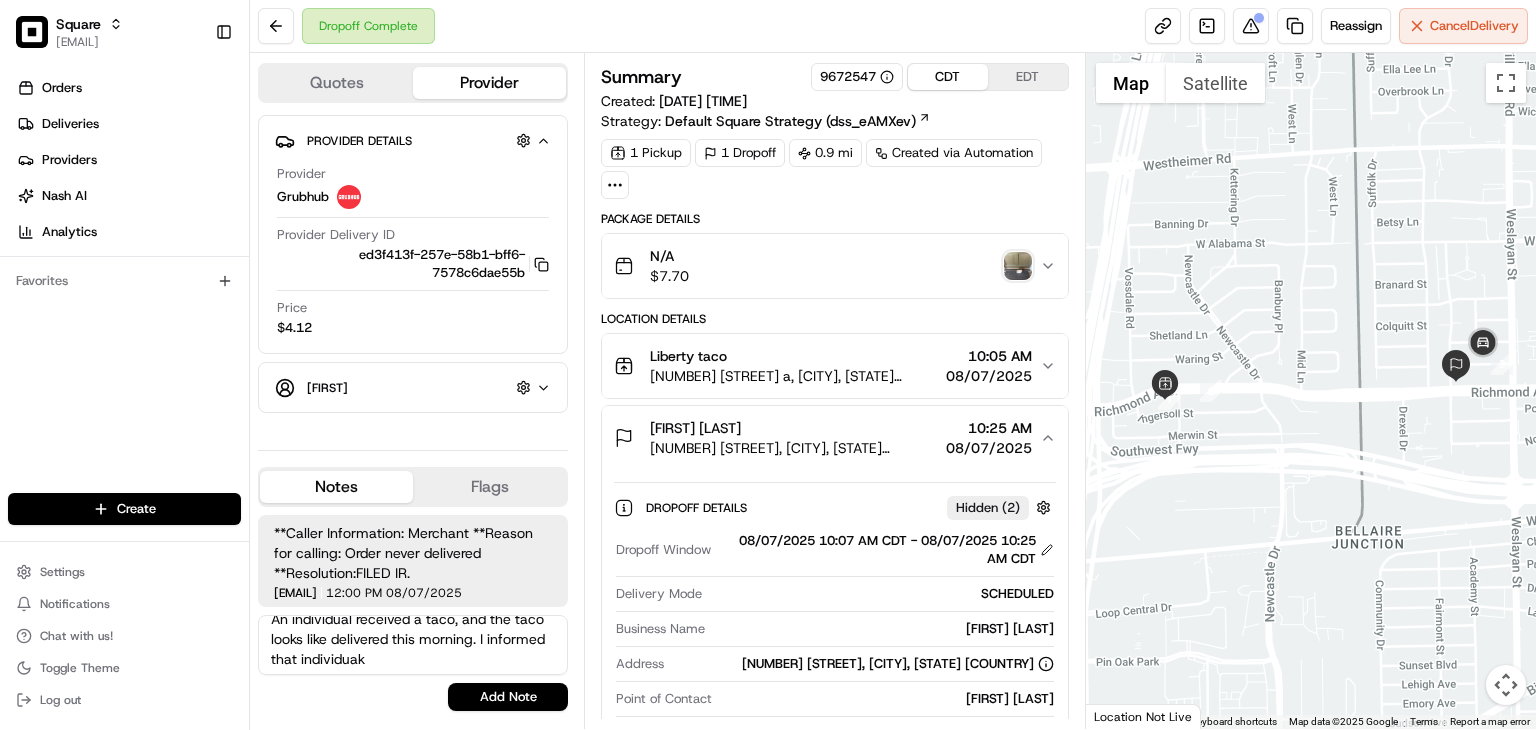 scroll, scrollTop: 15, scrollLeft: 0, axis: vertical 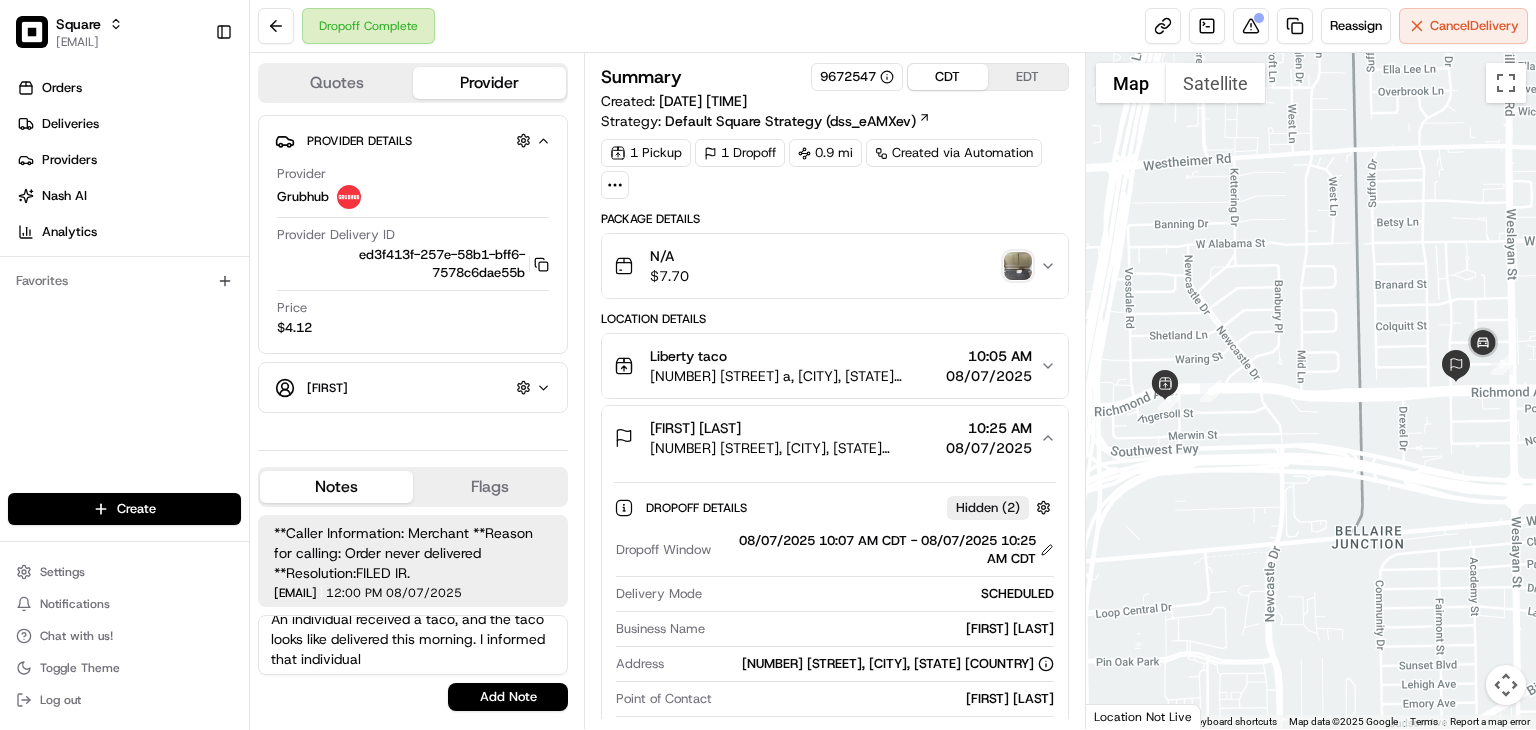 click on "An individual received a taco, and the taco looks like delivered this morning. I informed that individual" at bounding box center (413, 645) 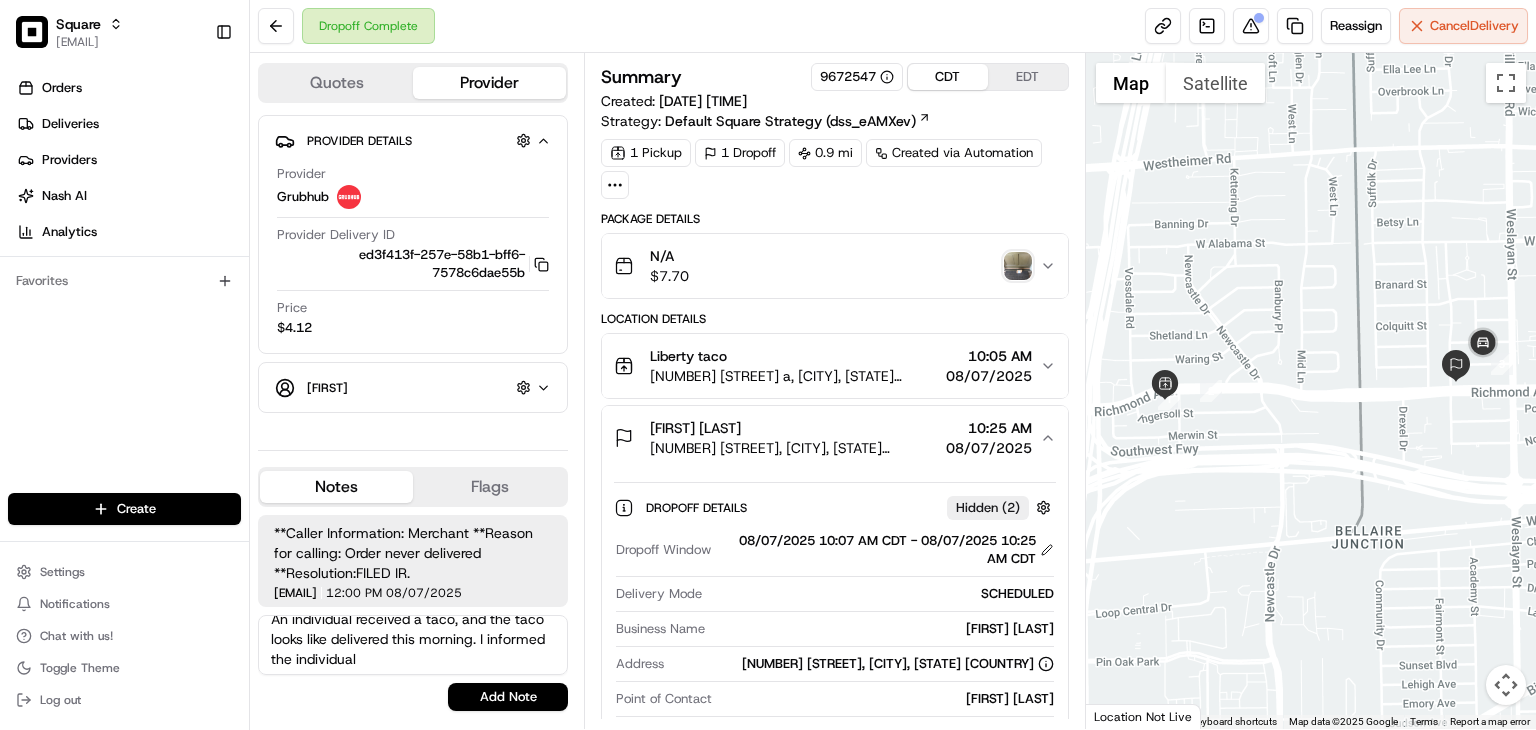 click on "An individual received a taco, and the taco looks like delivered this morning. I informed the individual" at bounding box center (413, 645) 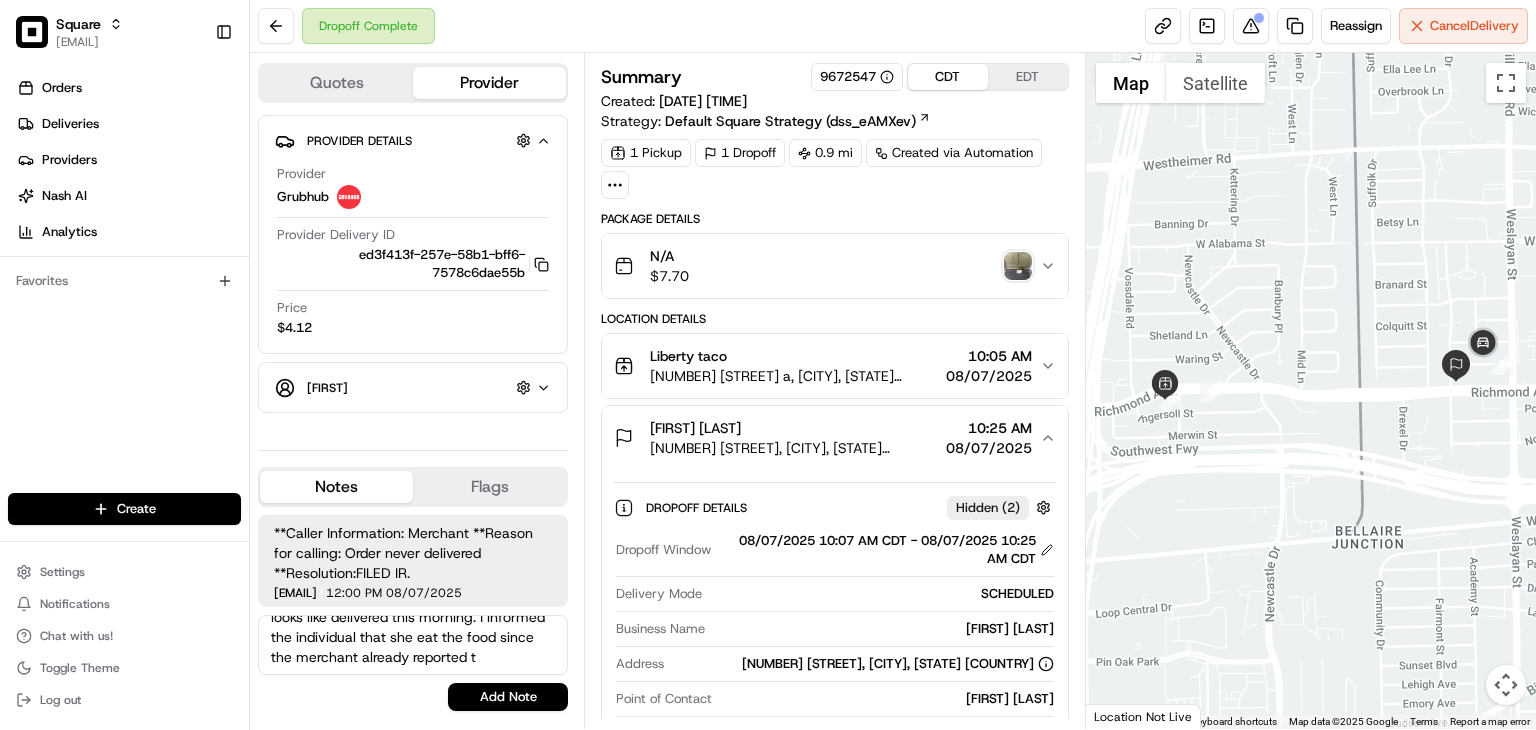 scroll, scrollTop: 48, scrollLeft: 0, axis: vertical 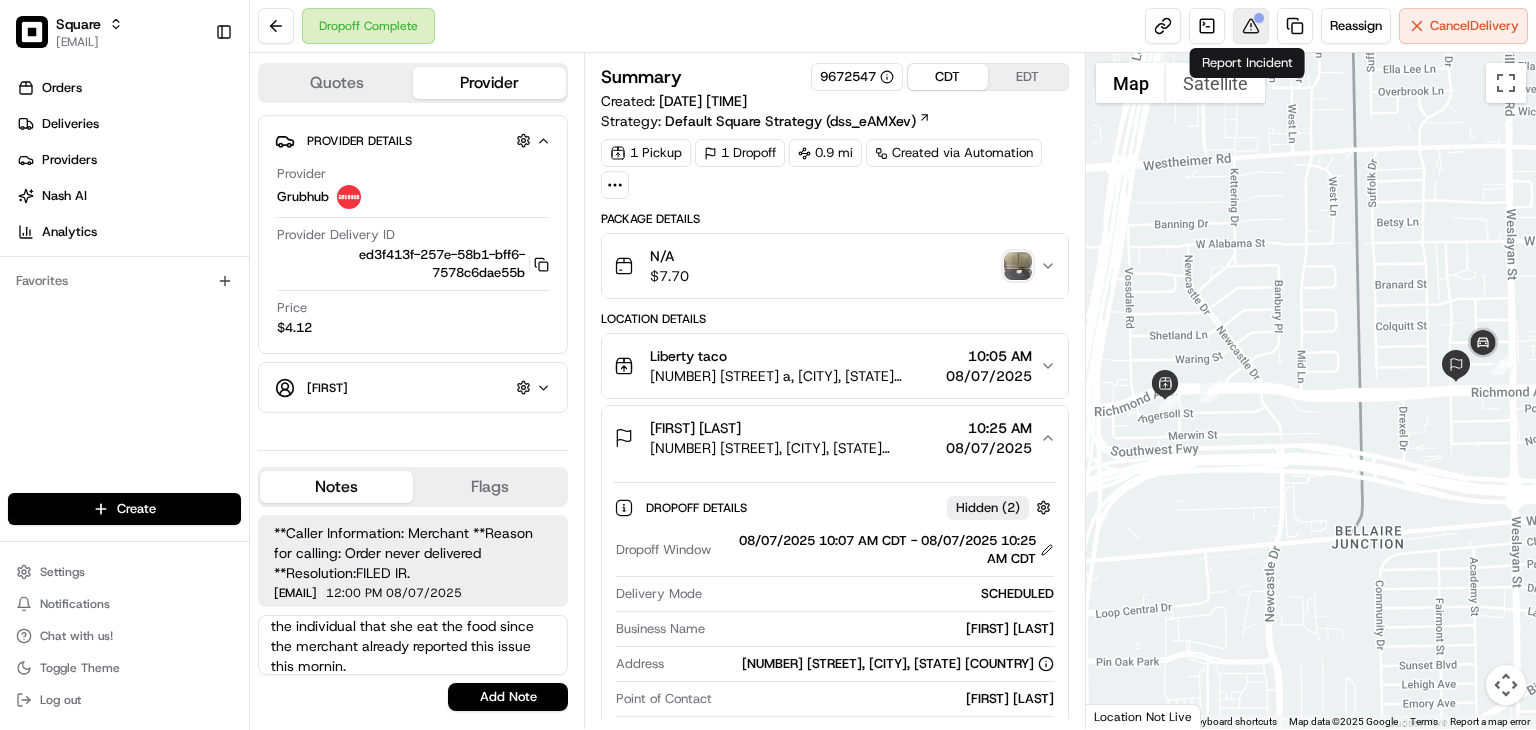 click at bounding box center (1251, 26) 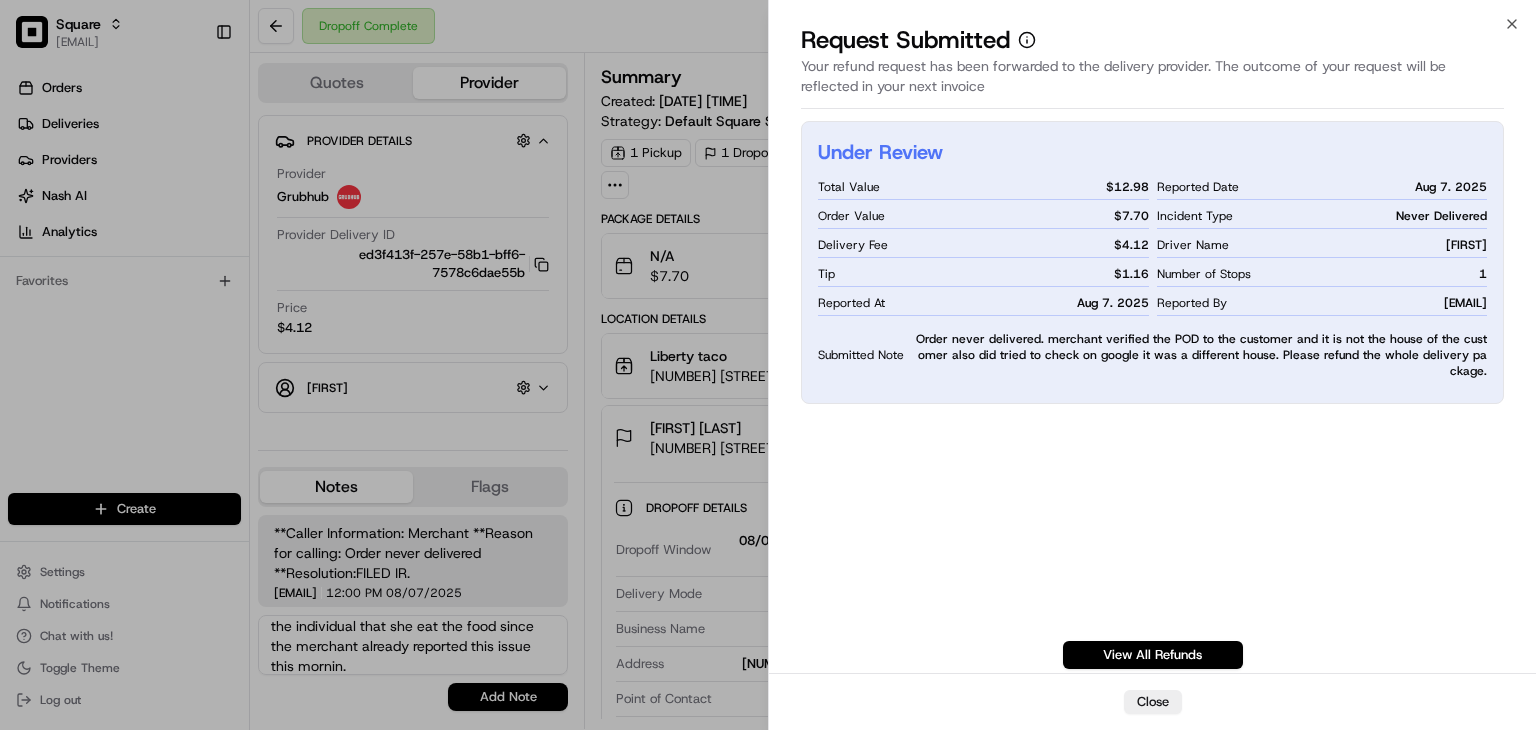drag, startPoint x: 400, startPoint y: 649, endPoint x: 408, endPoint y: 665, distance: 17.888544 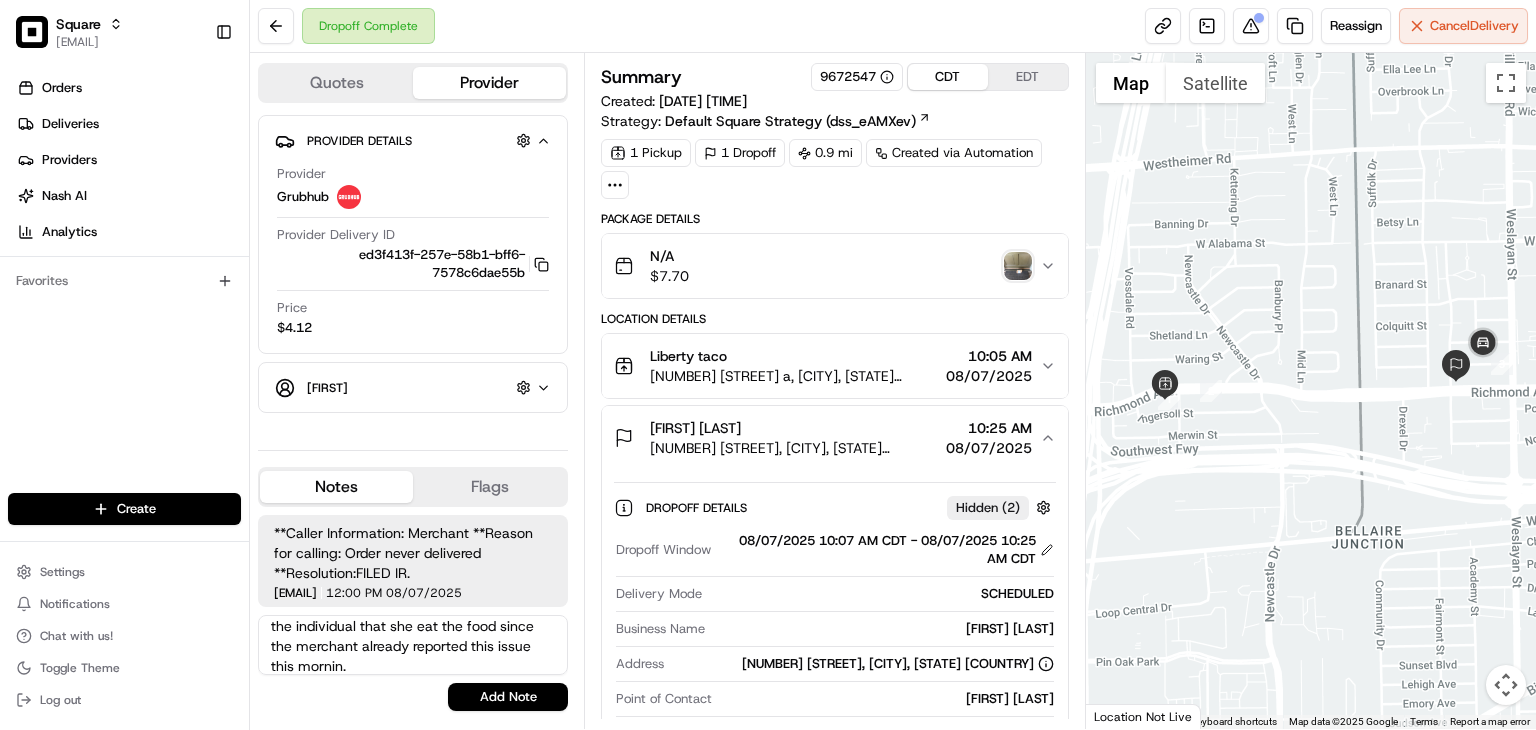 click on "An individual received a taco, and the taco looks like delivered this morning. I informed the individual that she eat the food since the merchant already reported this issue this mornin." at bounding box center (413, 645) 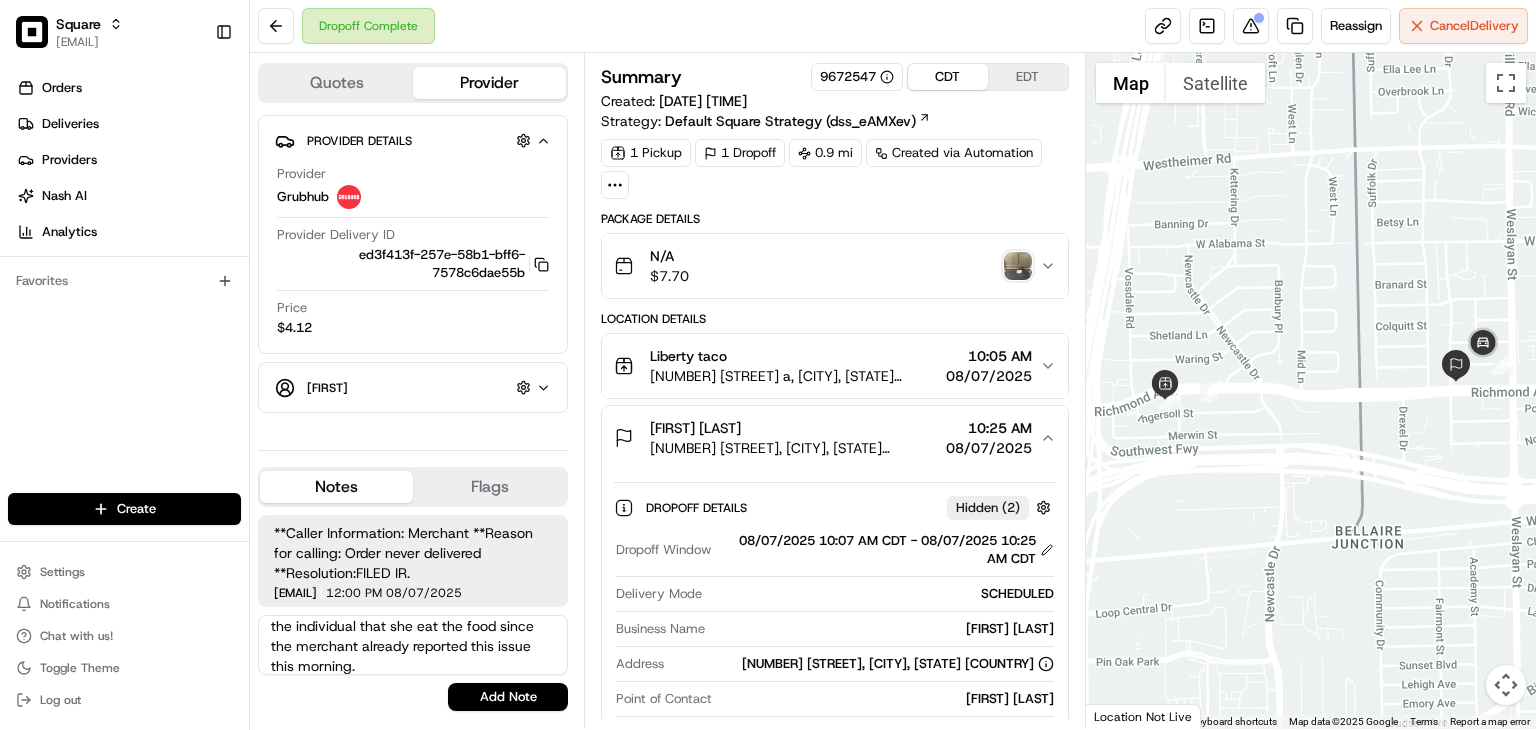 click on "An individual received a taco, and the taco looks like delivered this morning. I informed the individual that she eat the food since the merchant already reported this issue this morning." at bounding box center (413, 645) 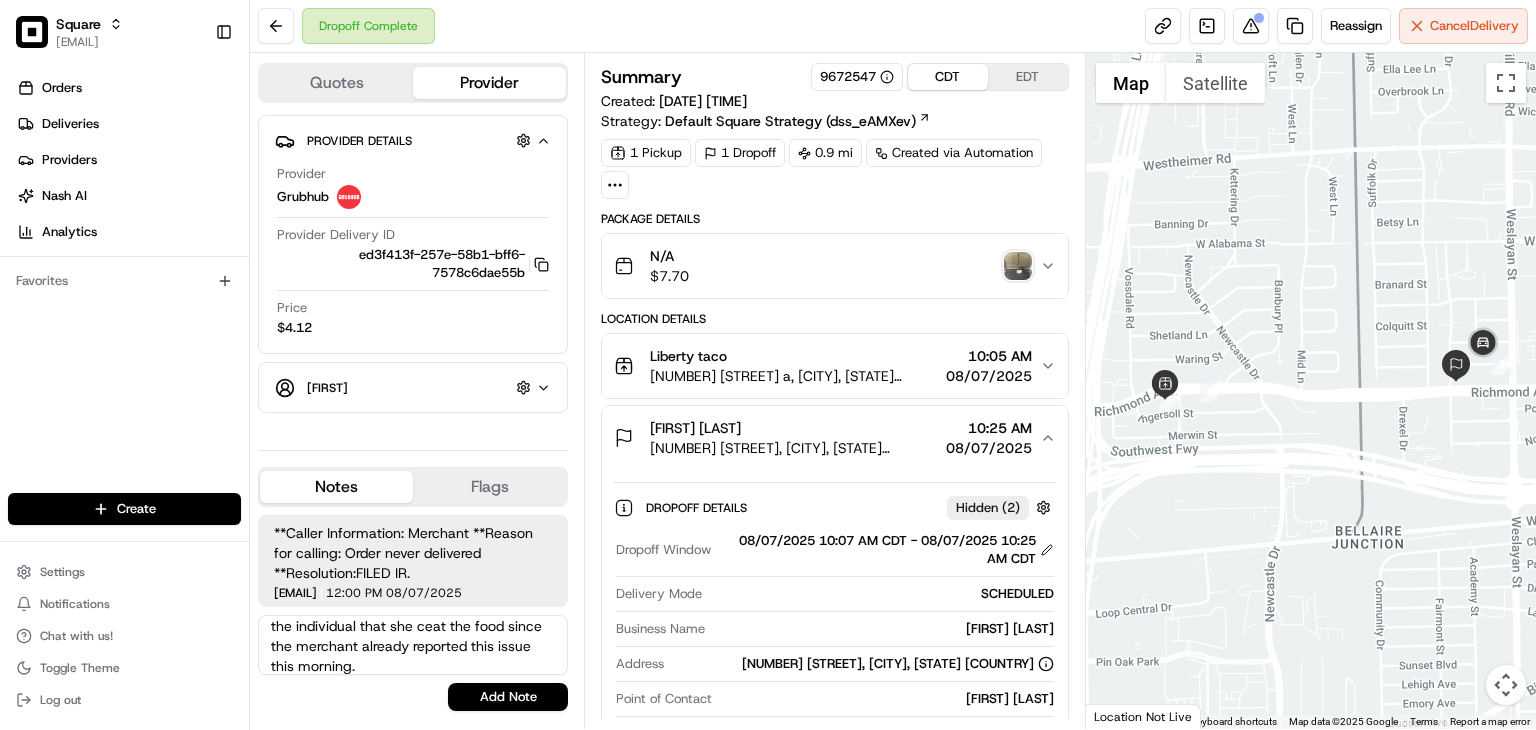 scroll, scrollTop: 48, scrollLeft: 0, axis: vertical 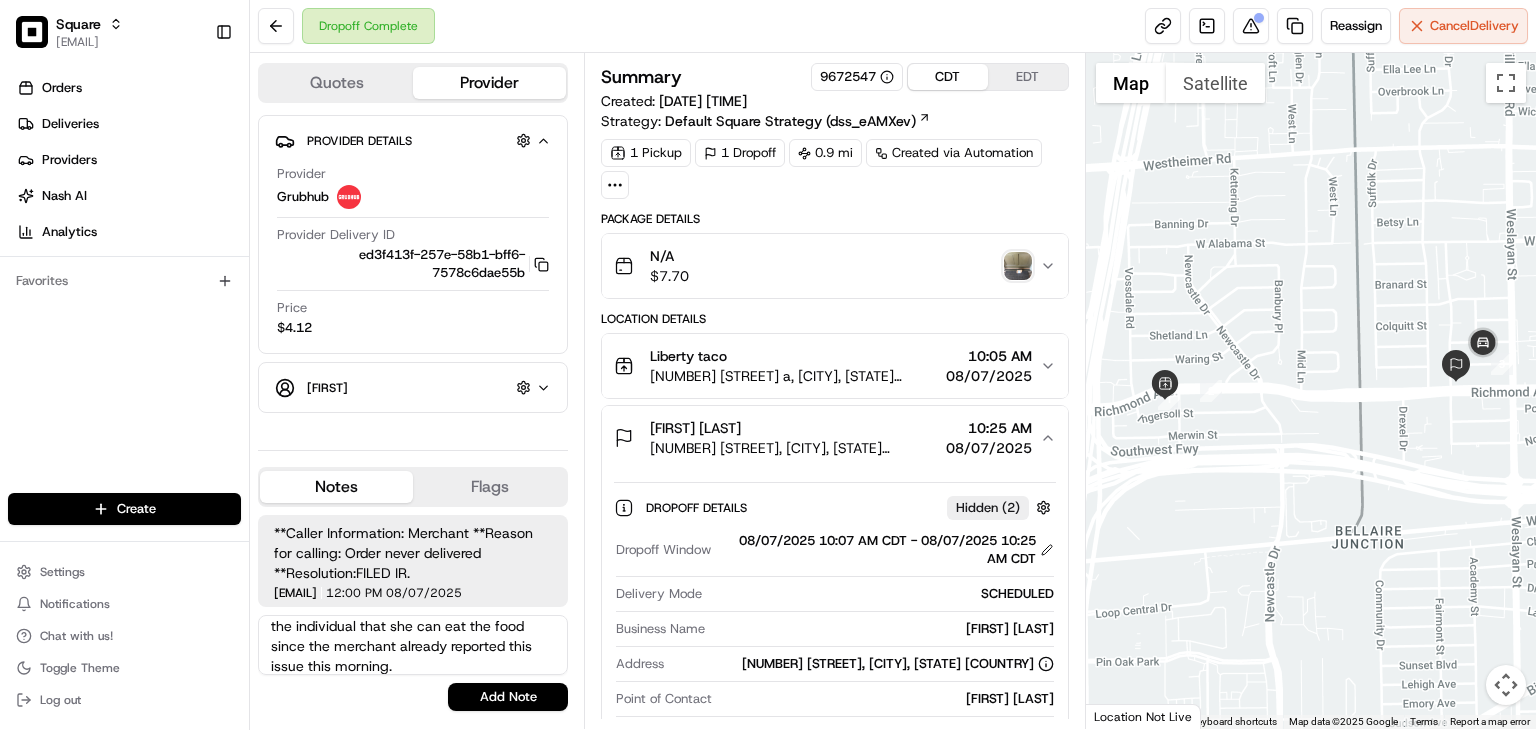 click on "An individual received a taco, and the taco looks like delivered this morning. I informed the individual that she can eat the food since the merchant already reported this issue this morning." at bounding box center [413, 645] 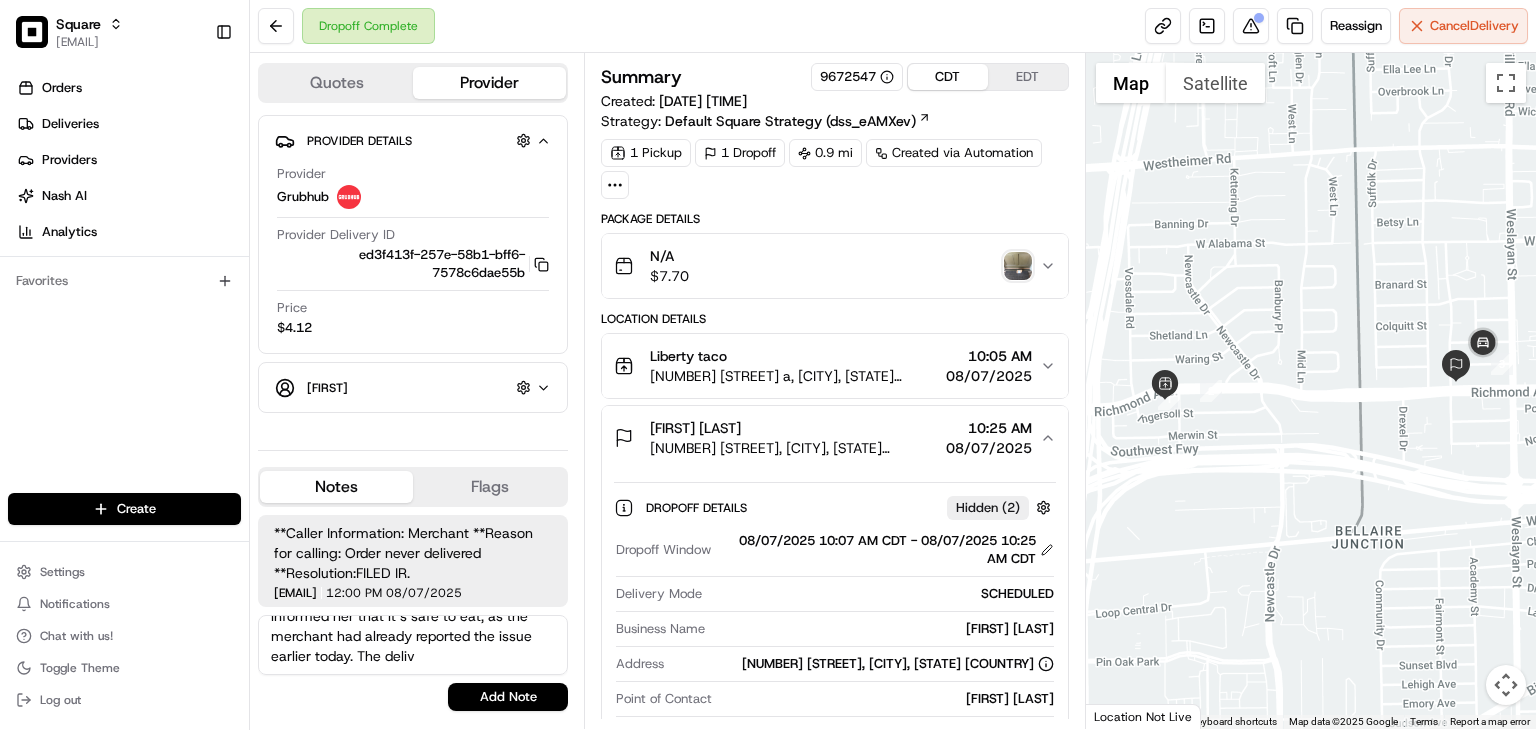 scroll, scrollTop: 57, scrollLeft: 0, axis: vertical 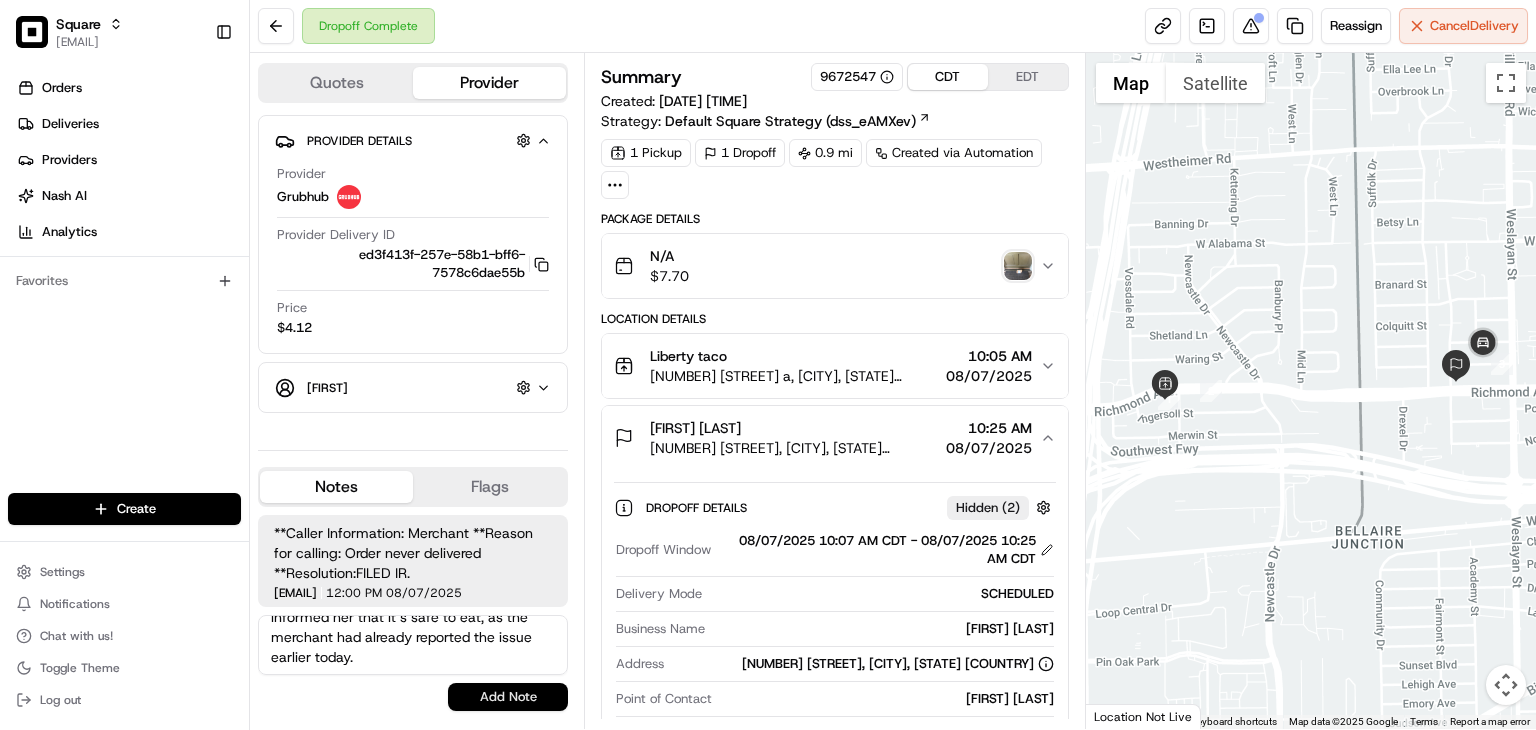 type on "An individual received a taco that appeared to have been delivered earlier this morning. I informed her that it’s safe to eat, as the merchant had already reported the issue earlier today." 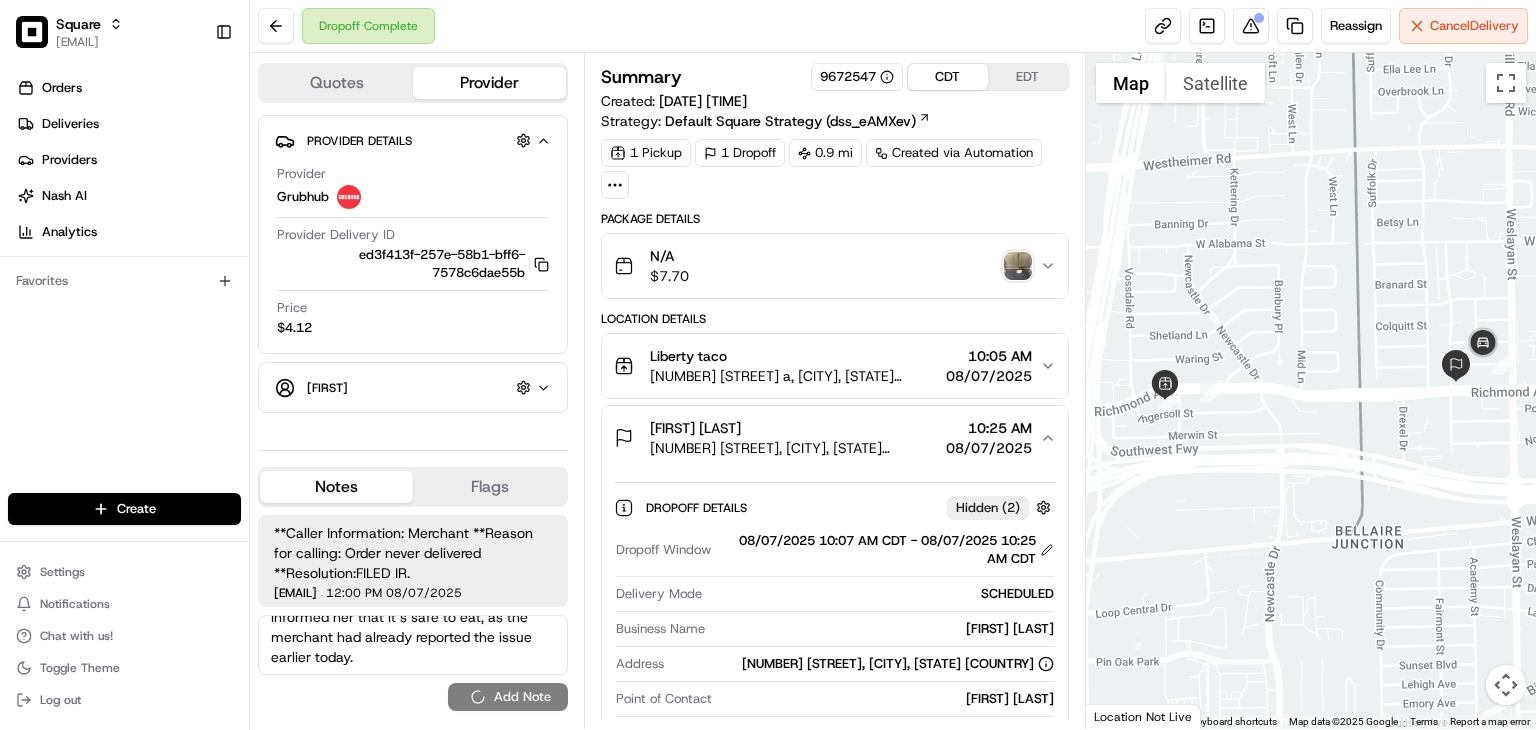 type 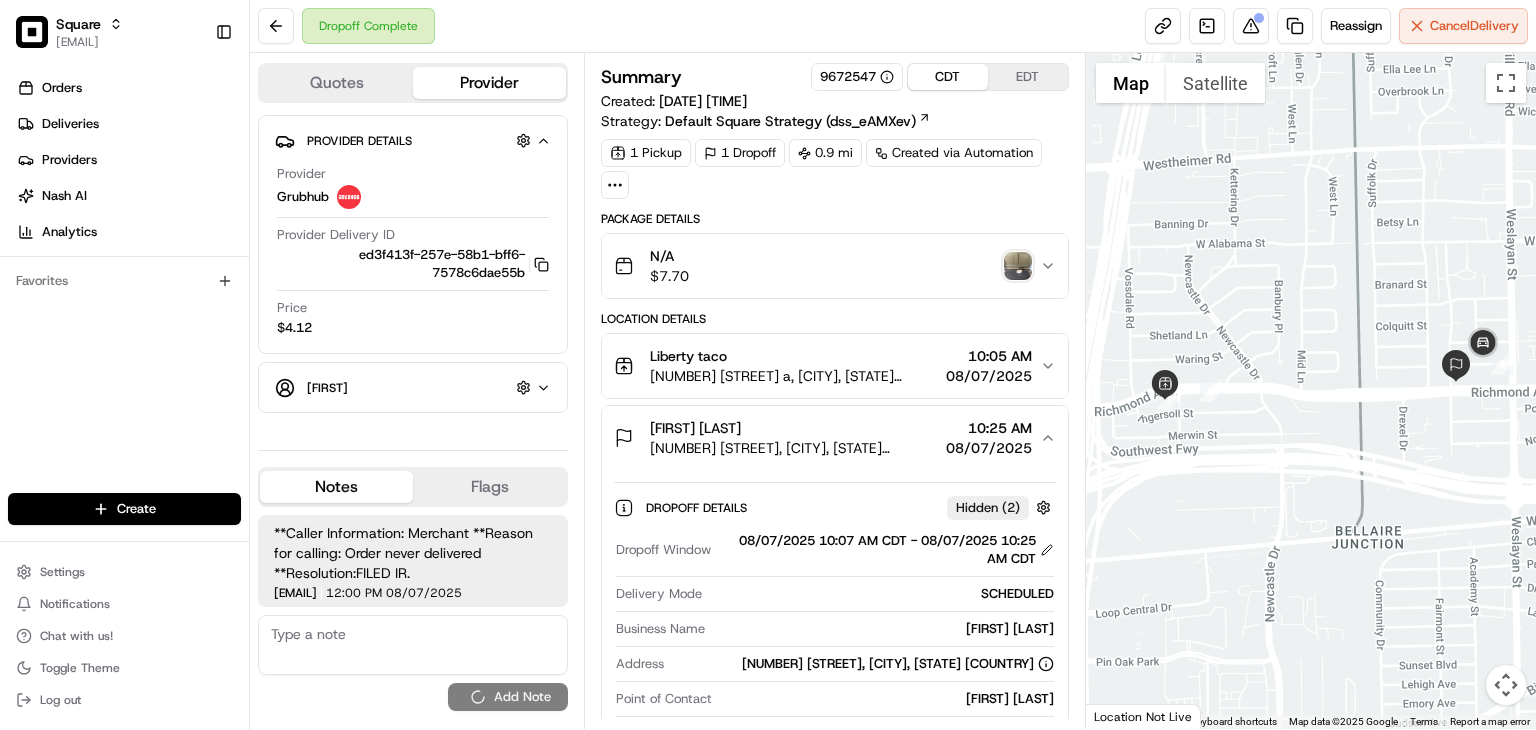 scroll, scrollTop: 0, scrollLeft: 0, axis: both 